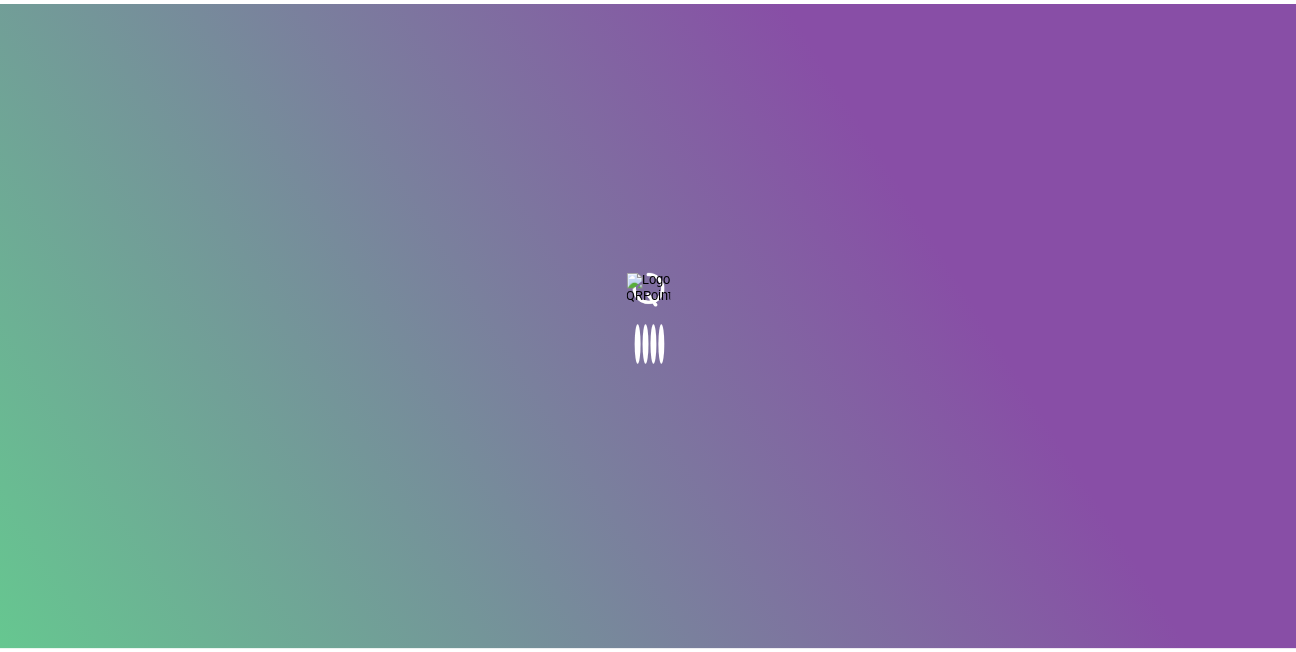 scroll, scrollTop: 0, scrollLeft: 0, axis: both 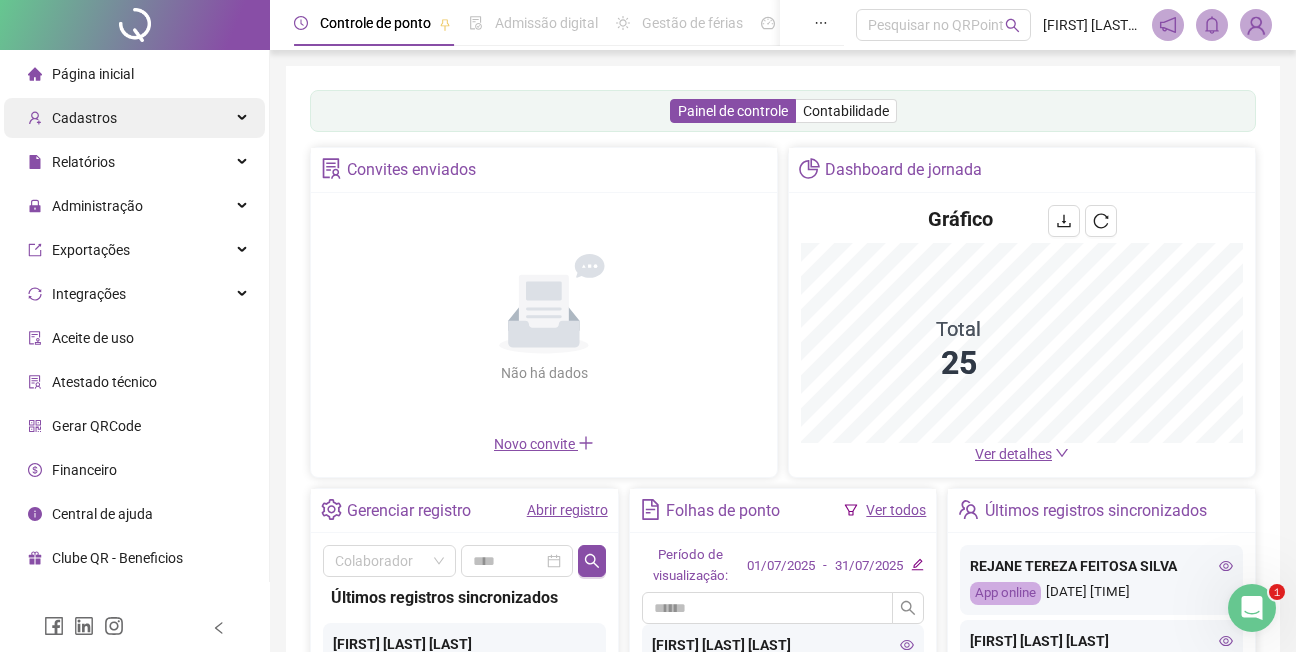 click on "Cadastros" at bounding box center (84, 118) 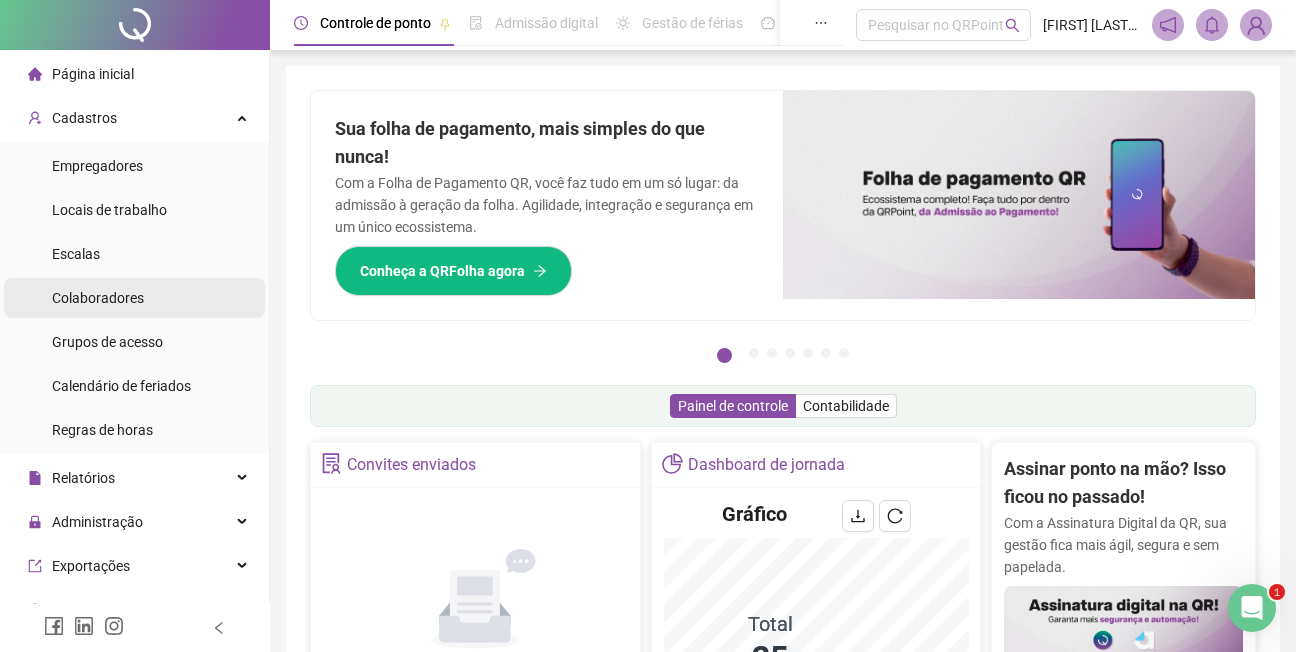 click on "Colaboradores" at bounding box center [98, 298] 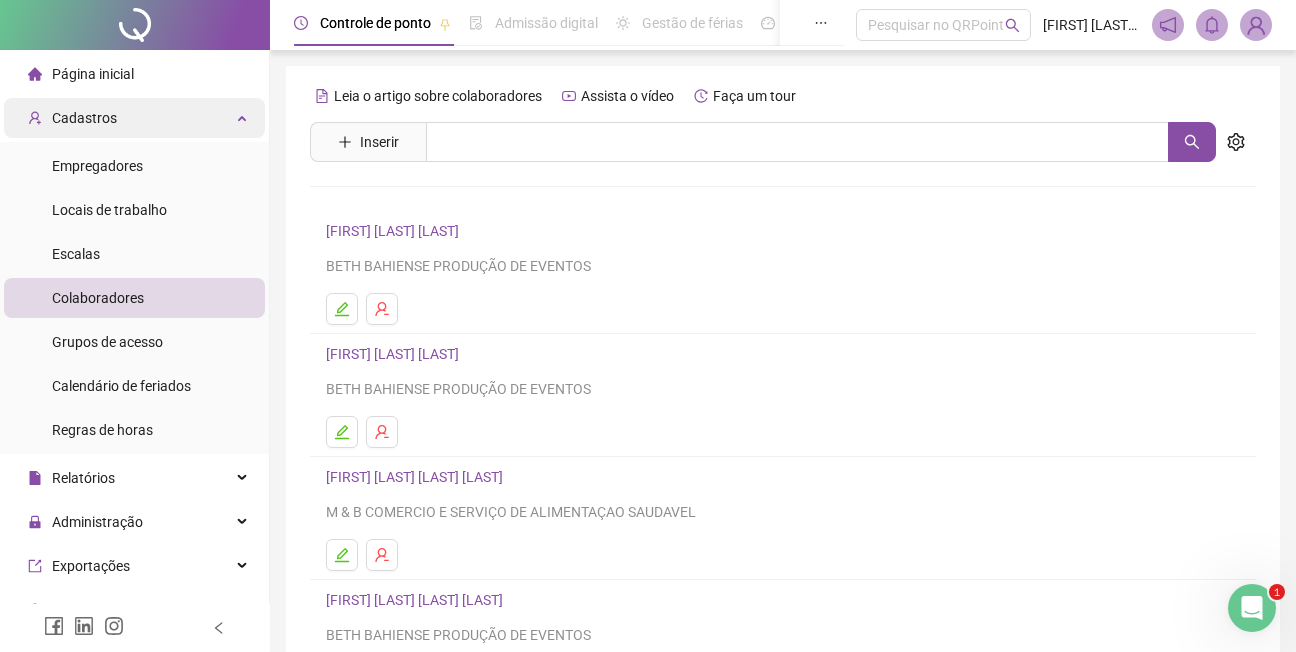 click on "Cadastros" at bounding box center (84, 118) 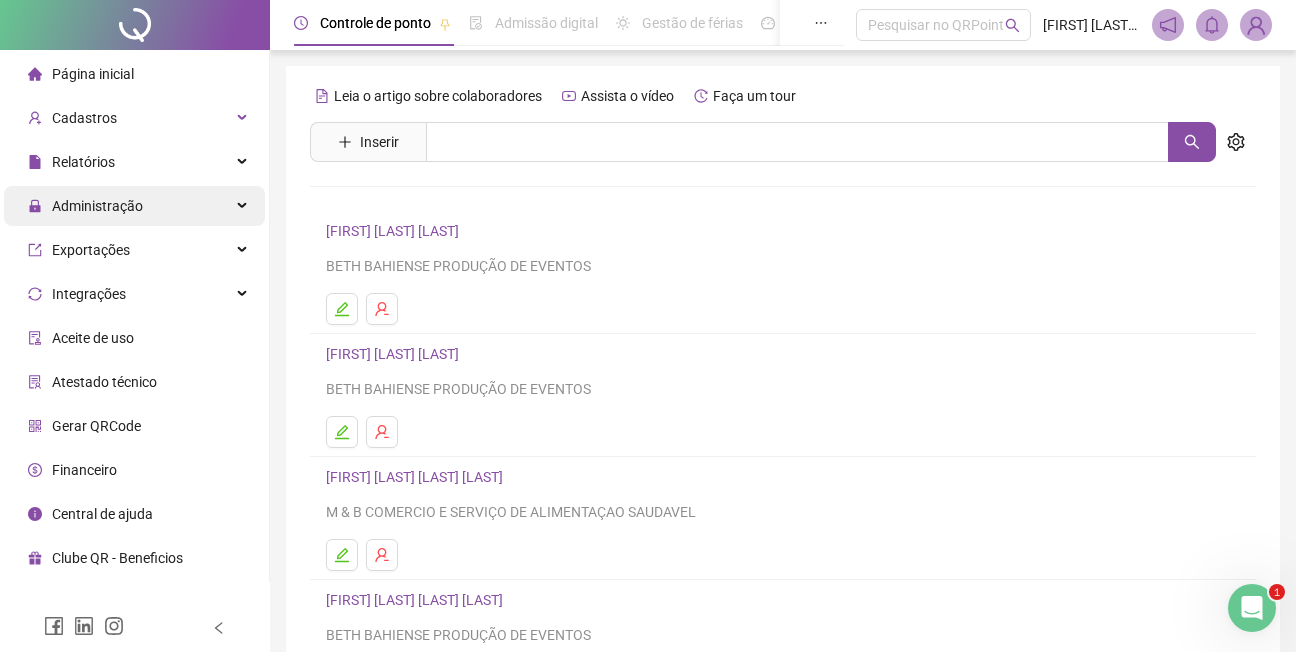 click on "Administração" at bounding box center [97, 206] 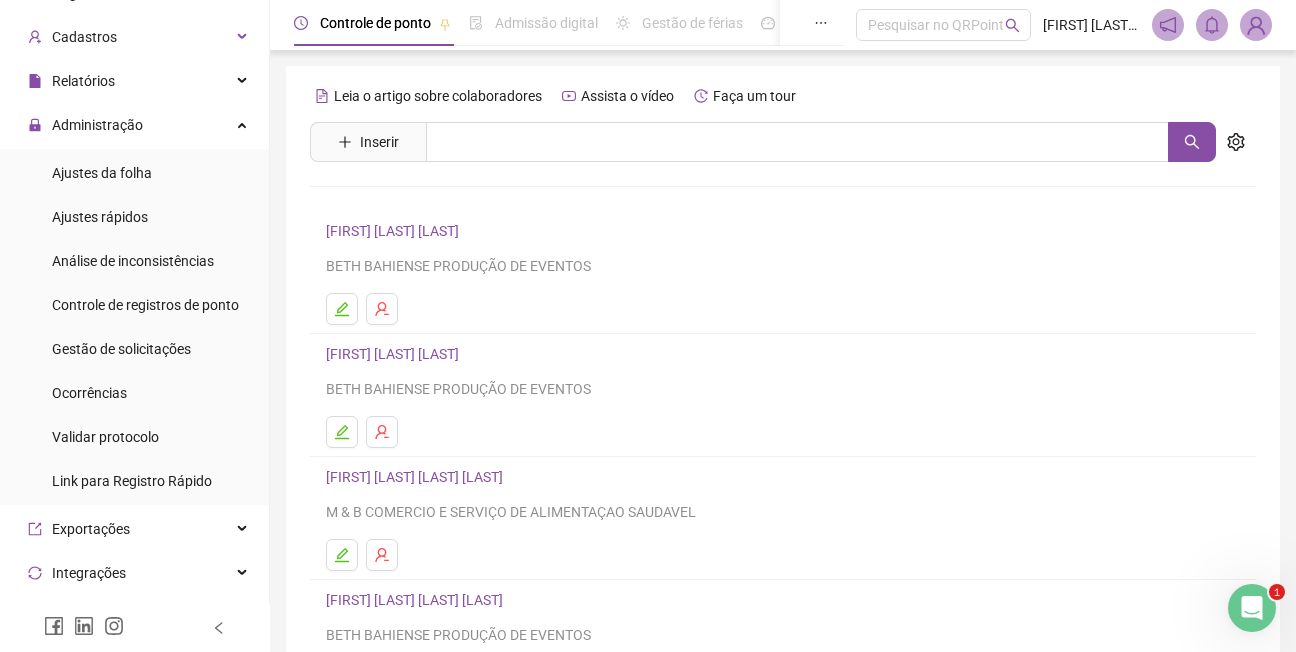 scroll, scrollTop: 0, scrollLeft: 0, axis: both 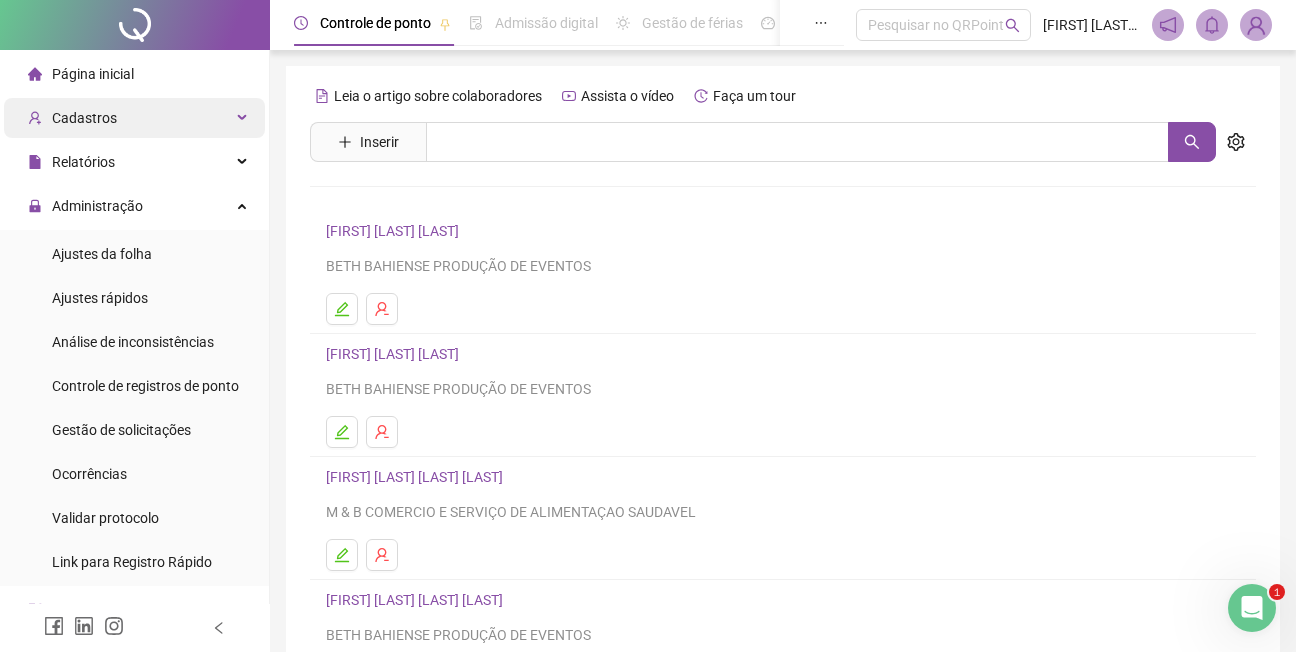click on "Cadastros" at bounding box center (84, 118) 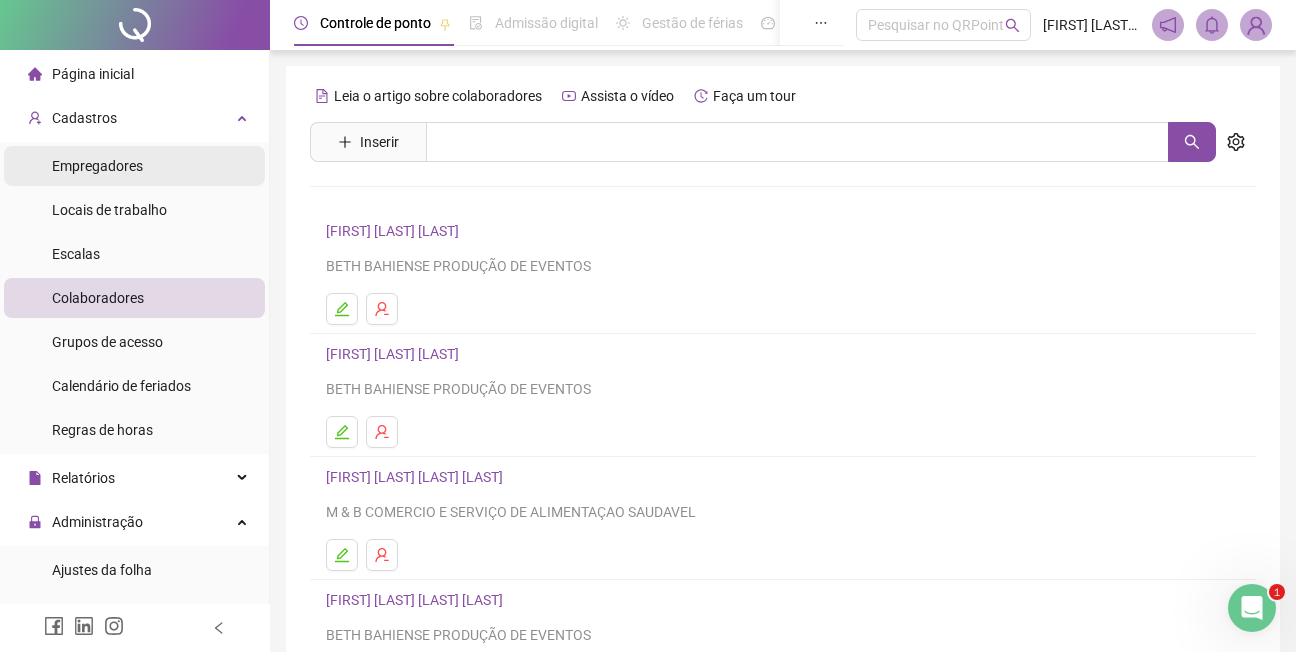 click on "Empregadores" at bounding box center (97, 166) 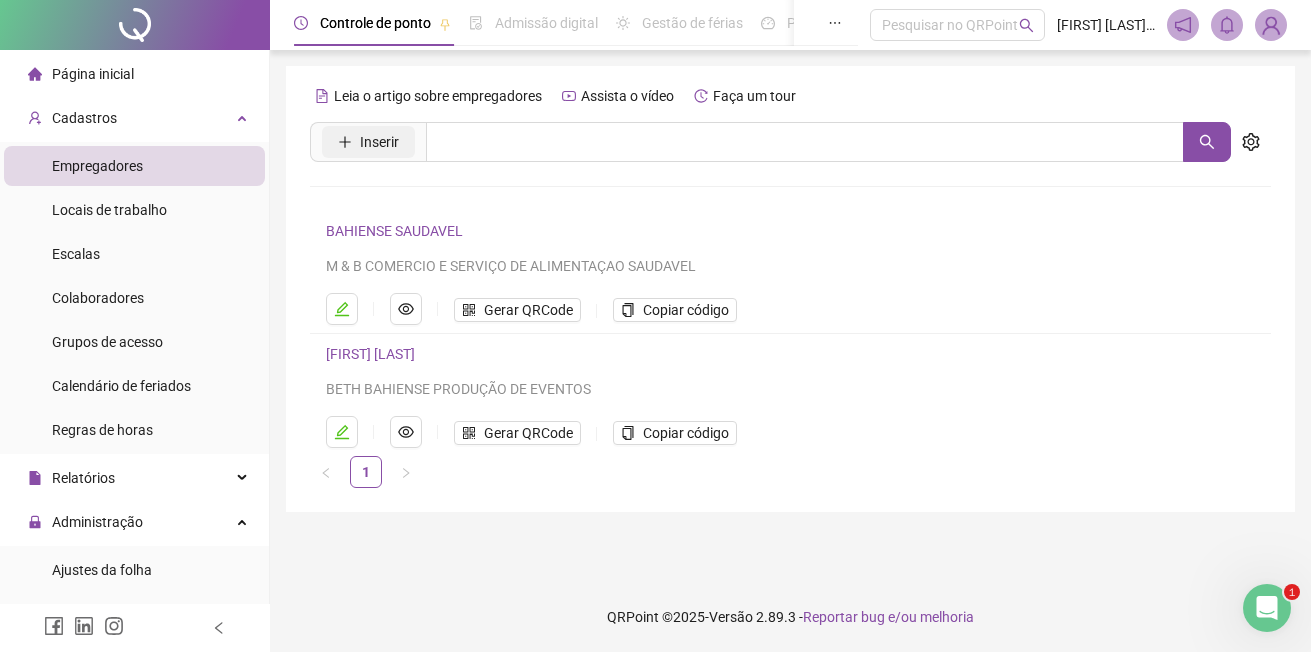 click on "Inserir" at bounding box center [379, 142] 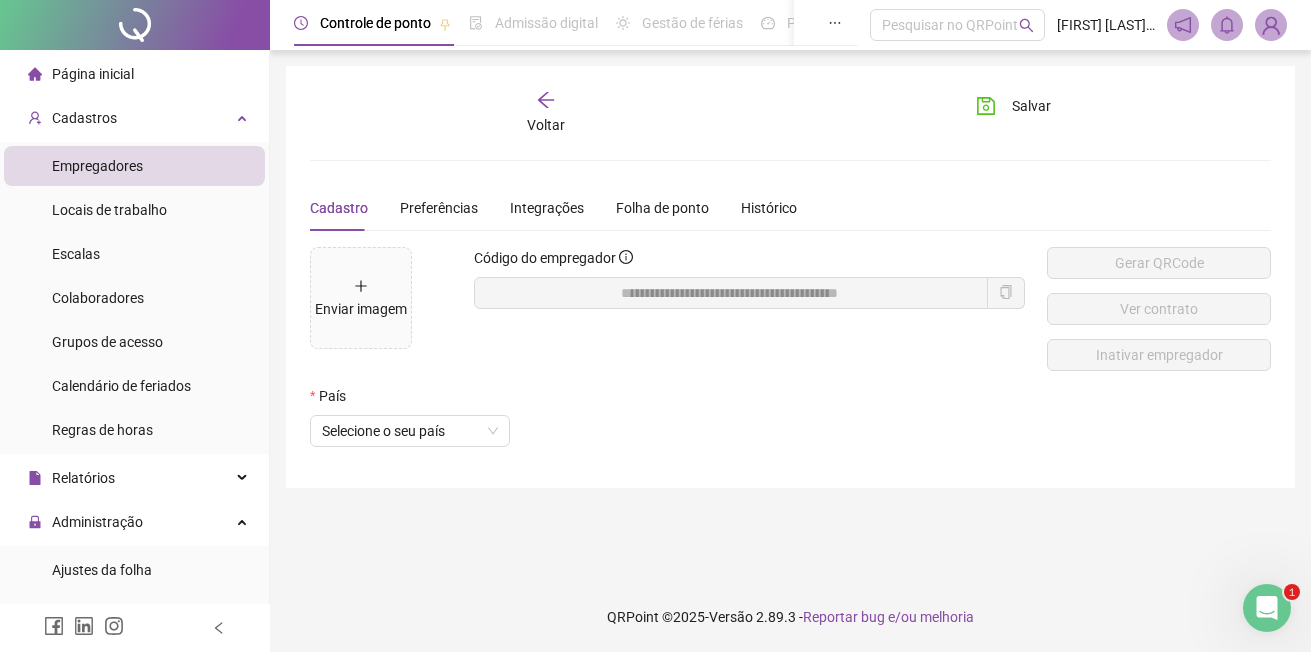 click on "País" at bounding box center (709, 400) 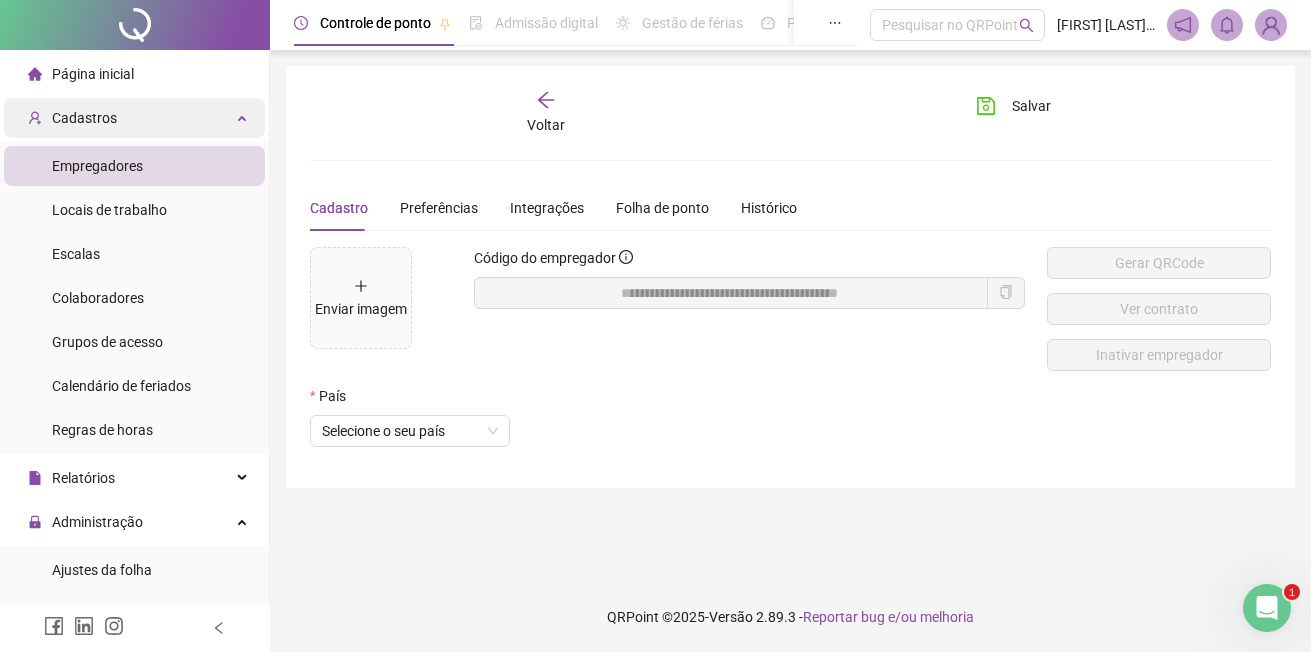 click on "Cadastros" at bounding box center [84, 118] 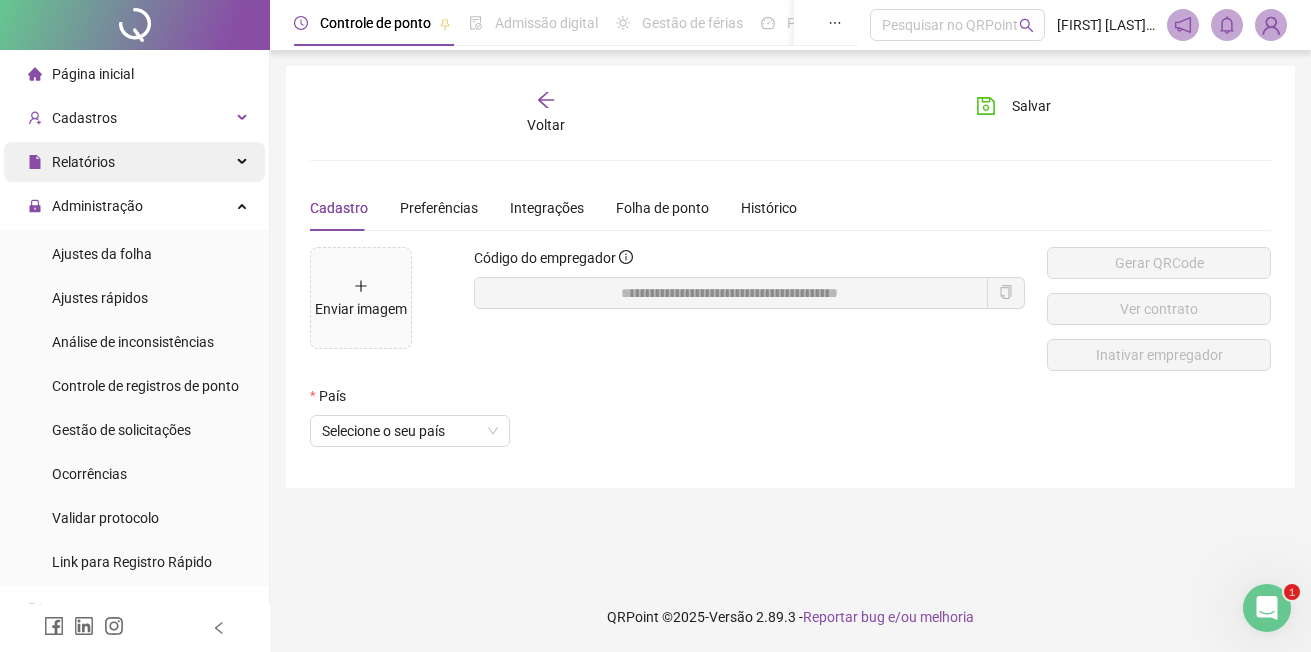 click on "Relatórios" at bounding box center (83, 162) 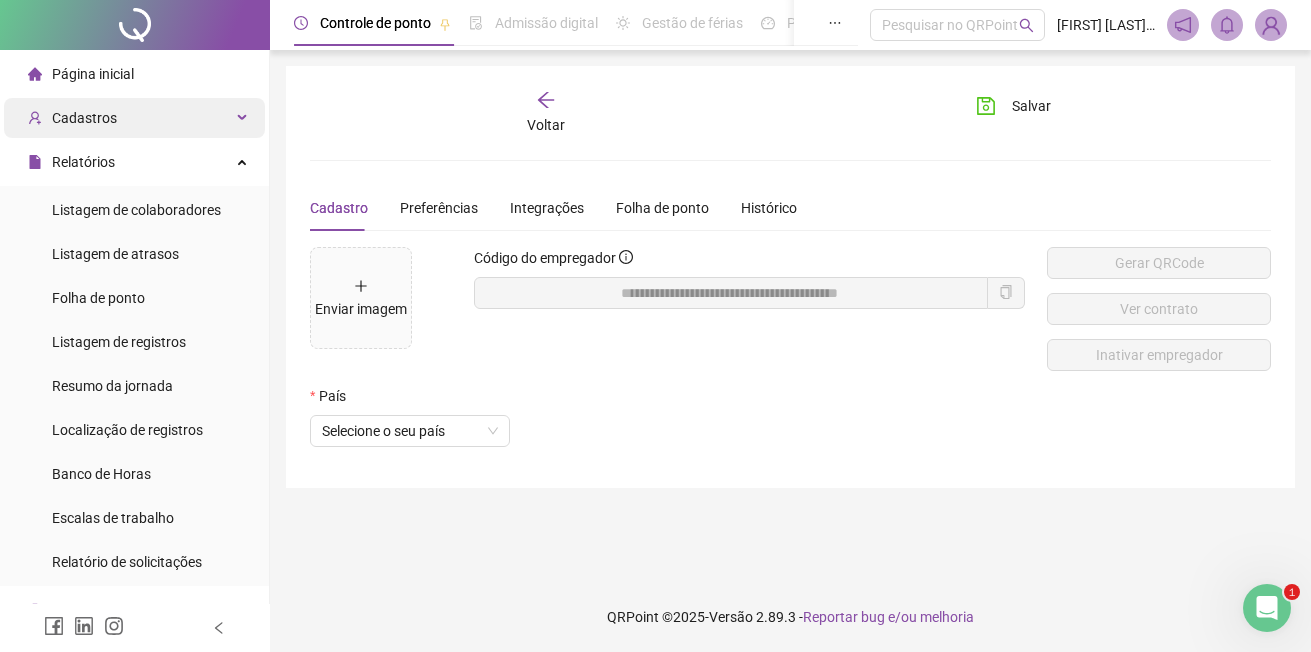 click on "Cadastros" at bounding box center [84, 118] 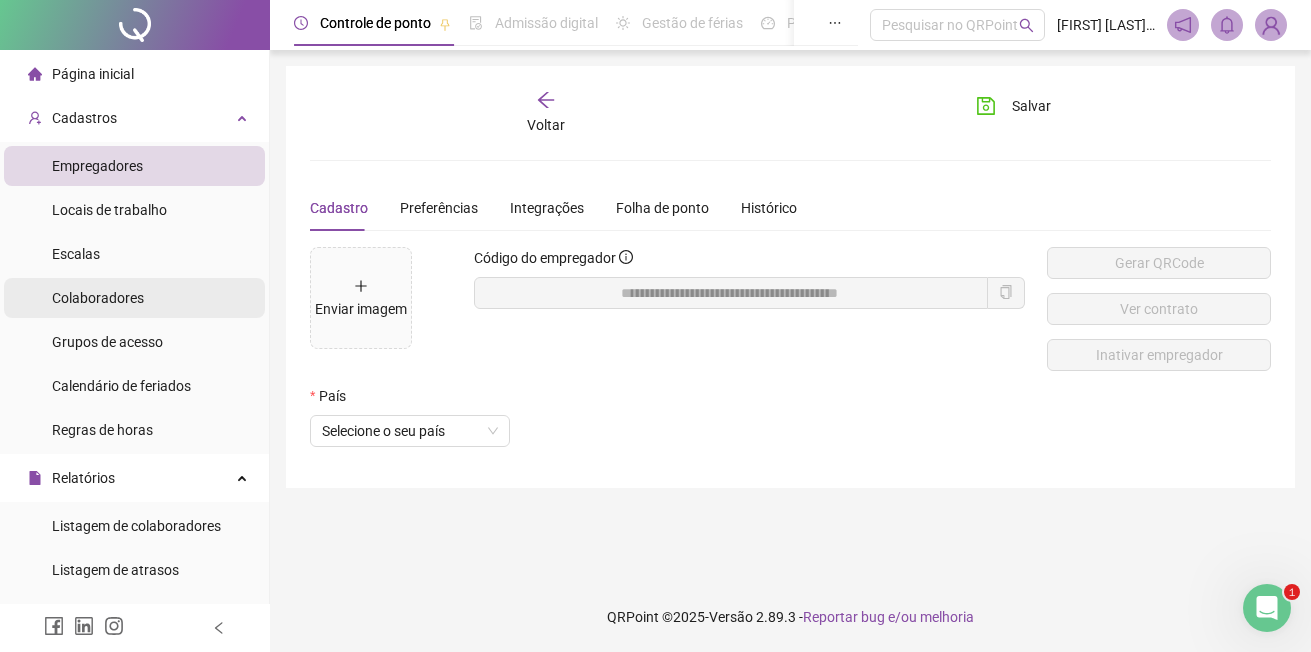 click on "Colaboradores" at bounding box center (98, 298) 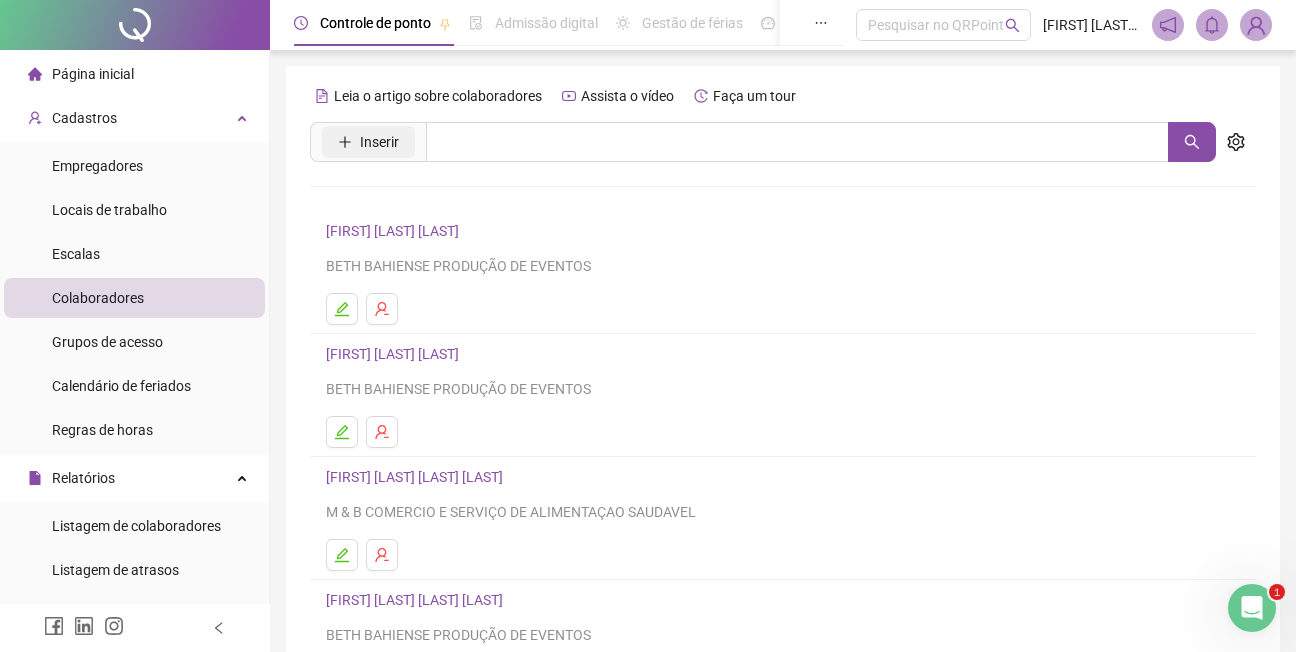 click on "Inserir" at bounding box center (379, 142) 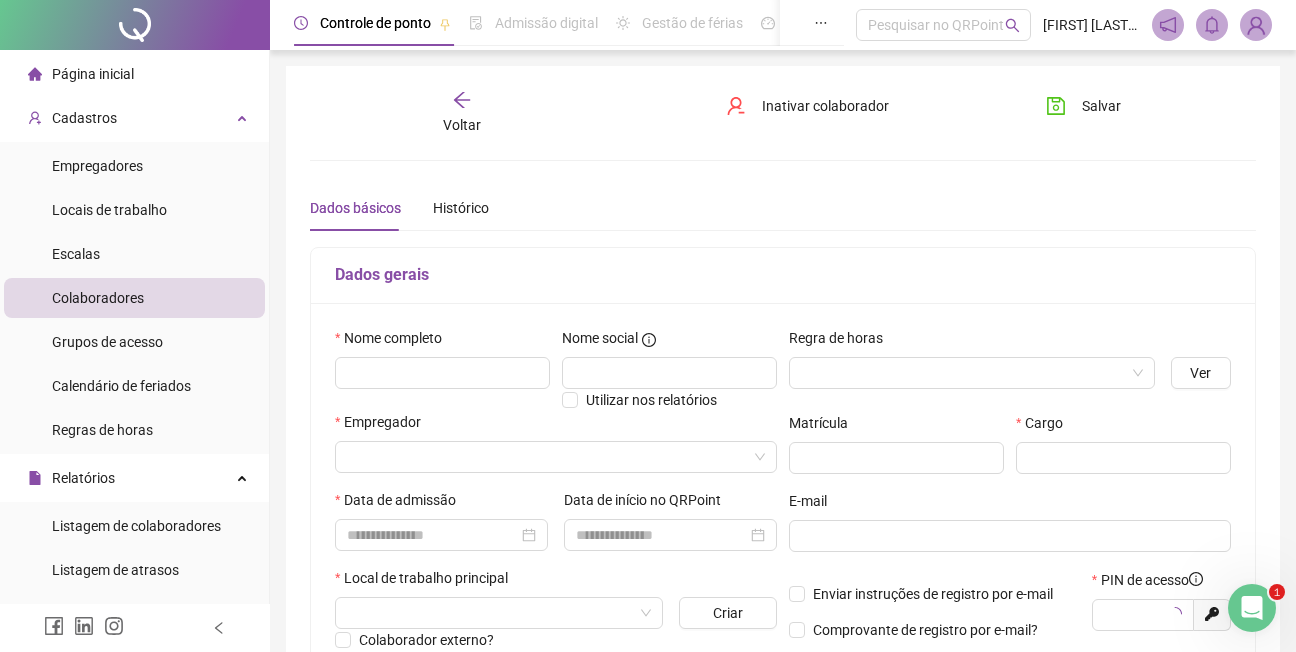 type on "*****" 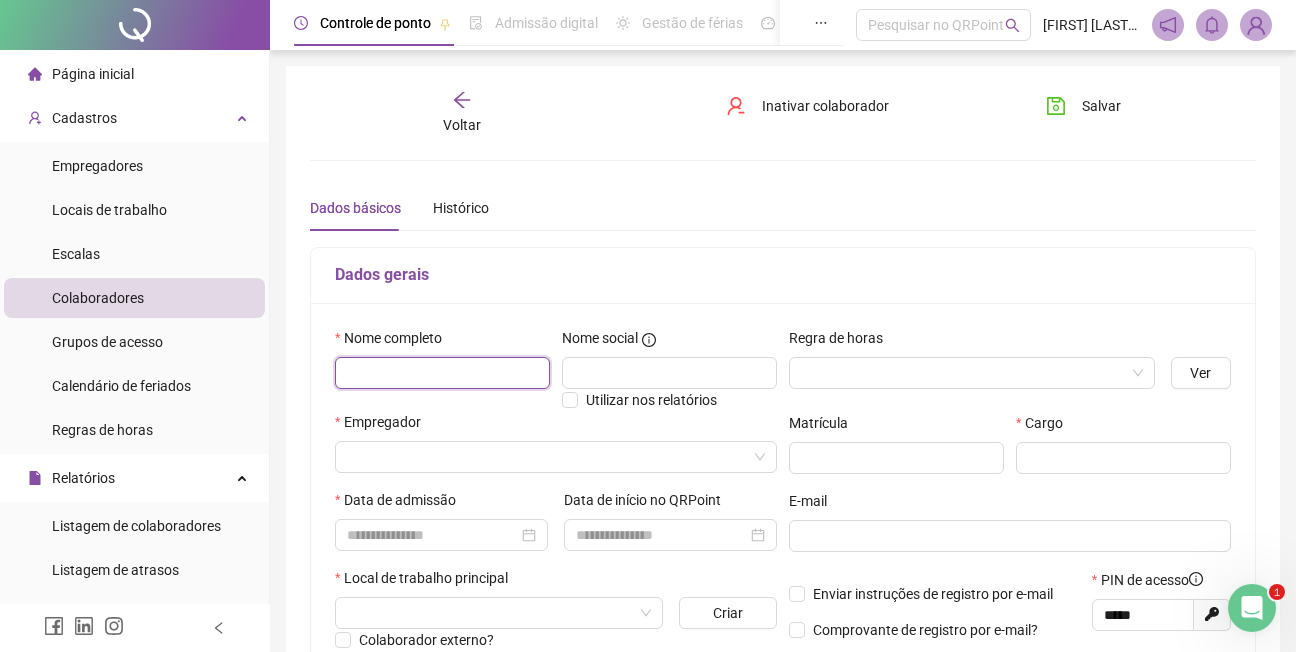 click at bounding box center (442, 373) 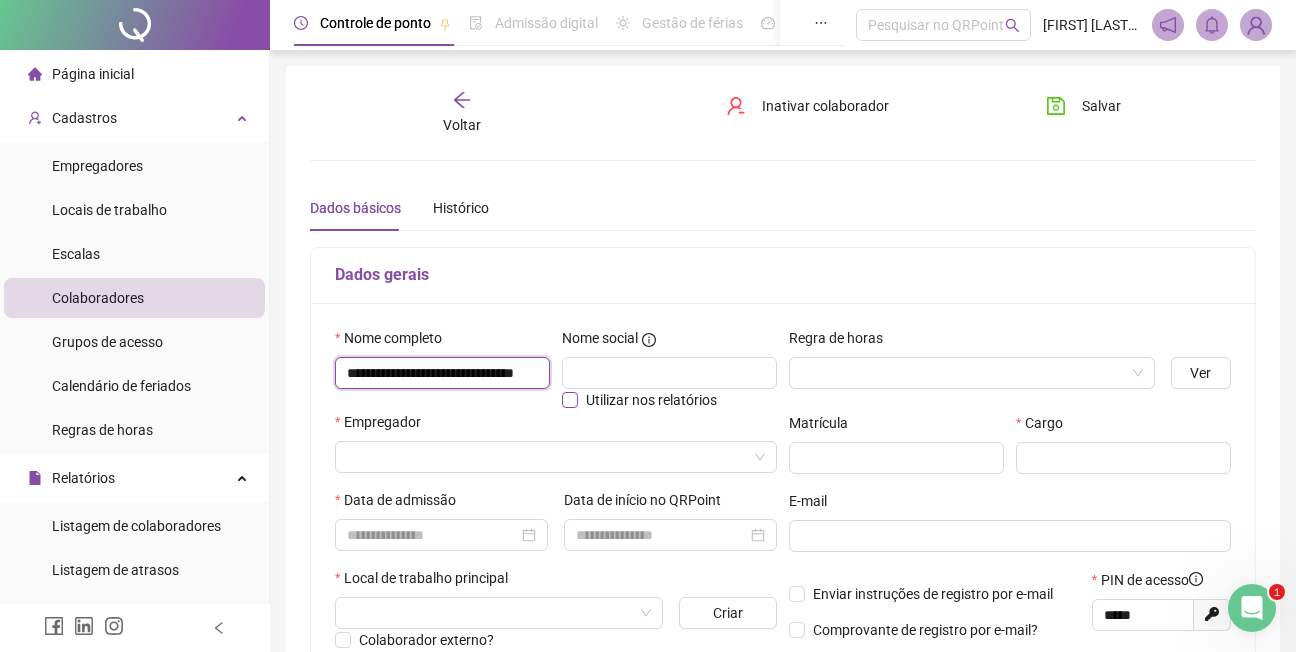 scroll, scrollTop: 0, scrollLeft: 74, axis: horizontal 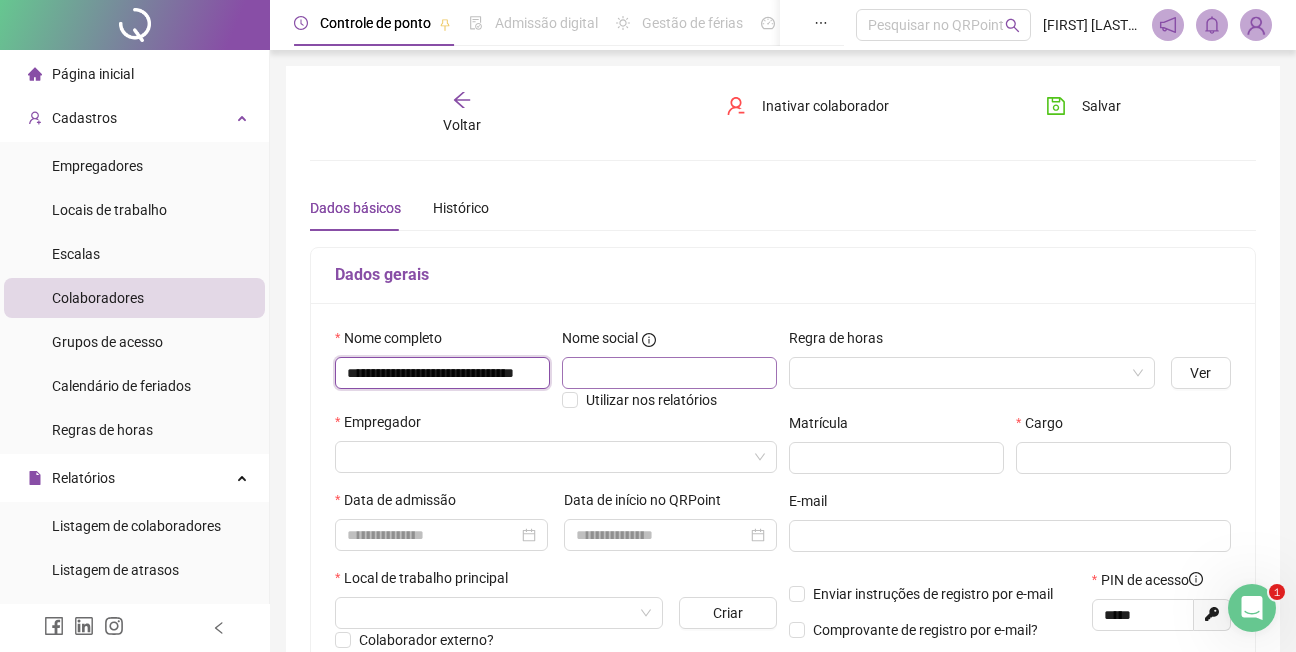 type on "**********" 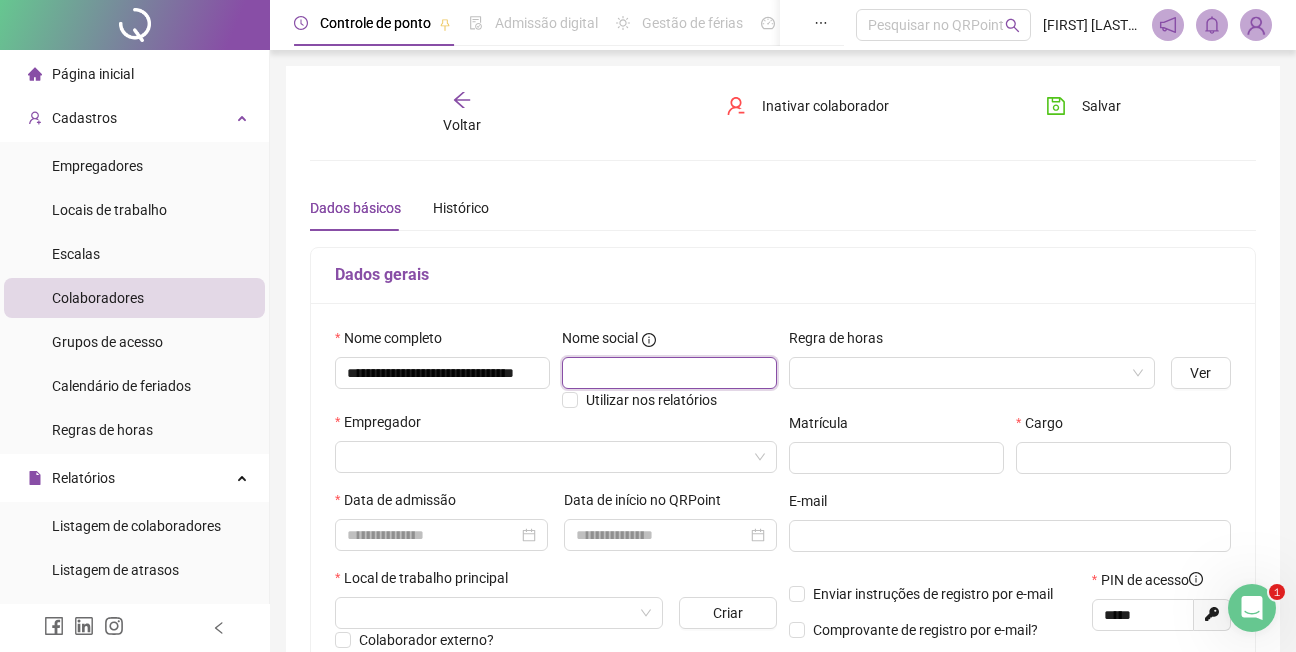 scroll, scrollTop: 0, scrollLeft: 0, axis: both 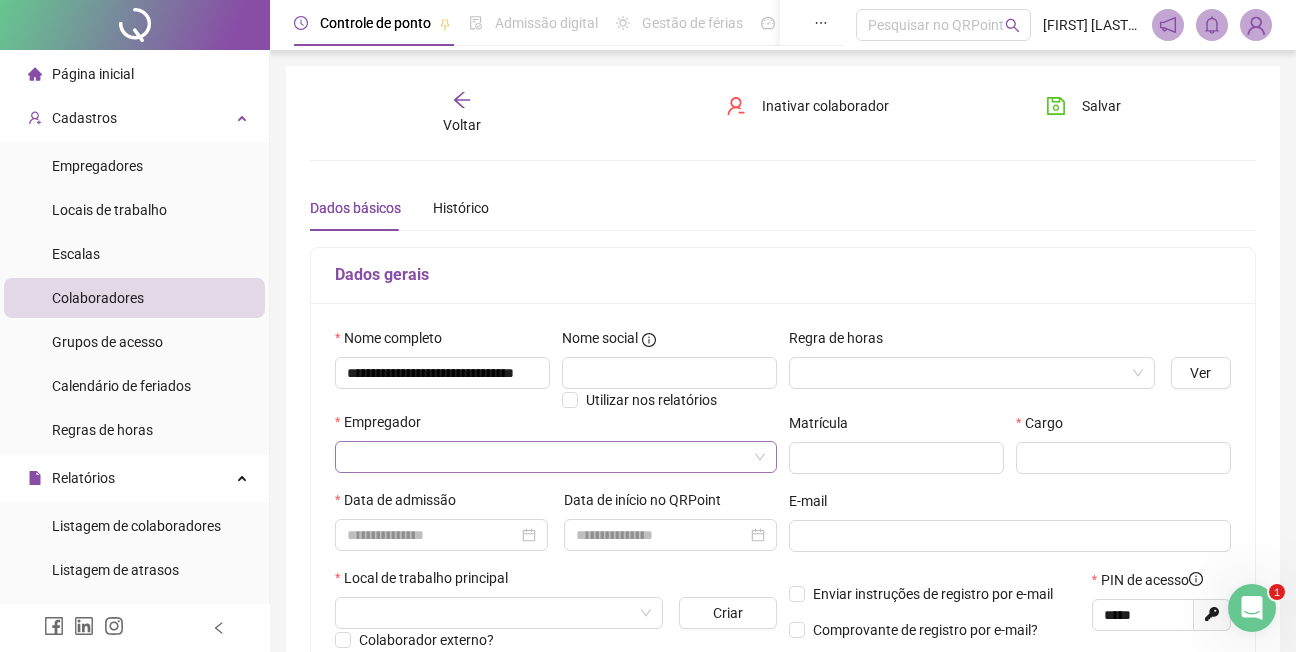 click at bounding box center (547, 457) 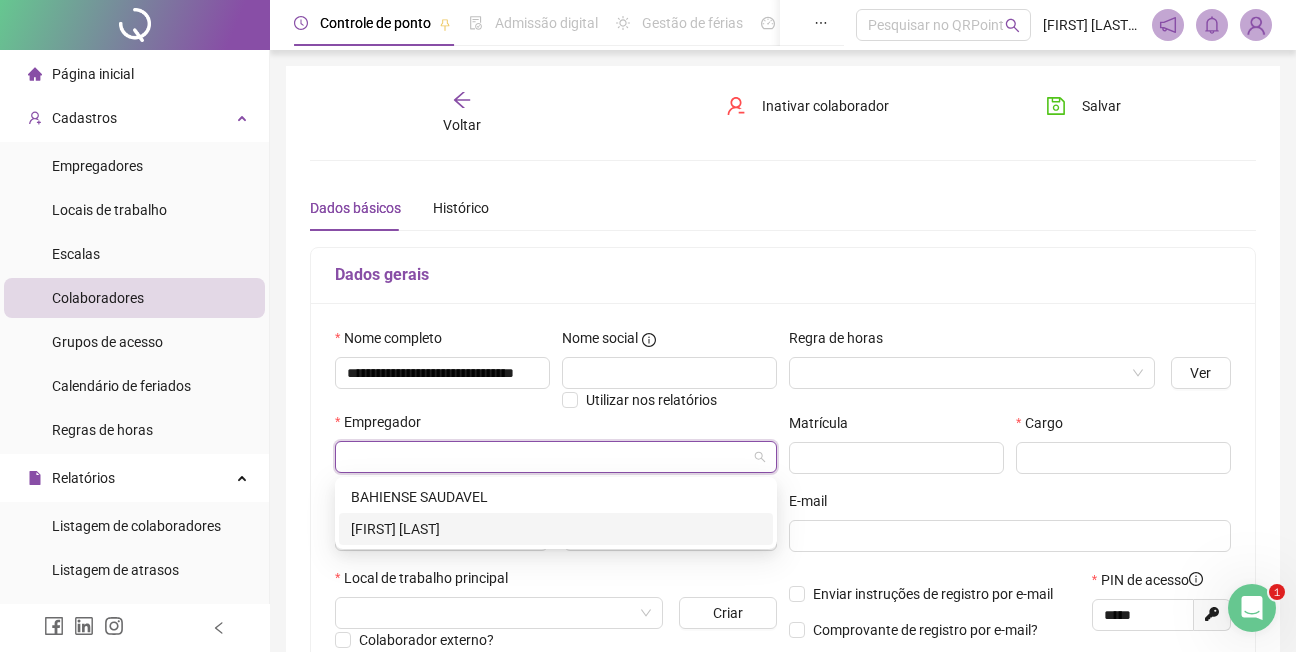 click on "[FIRST] [LAST]" at bounding box center [556, 529] 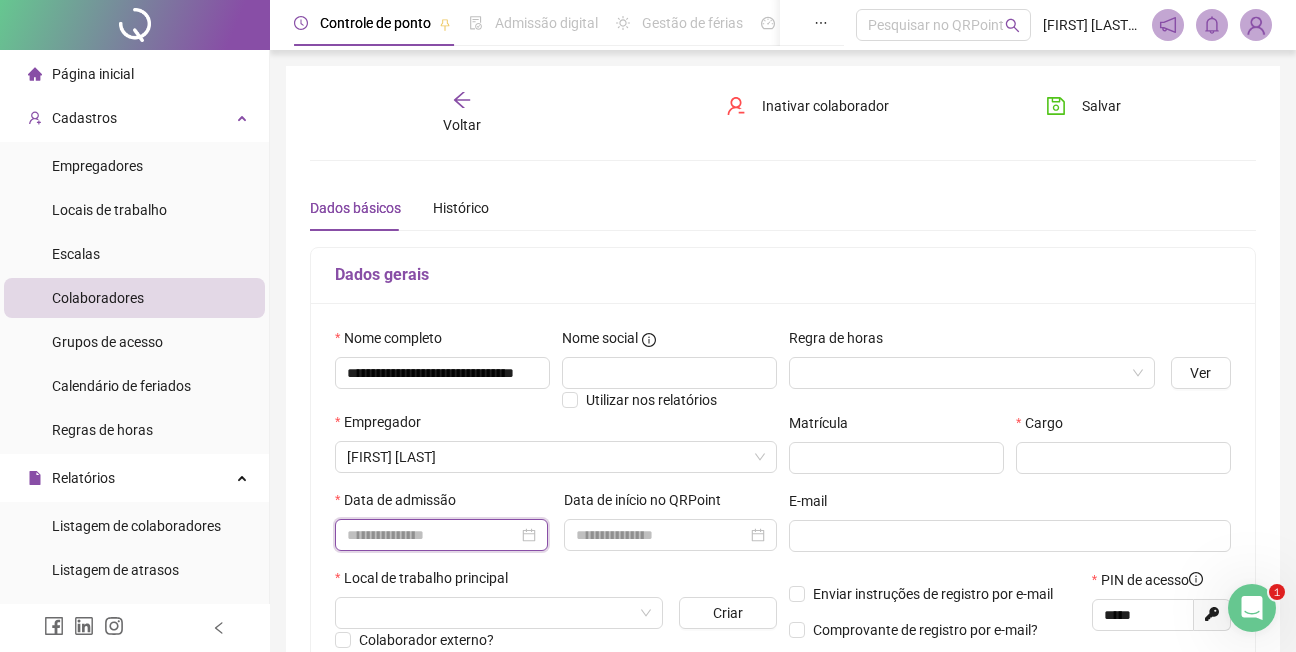 click at bounding box center [432, 535] 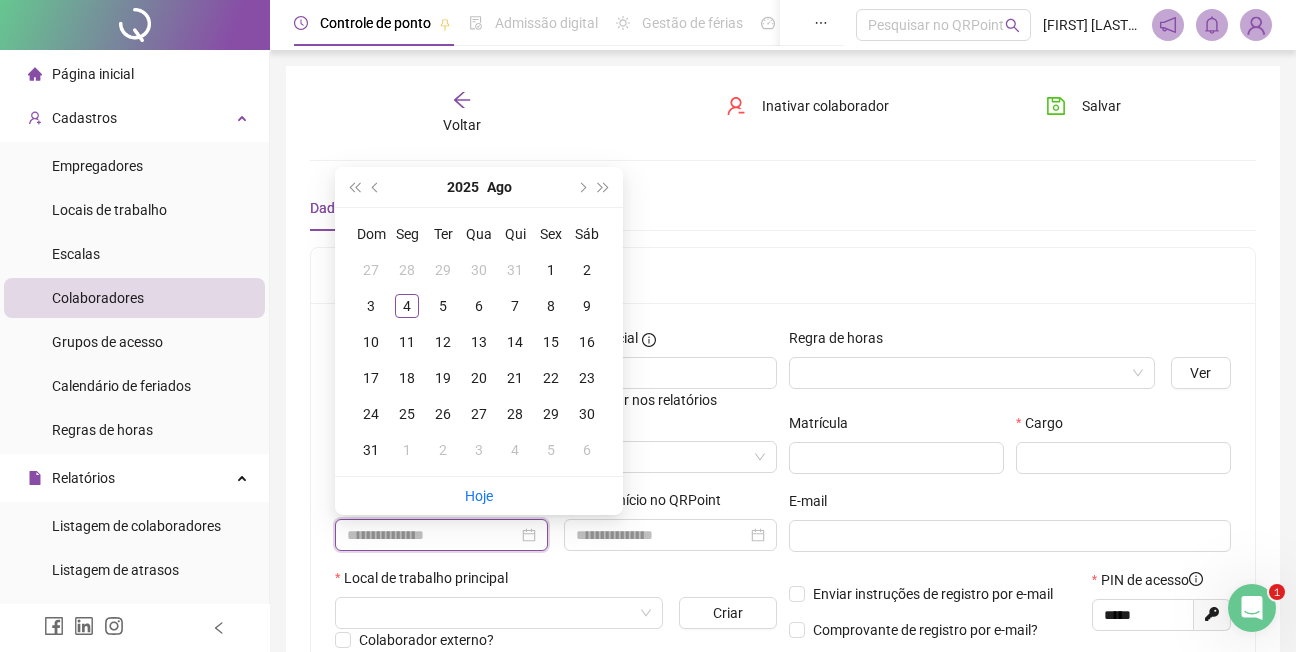click at bounding box center (441, 535) 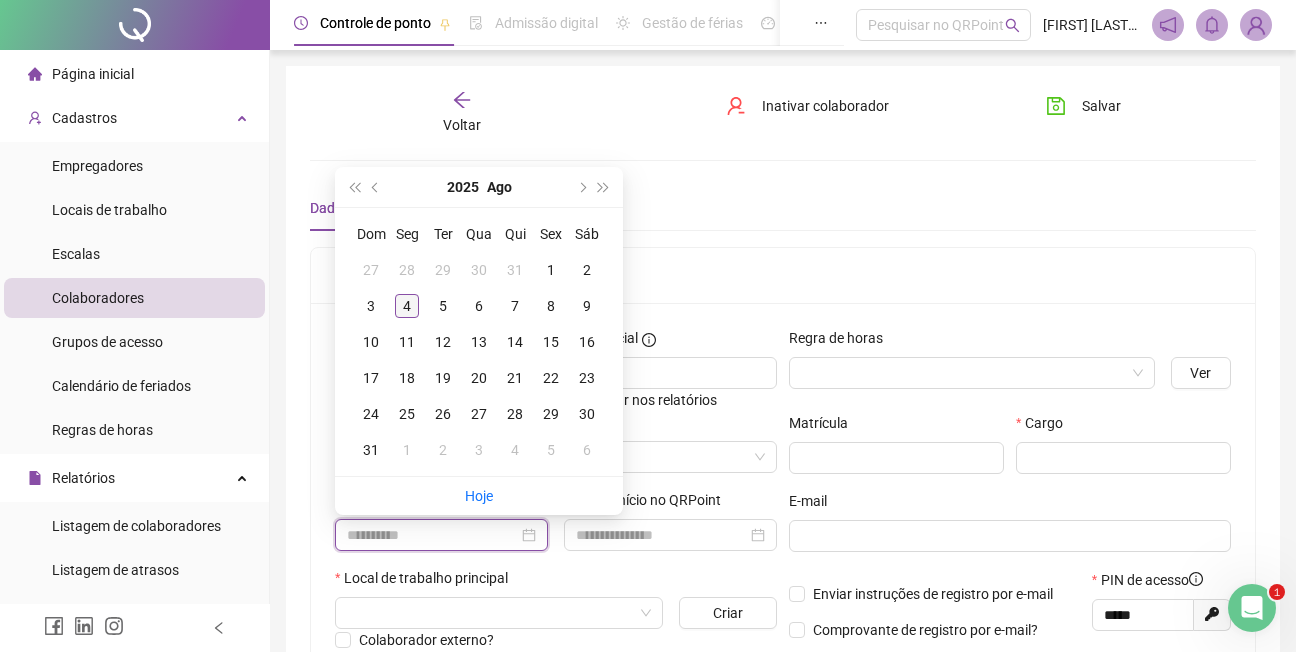 type on "**********" 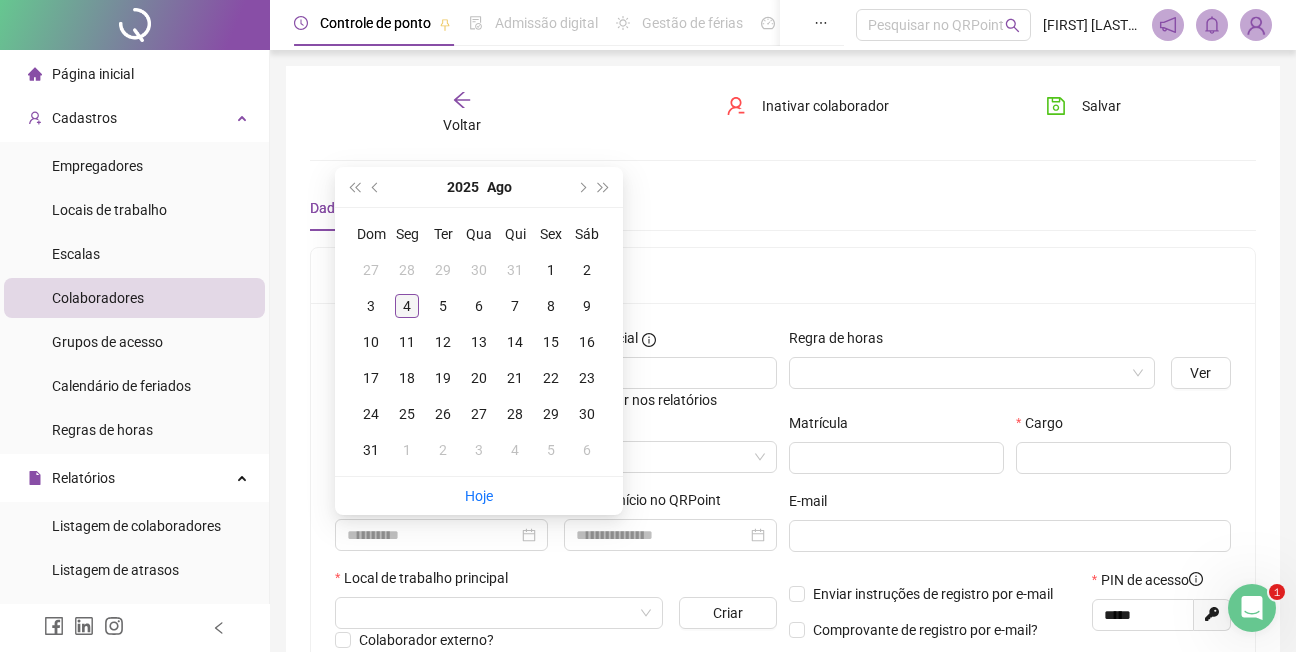 click on "4" at bounding box center [407, 306] 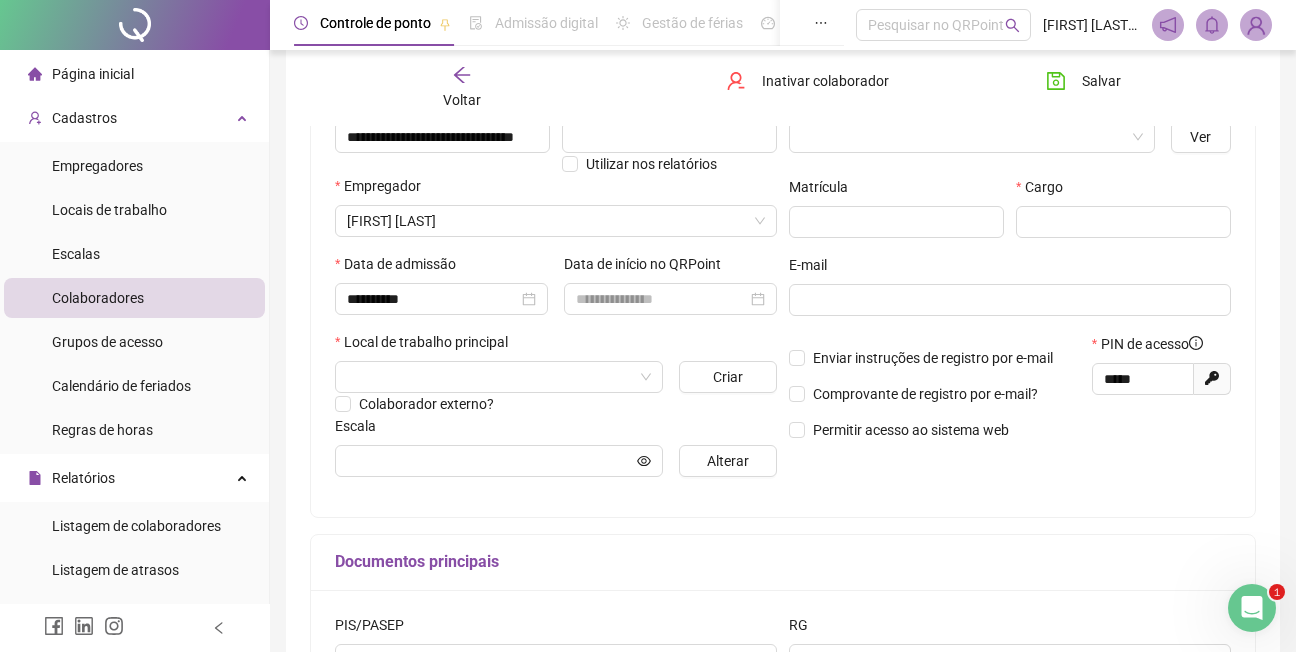 scroll, scrollTop: 300, scrollLeft: 0, axis: vertical 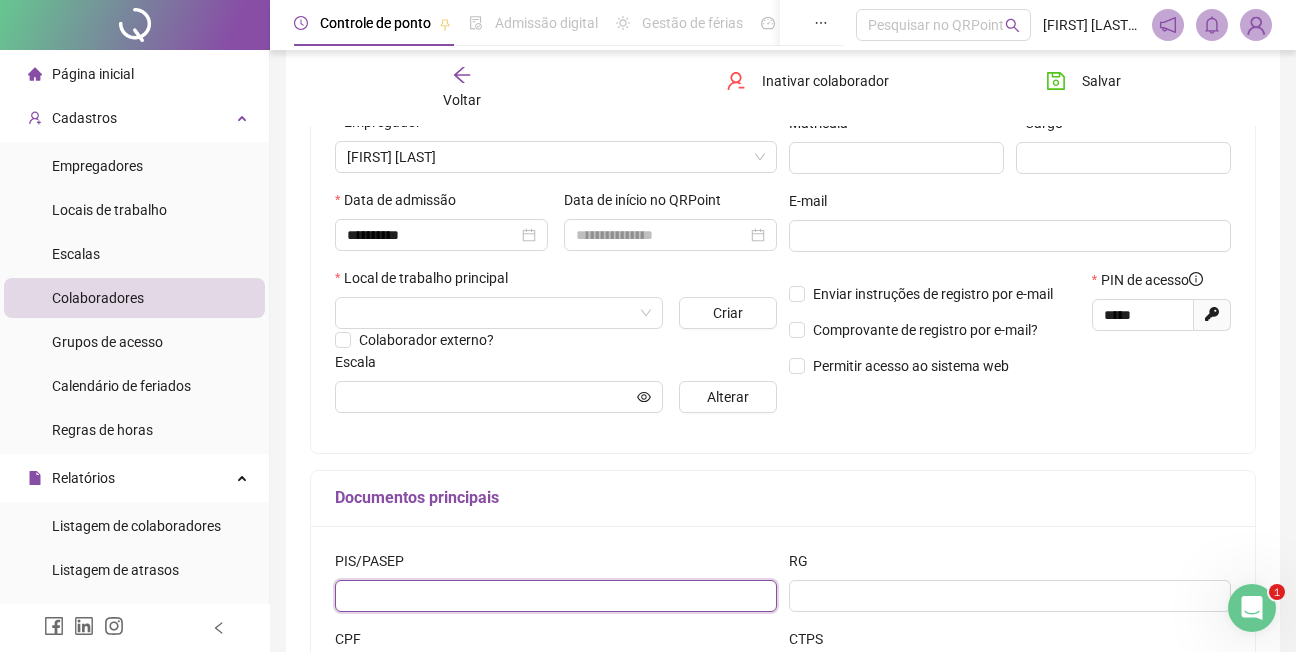 click at bounding box center [556, 596] 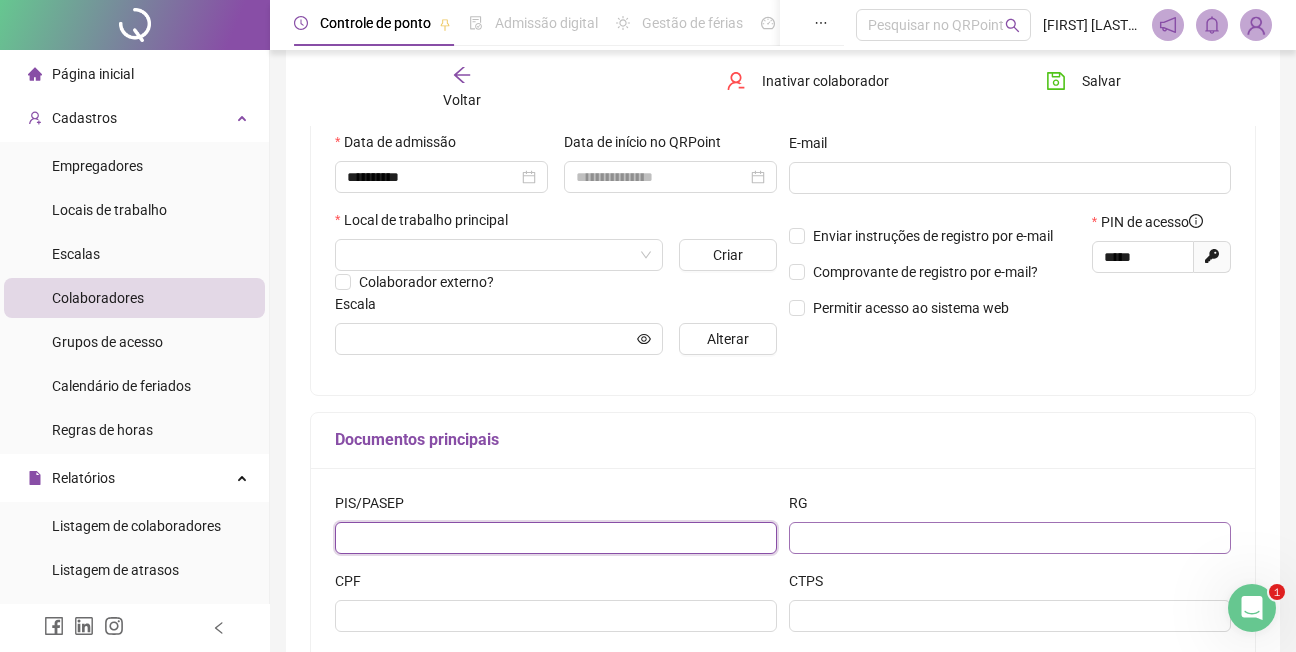 scroll, scrollTop: 400, scrollLeft: 0, axis: vertical 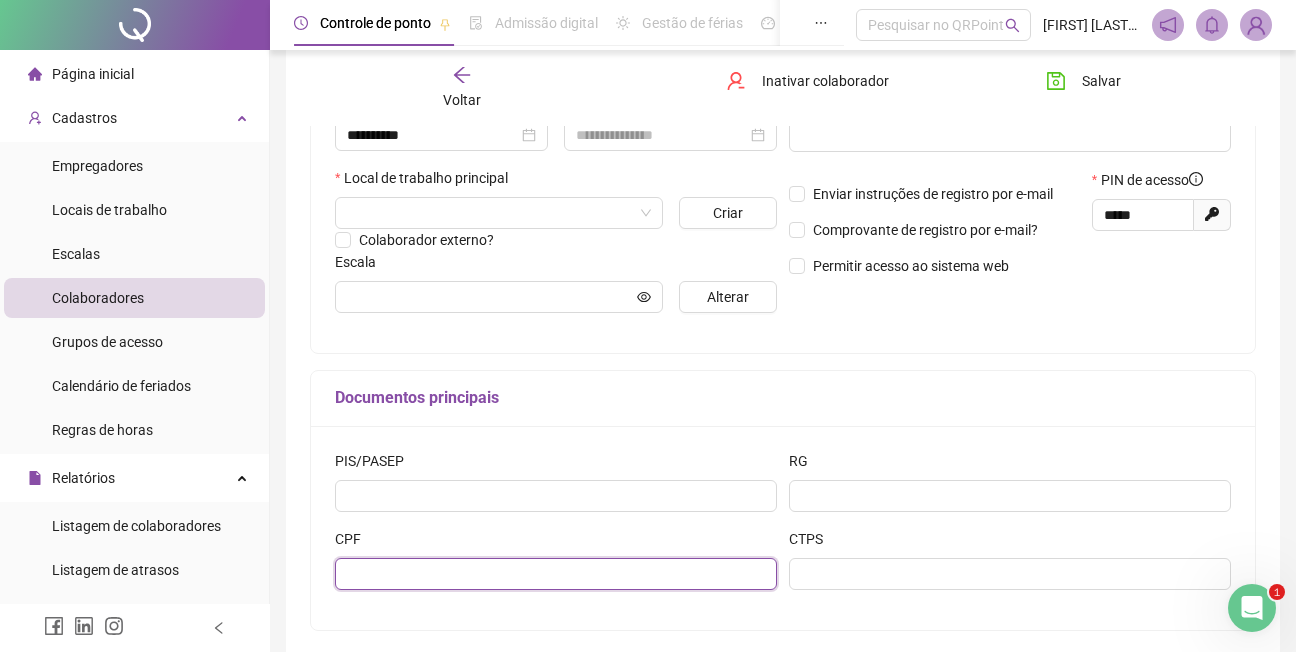 click at bounding box center [556, 574] 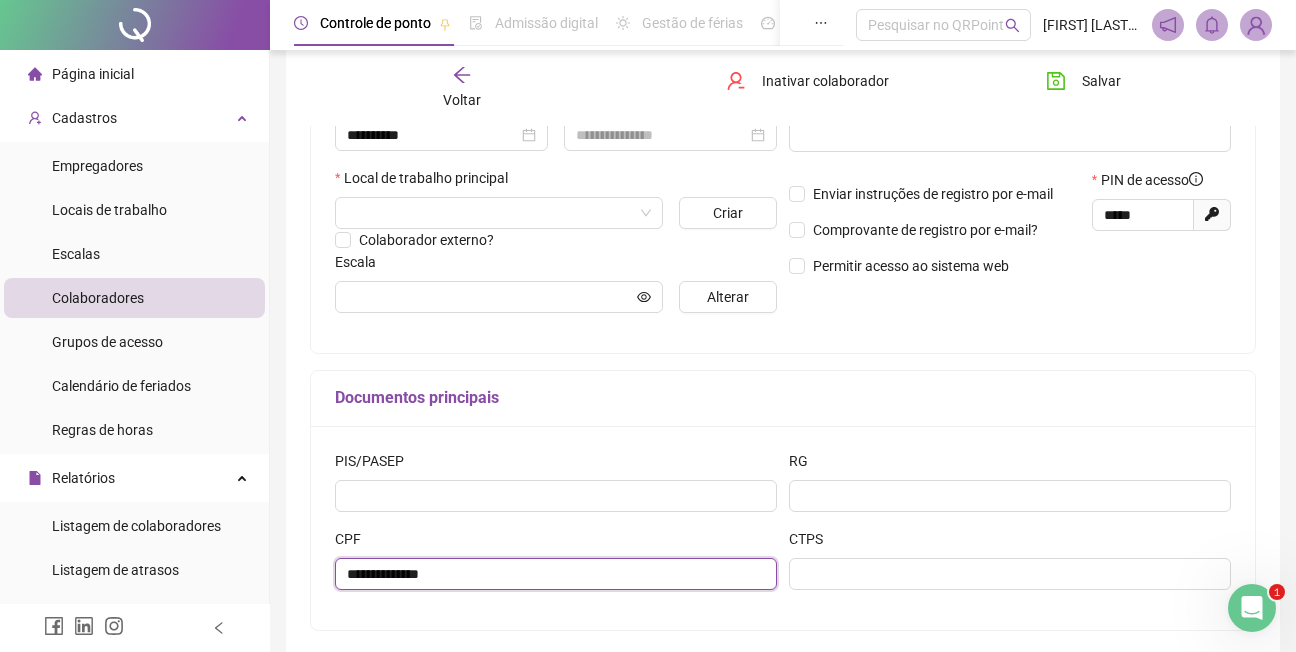 scroll, scrollTop: 489, scrollLeft: 0, axis: vertical 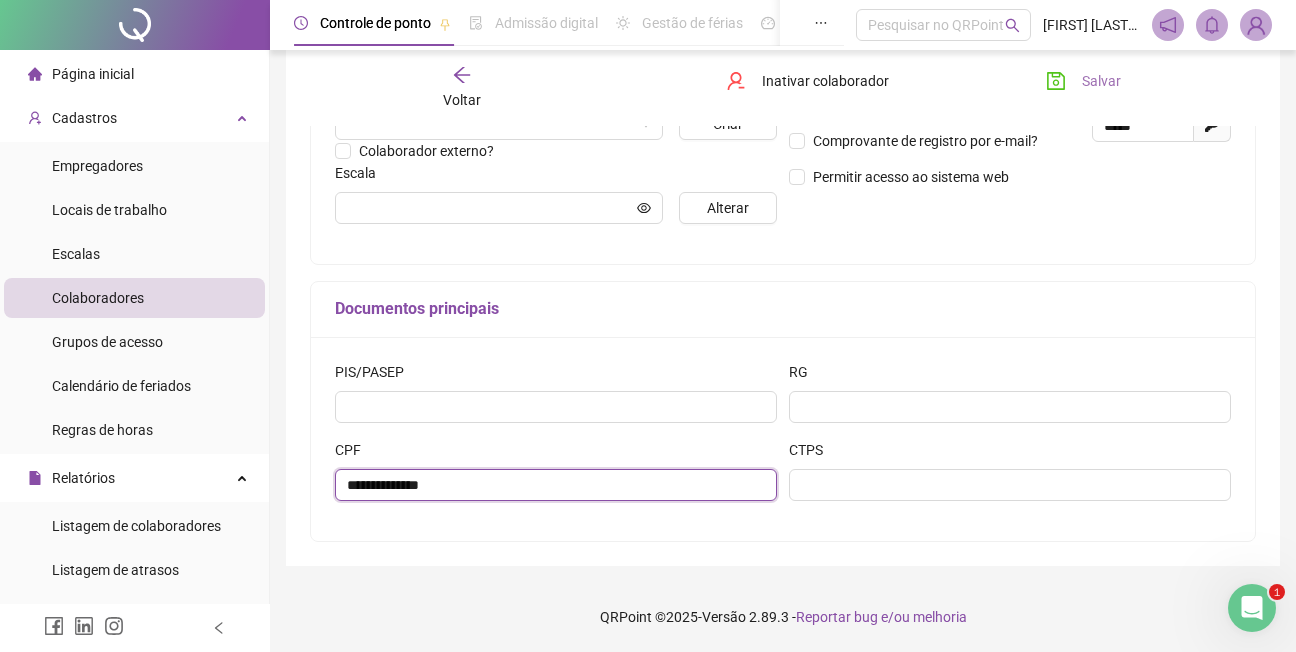type on "**********" 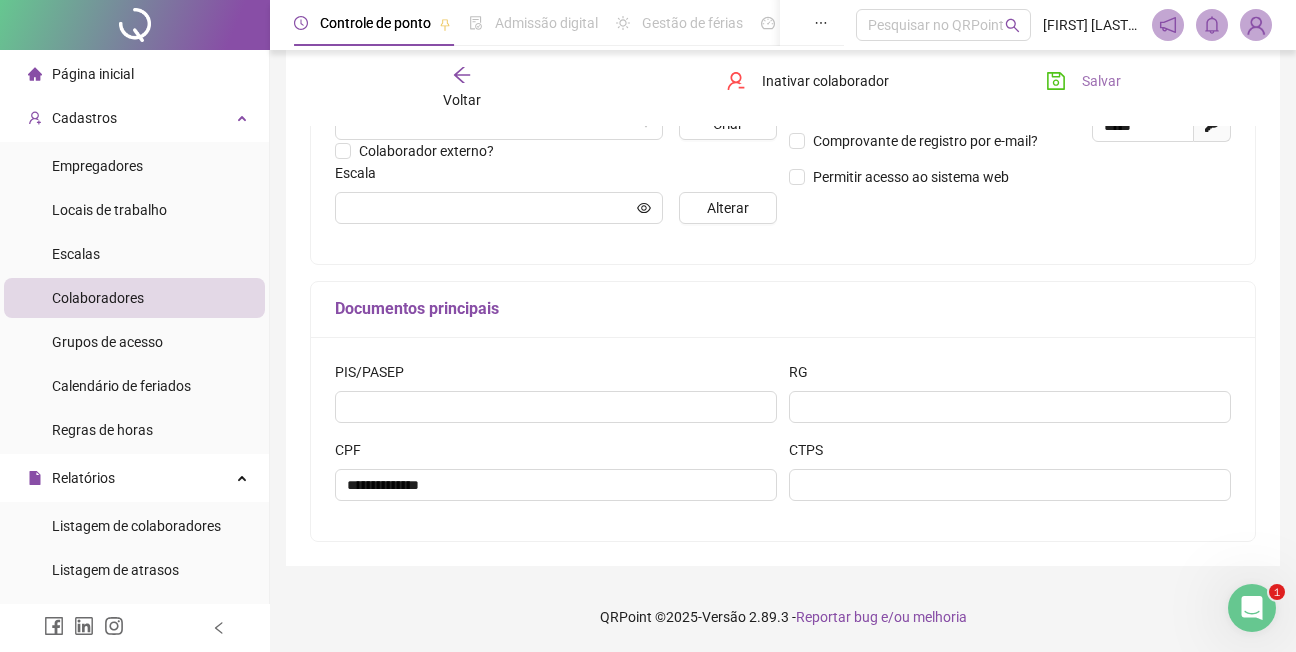 click on "Salvar" at bounding box center (1101, 81) 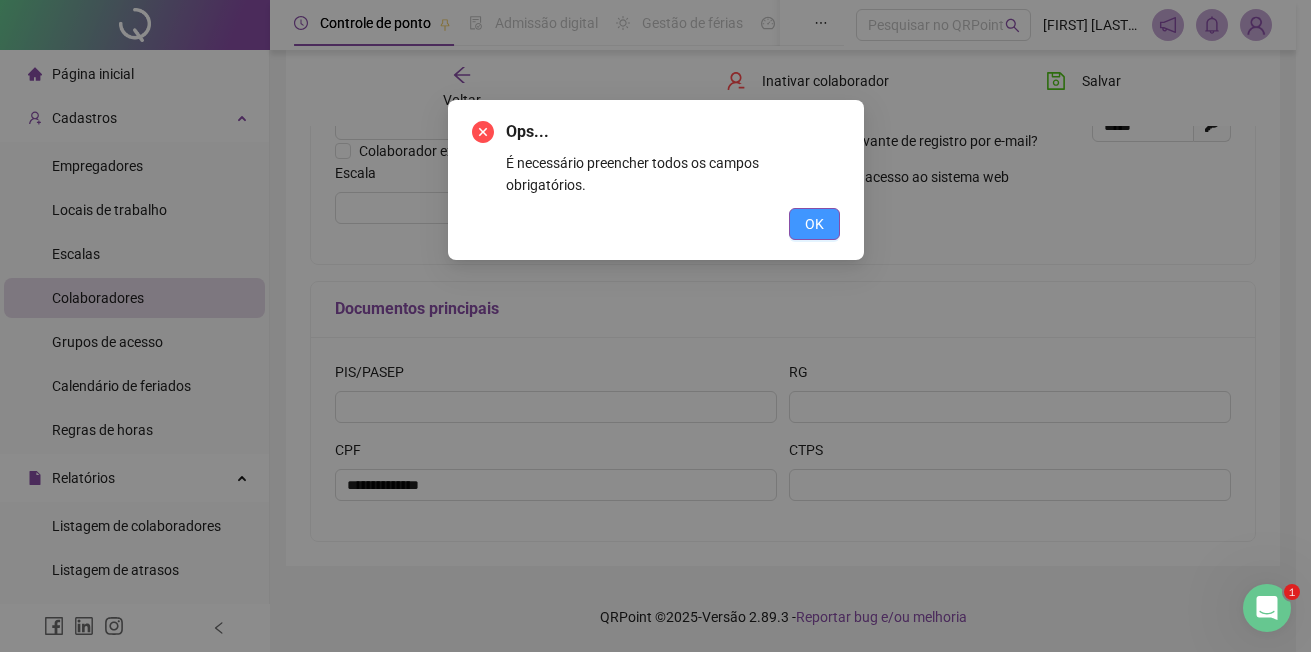 click on "OK" at bounding box center (814, 224) 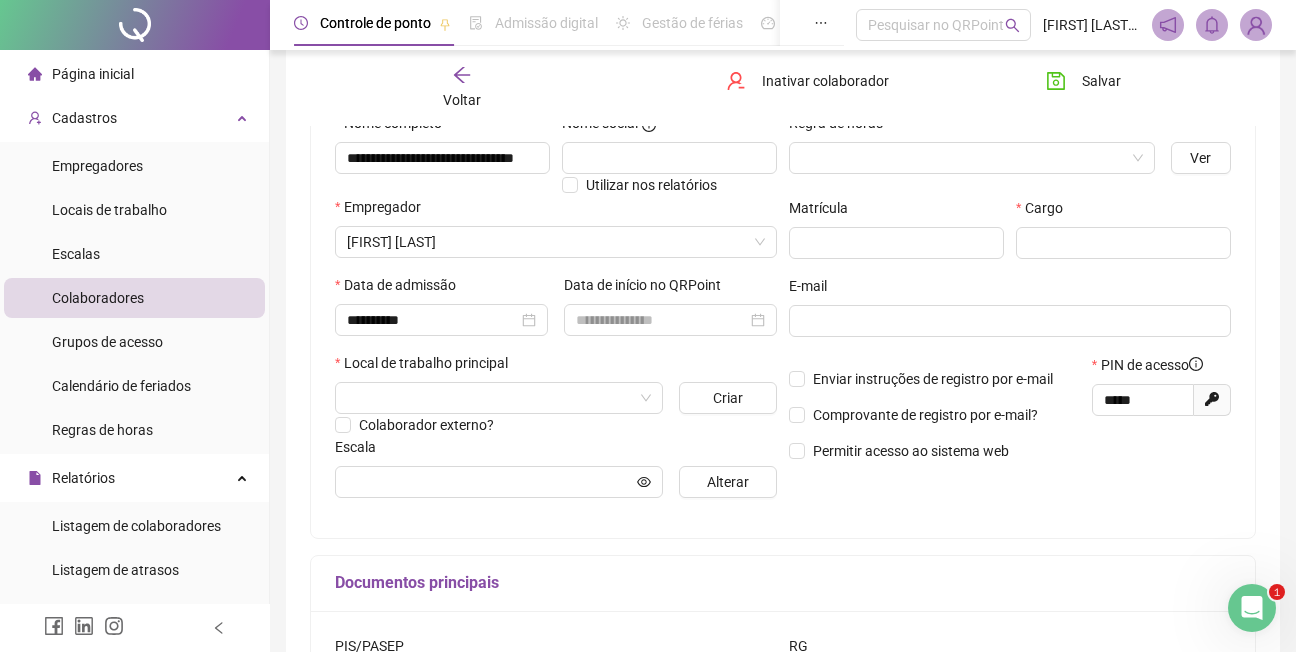 scroll, scrollTop: 189, scrollLeft: 0, axis: vertical 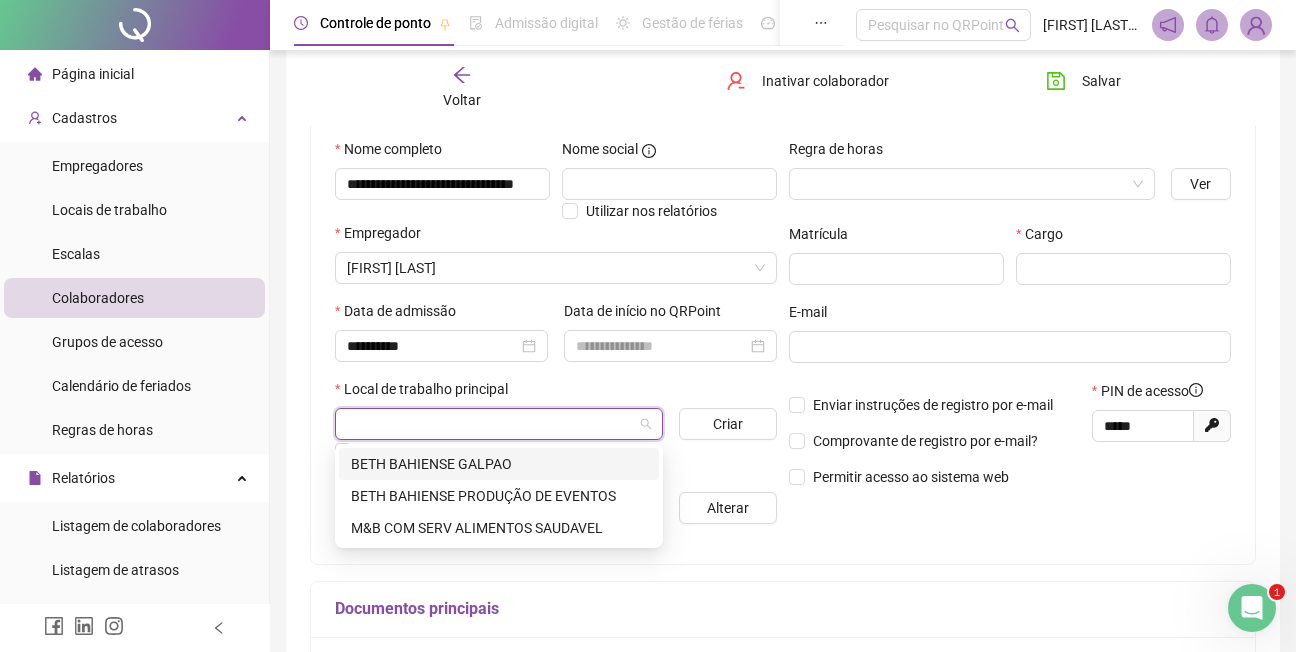 click at bounding box center (490, 424) 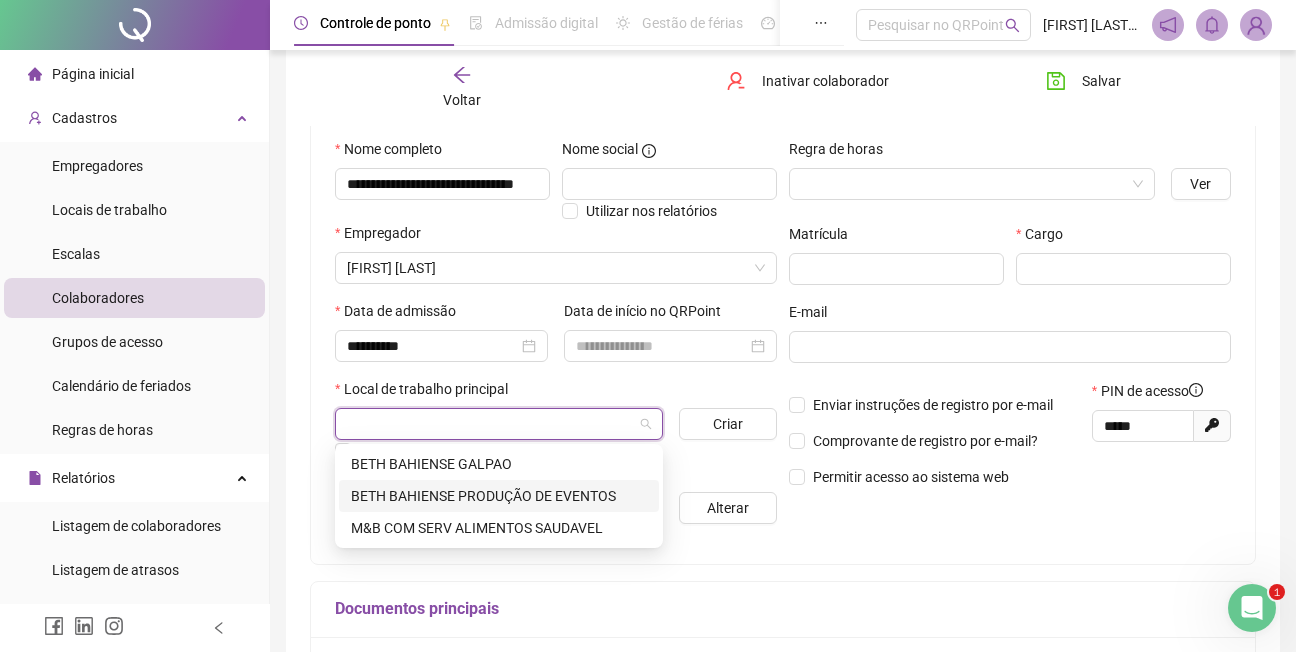 click on "BETH BAHIENSE PRODUÇÃO DE EVENTOS" at bounding box center [499, 496] 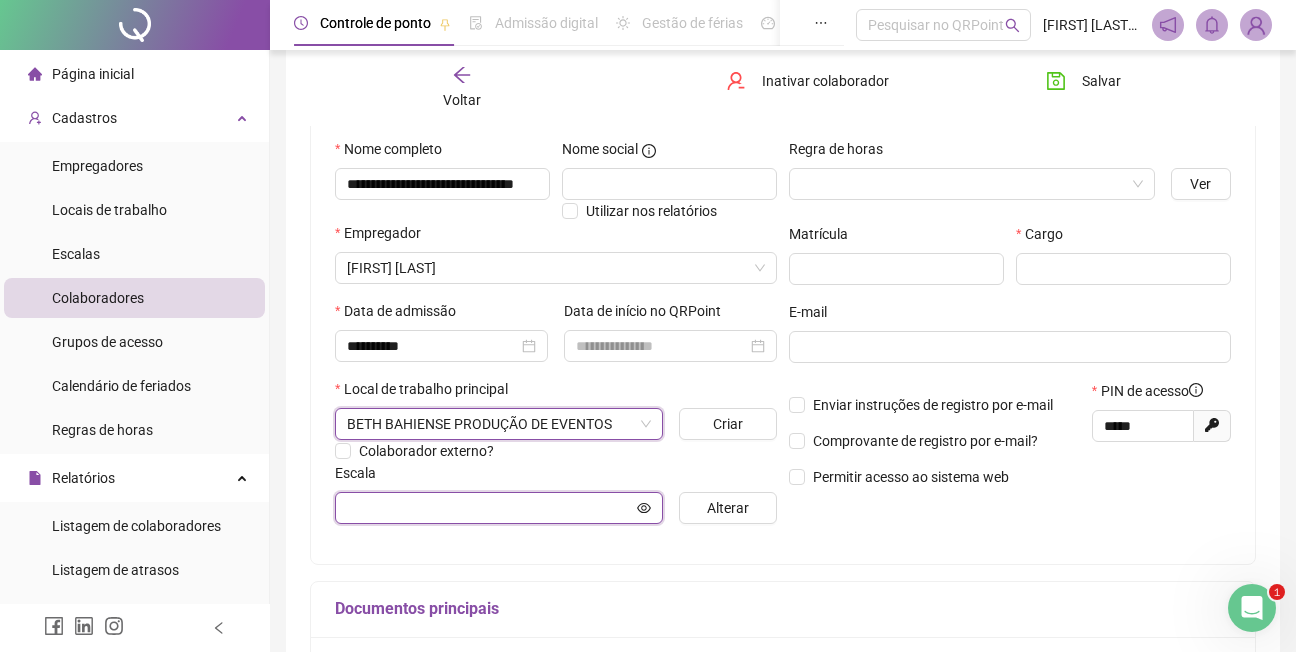 click at bounding box center (490, 508) 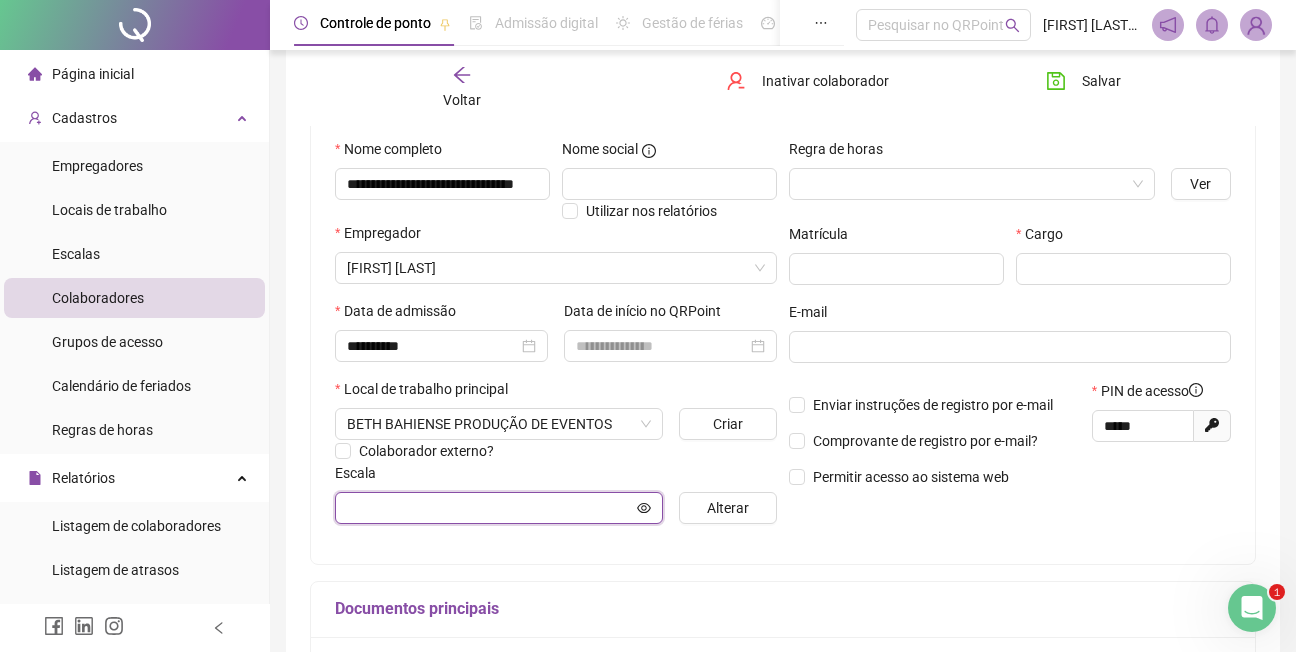 click 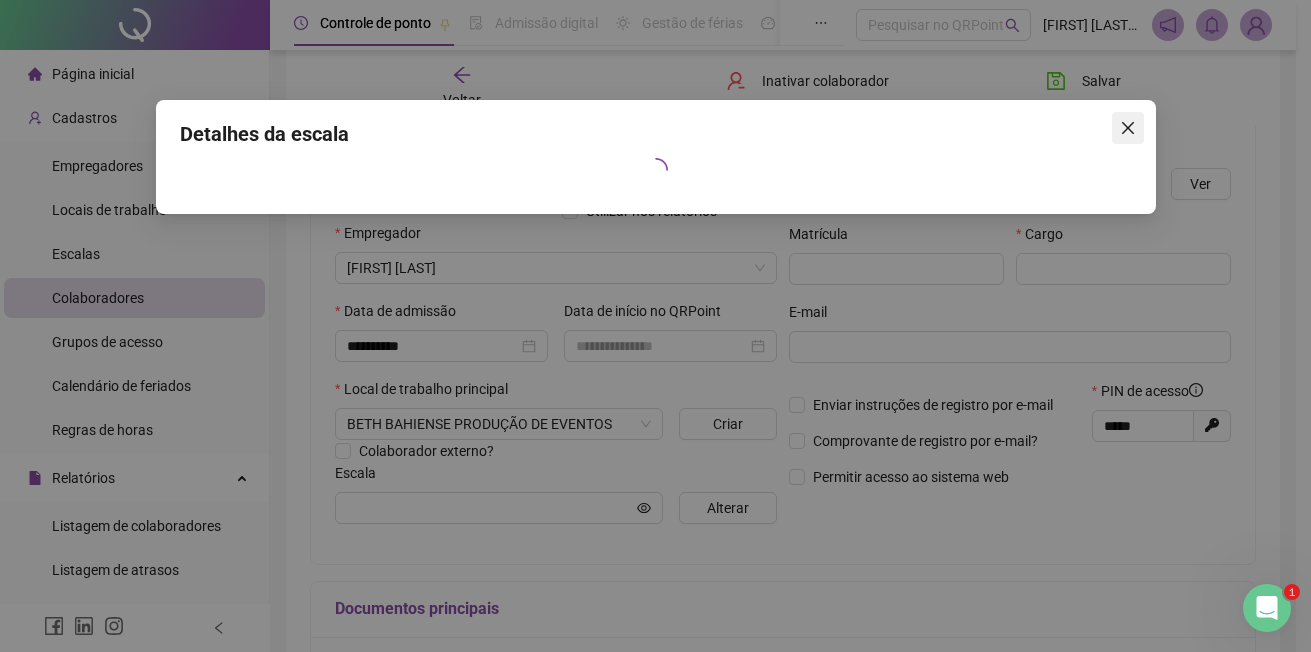 click at bounding box center [1128, 128] 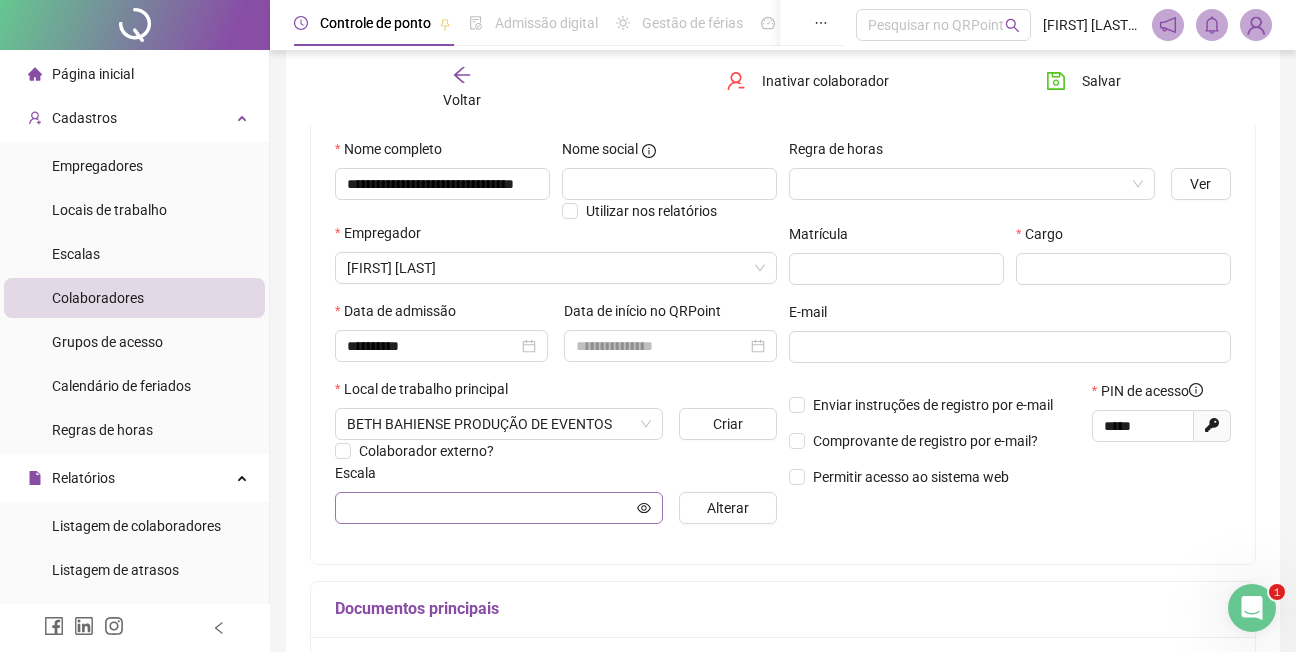 click at bounding box center [499, 508] 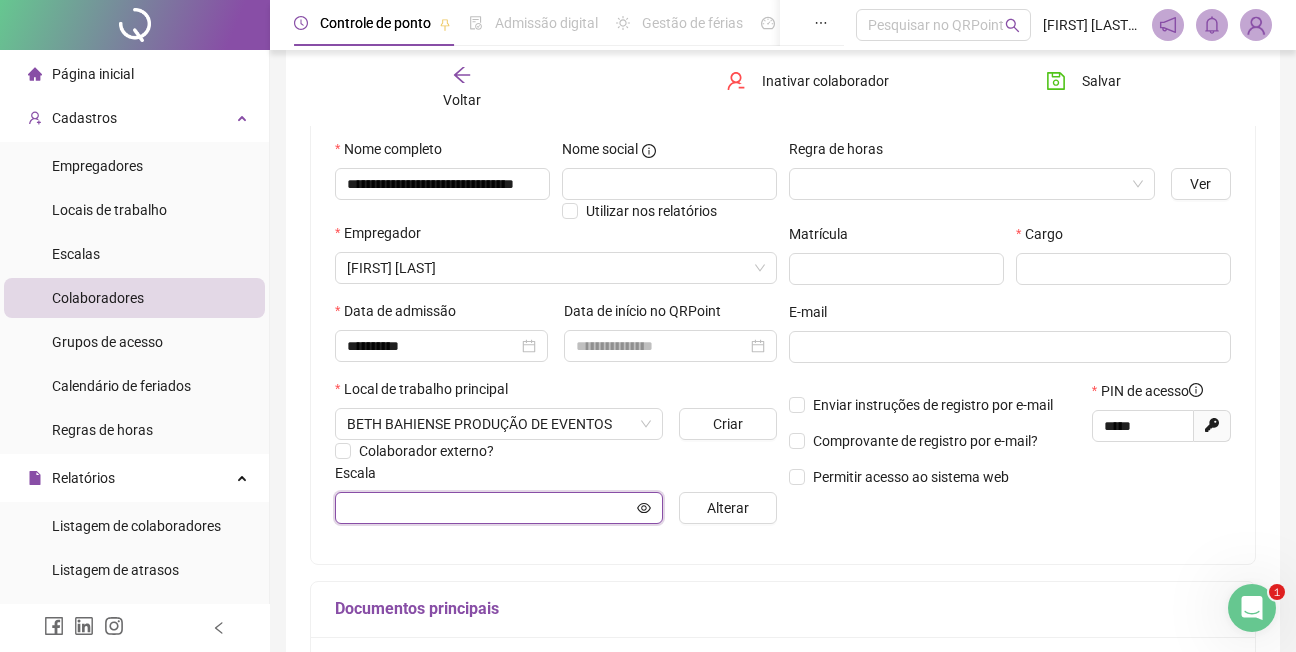 click at bounding box center [490, 508] 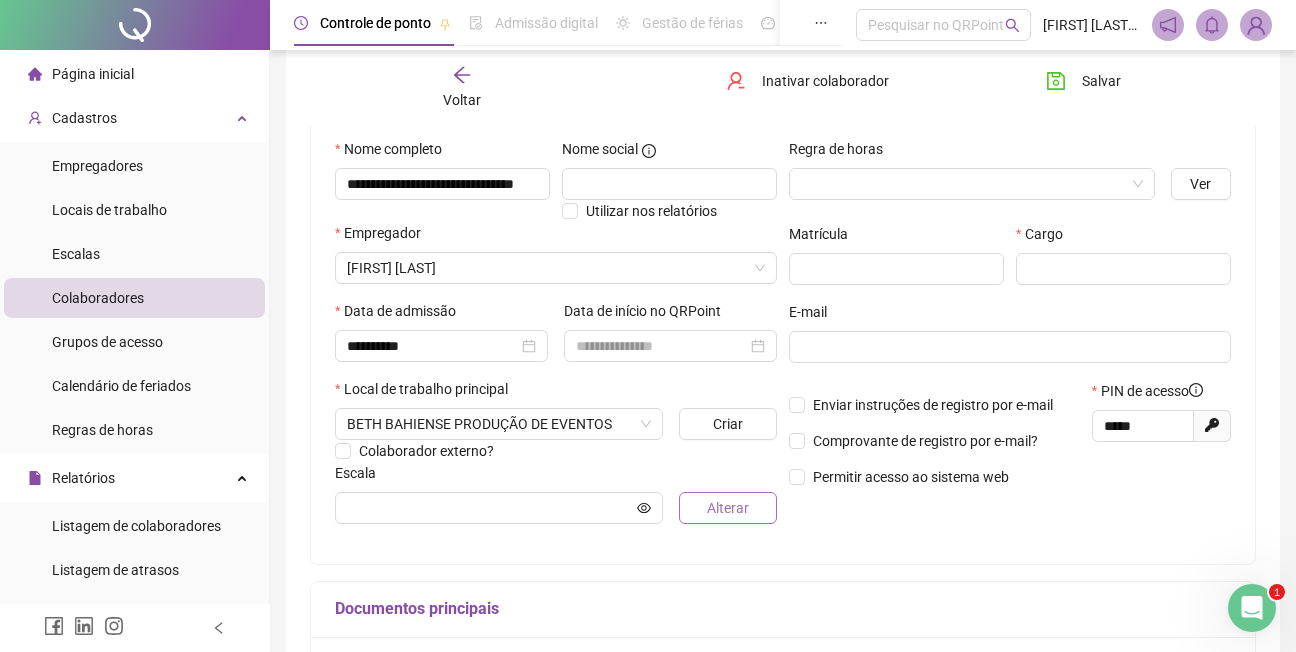 click on "Alterar" at bounding box center [728, 508] 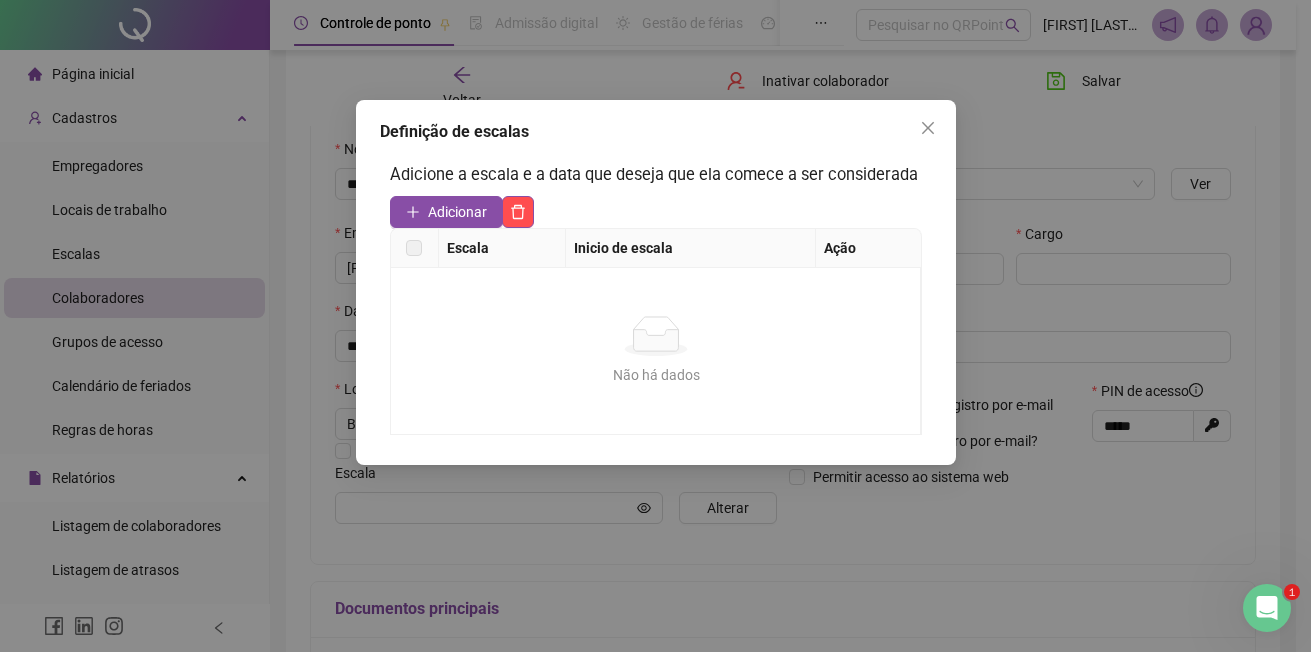 click at bounding box center [414, 248] 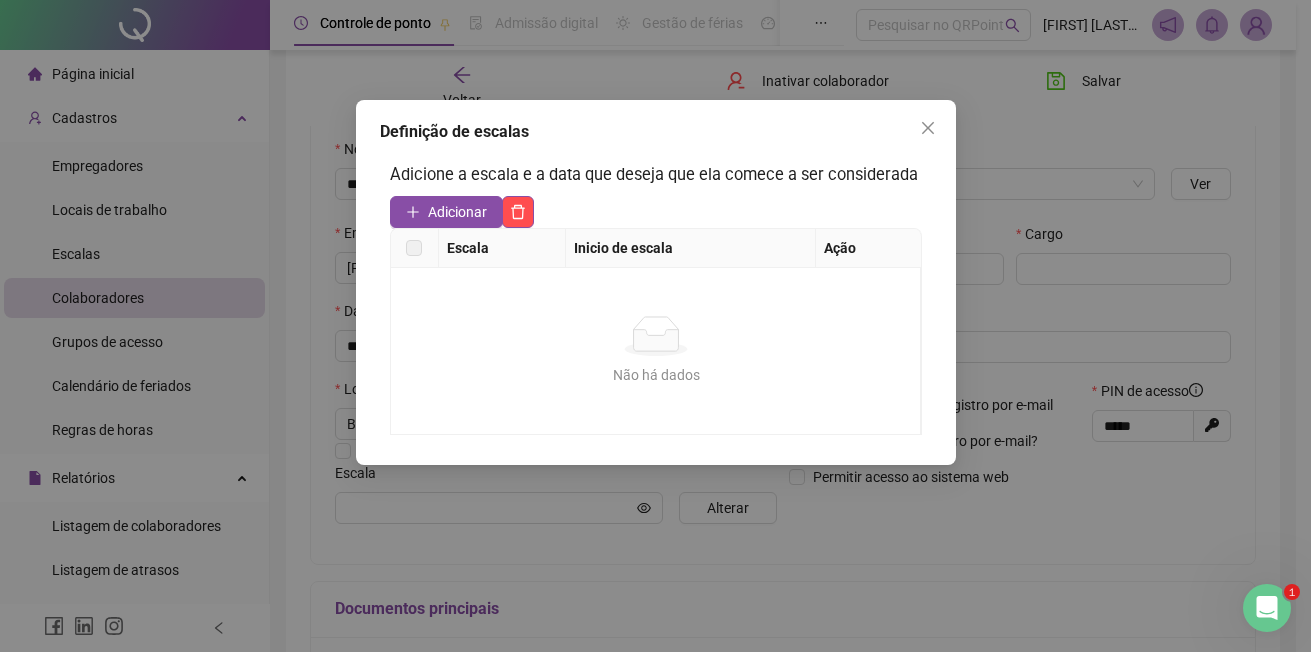 click on "Não há dados Não há dados" at bounding box center (656, 351) 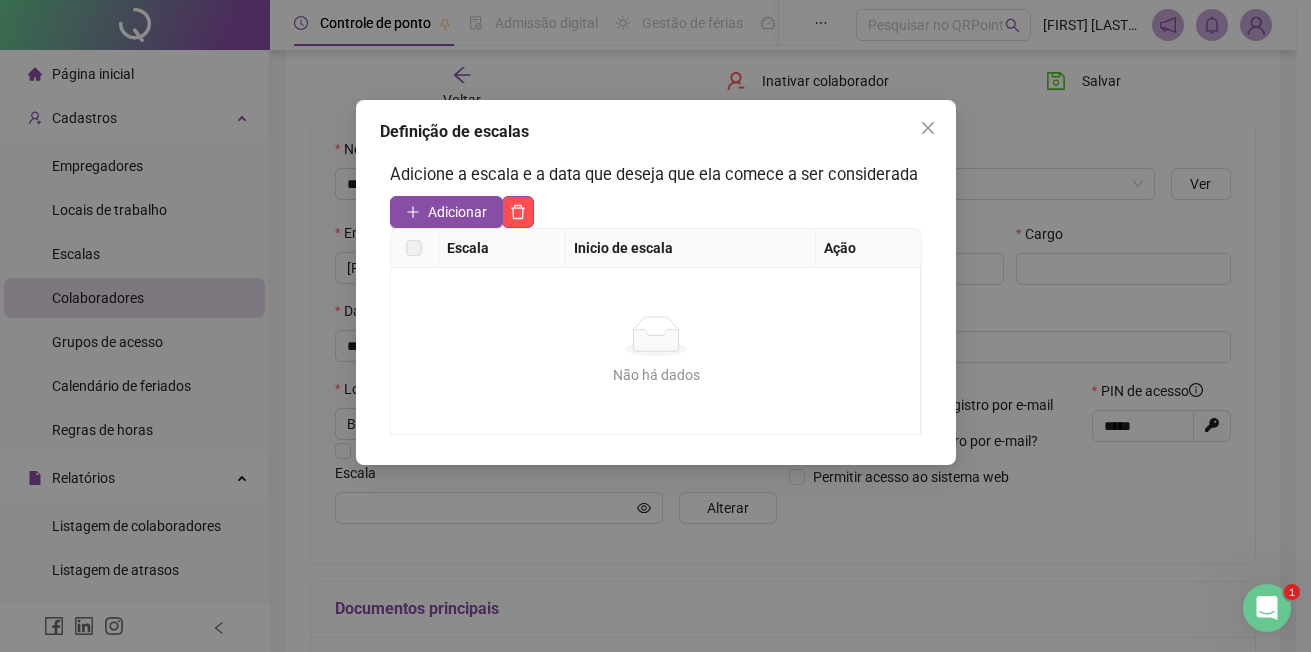 click on "Inicio de escala" at bounding box center (691, 248) 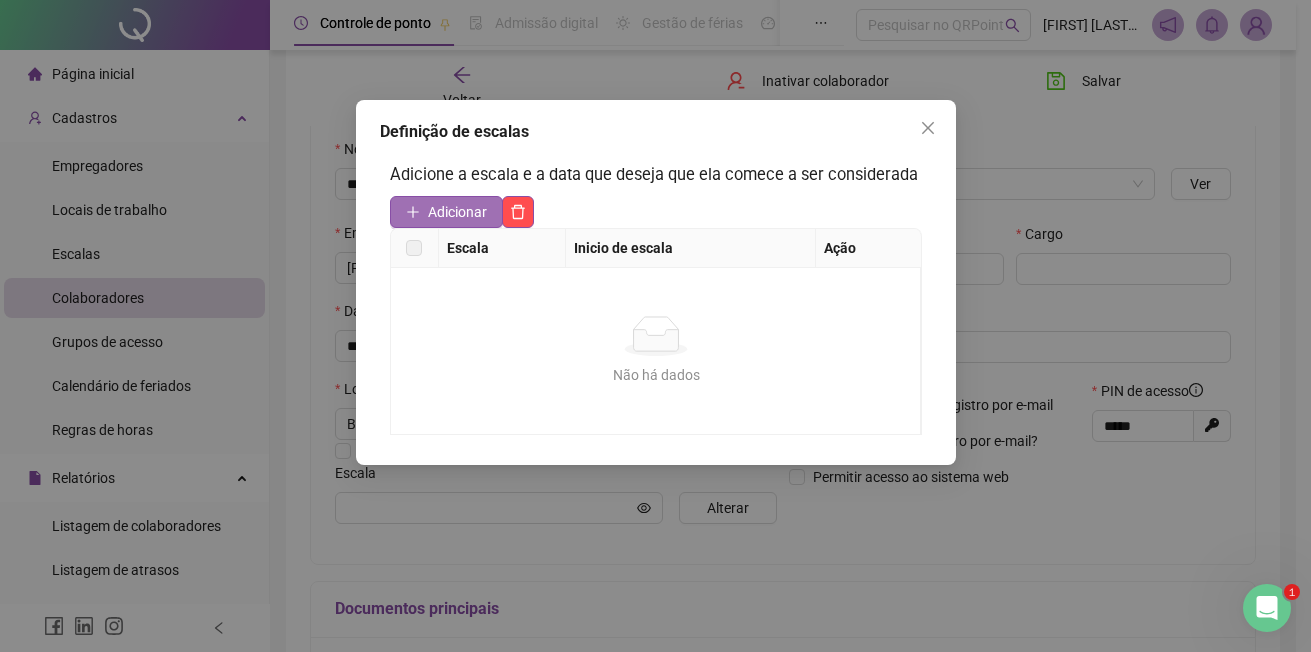click on "Adicionar" at bounding box center (457, 212) 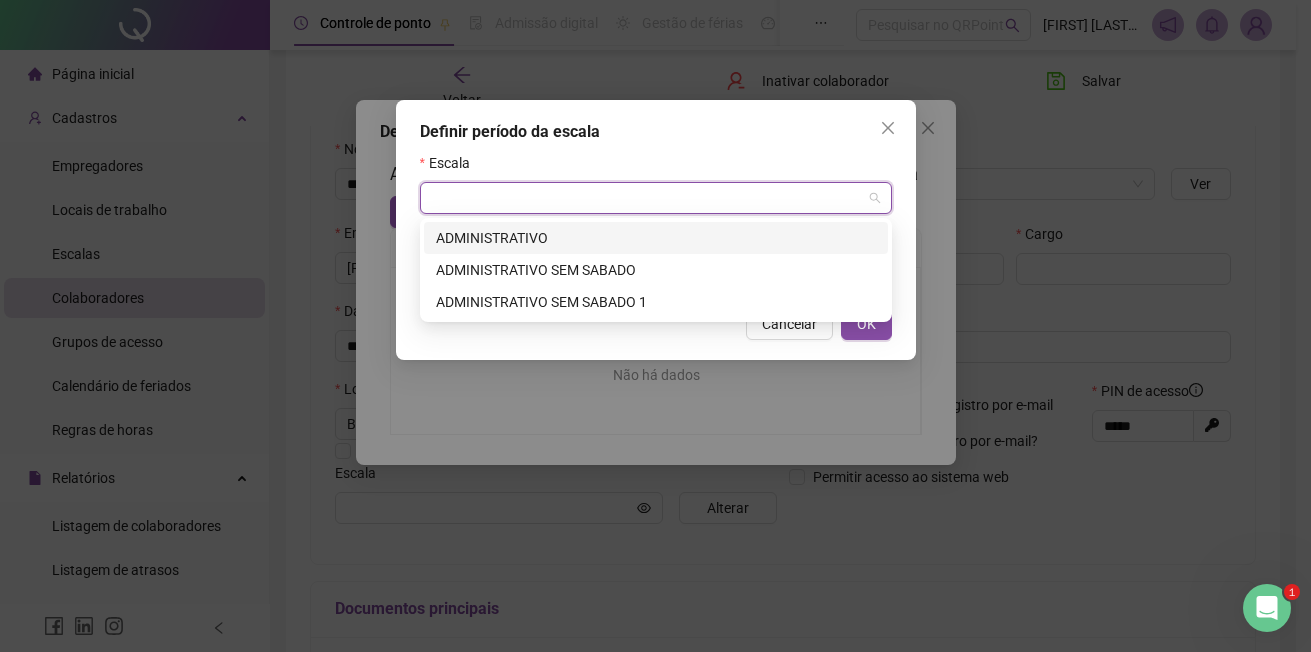click at bounding box center [647, 198] 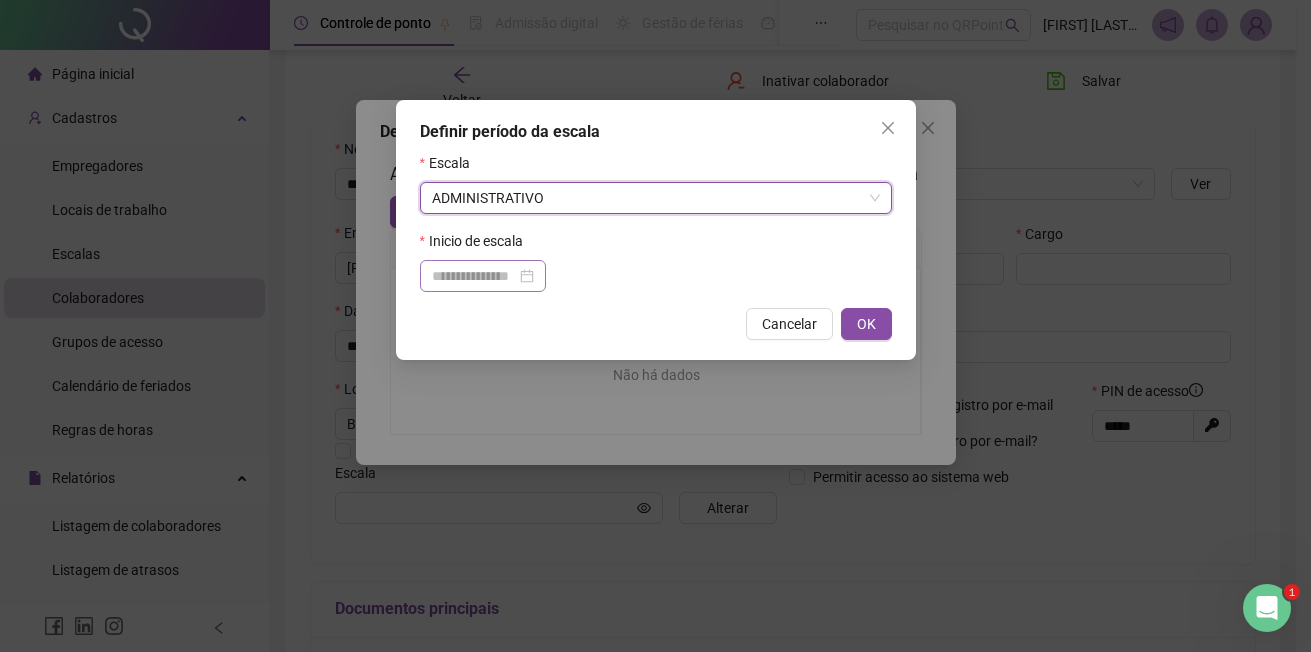 click at bounding box center (483, 276) 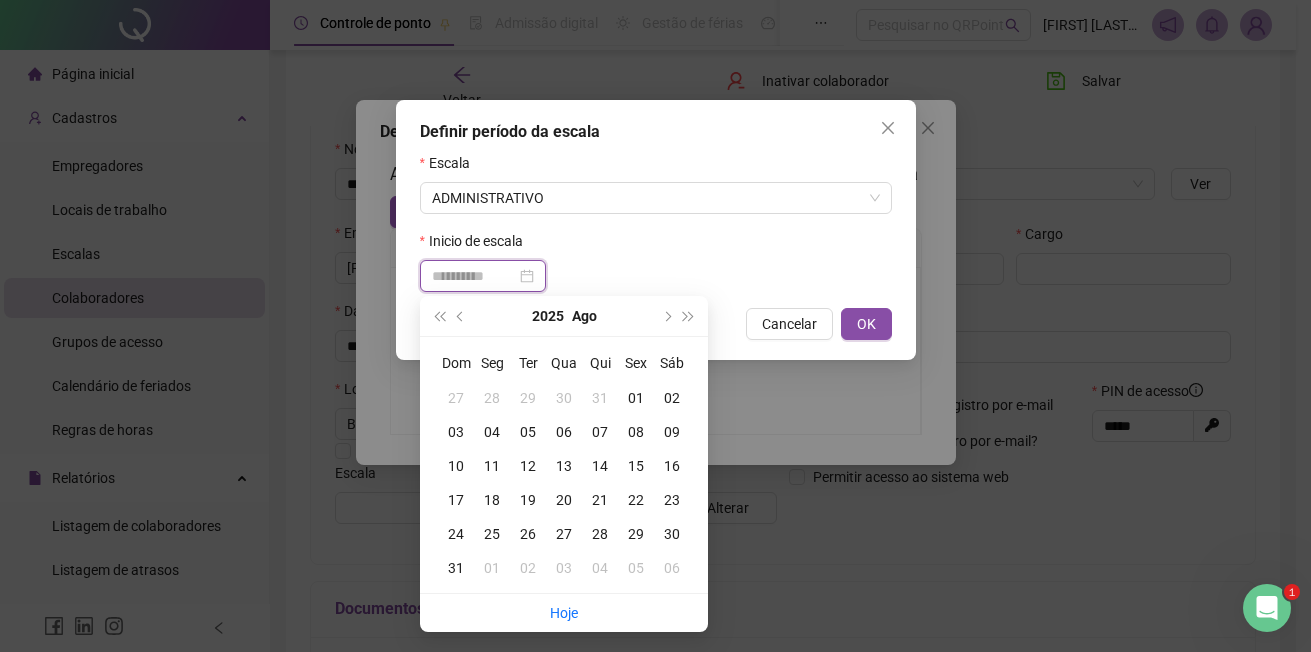 type on "**********" 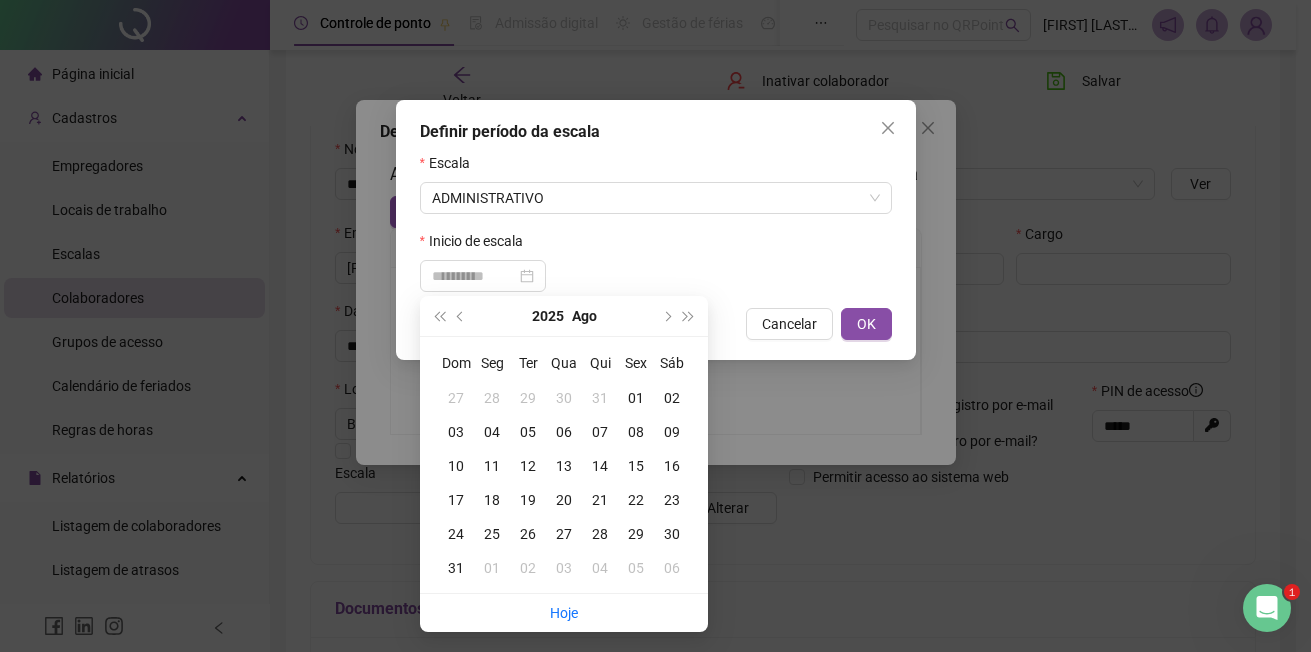 click on "04" at bounding box center (492, 432) 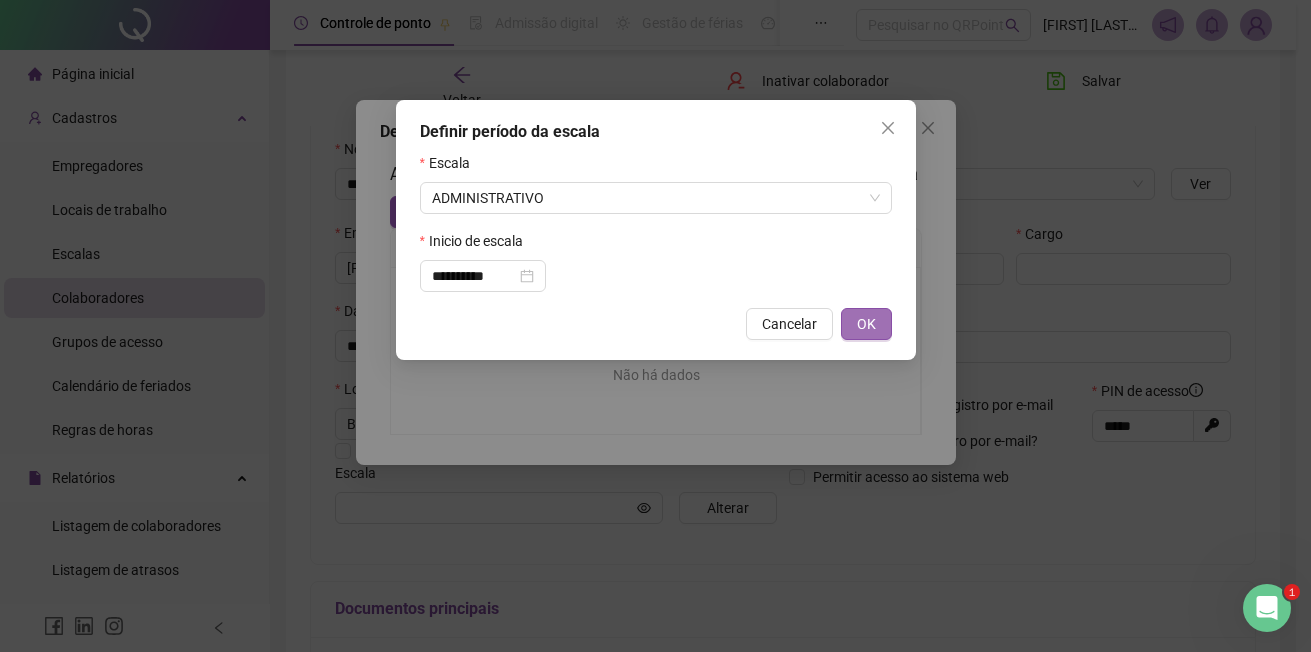 click on "OK" at bounding box center (866, 324) 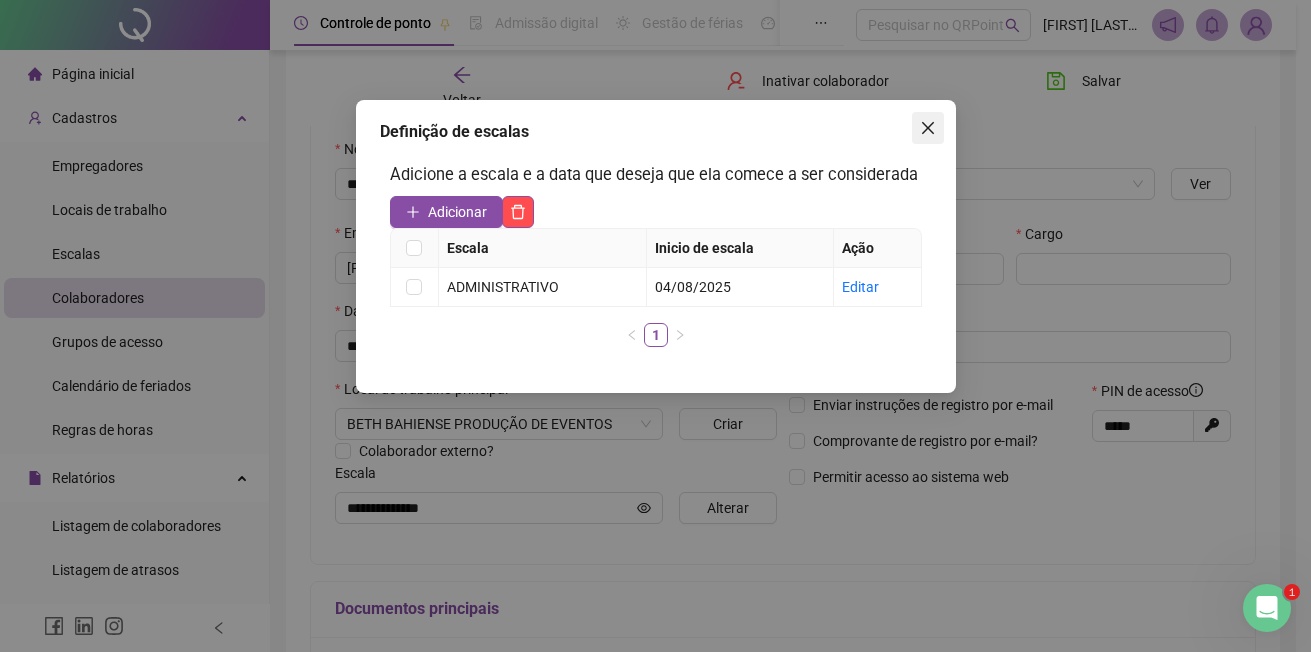 click 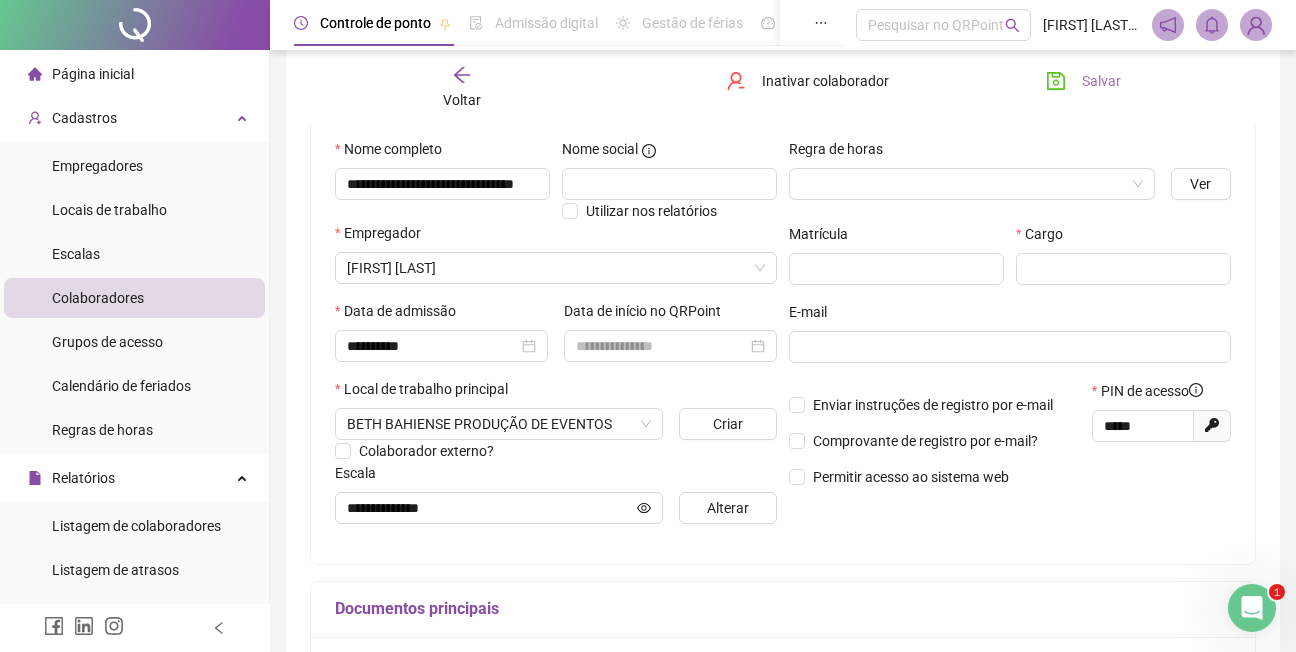 click on "Salvar" at bounding box center [1101, 81] 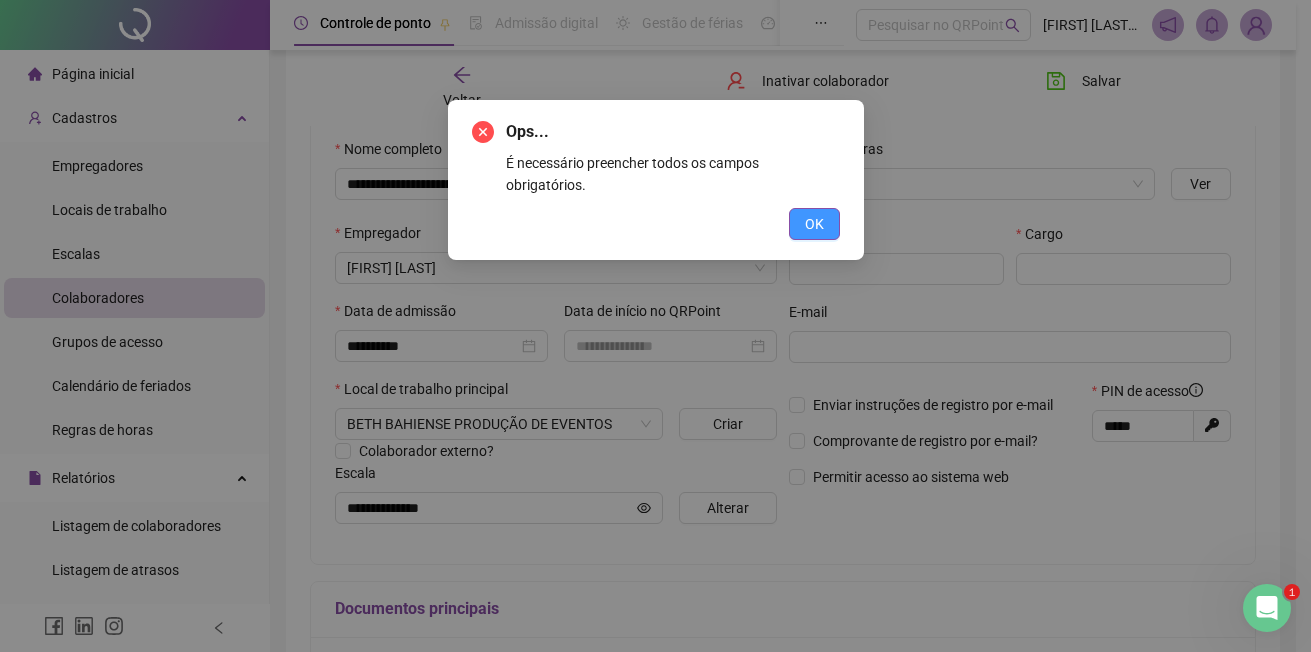 click on "OK" at bounding box center [814, 224] 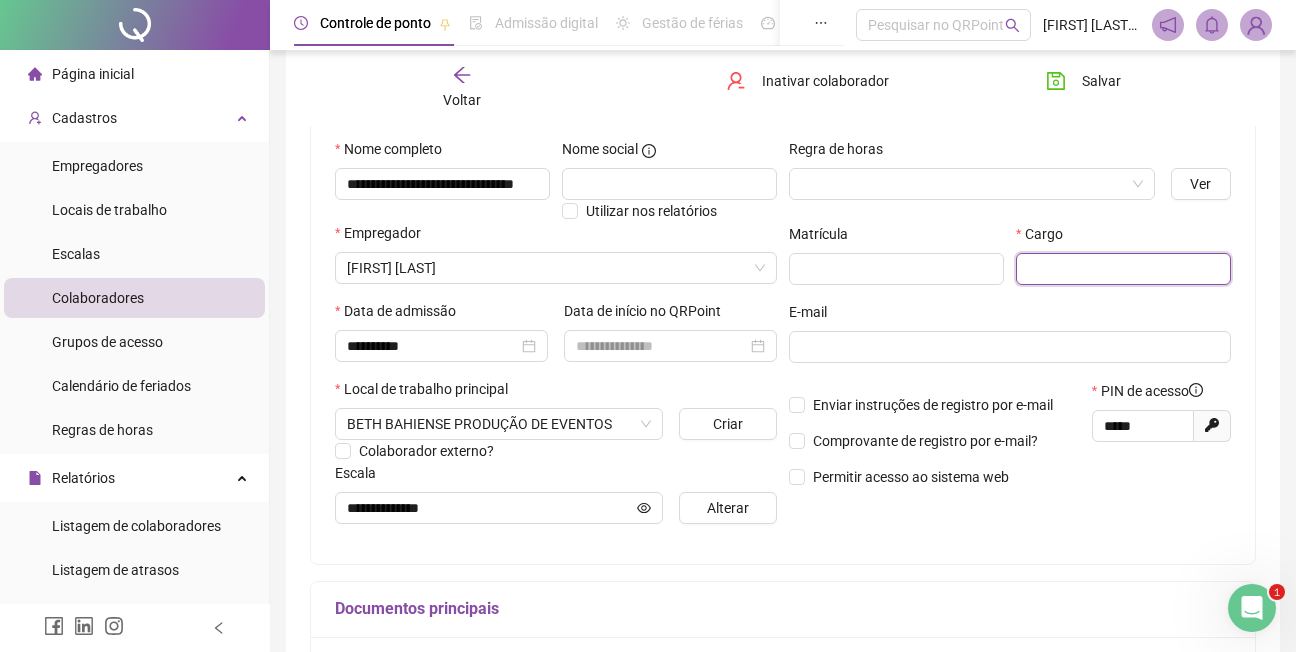 click at bounding box center (1123, 269) 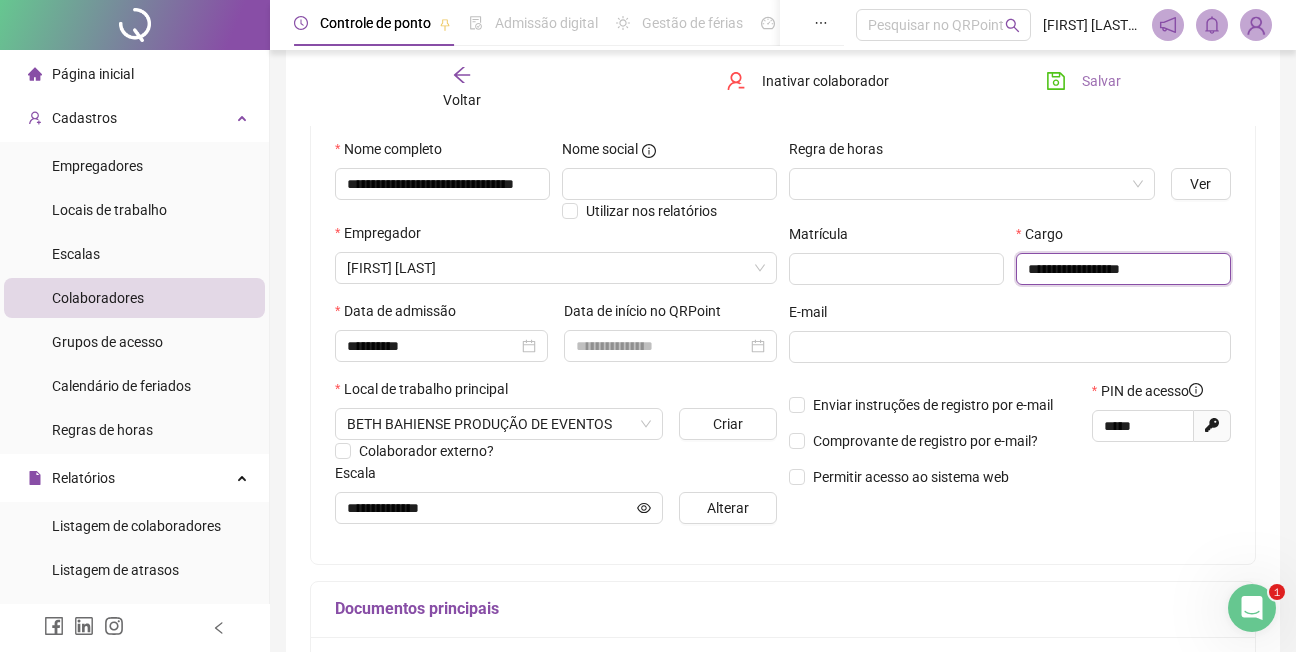 type on "**********" 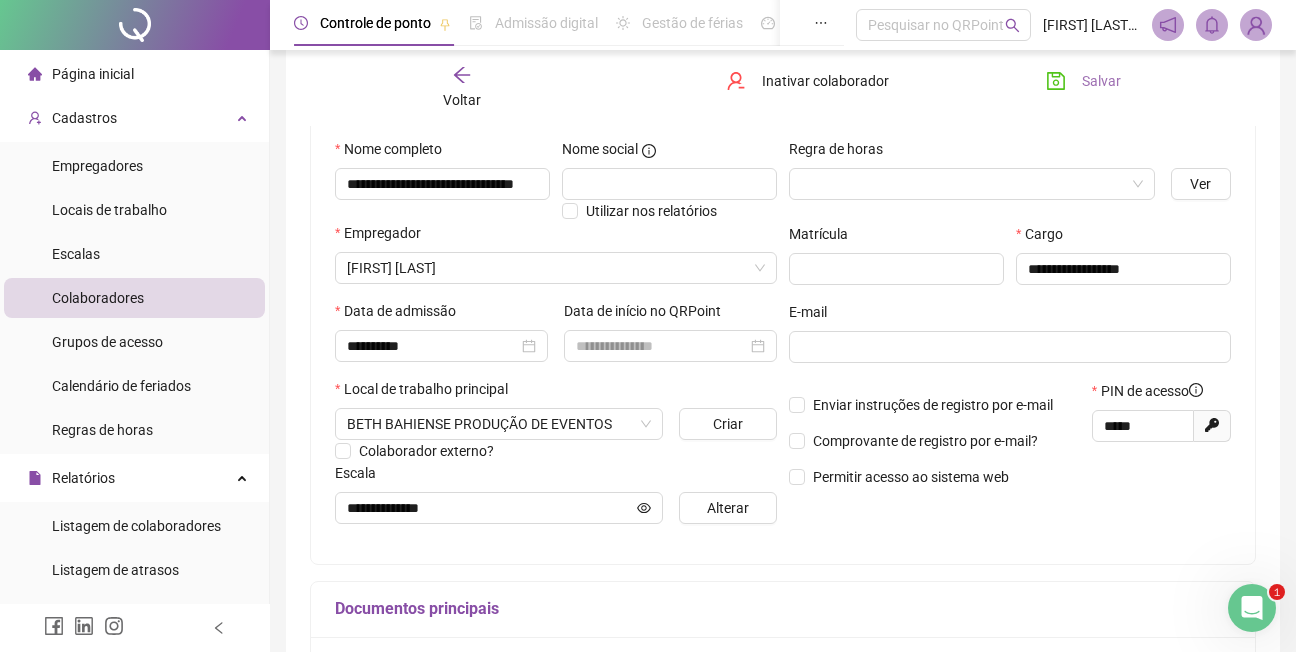 click on "Salvar" at bounding box center (1101, 81) 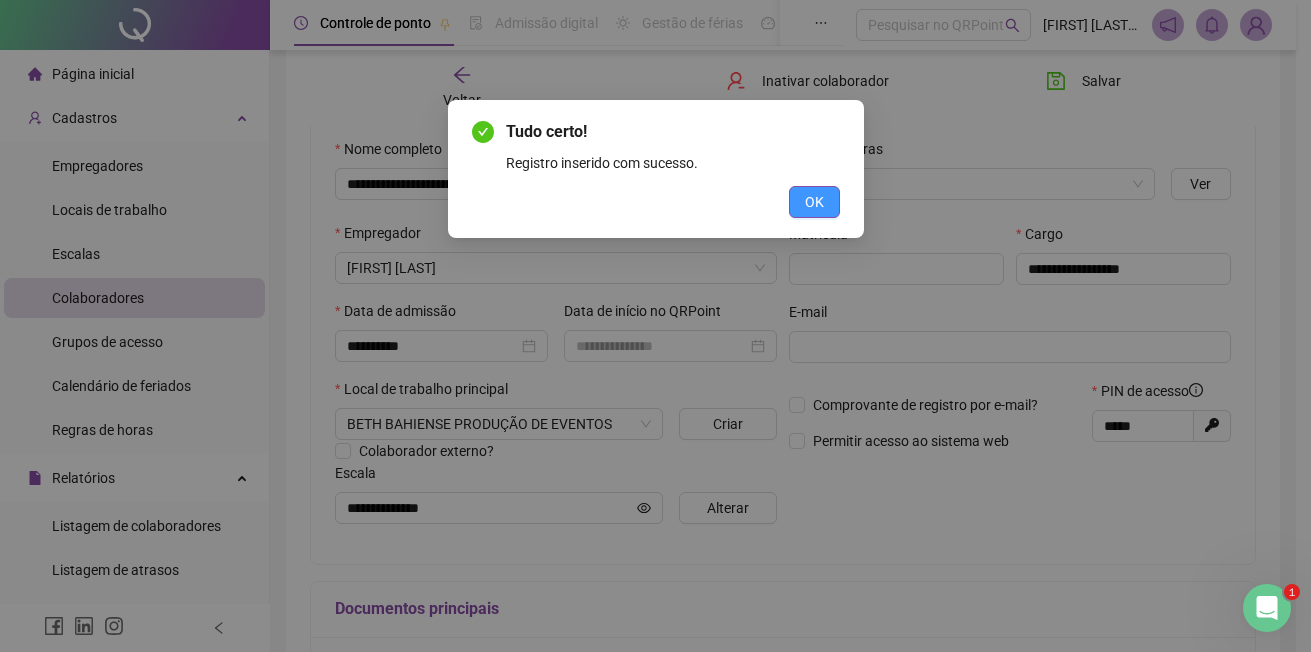 click on "OK" at bounding box center [814, 202] 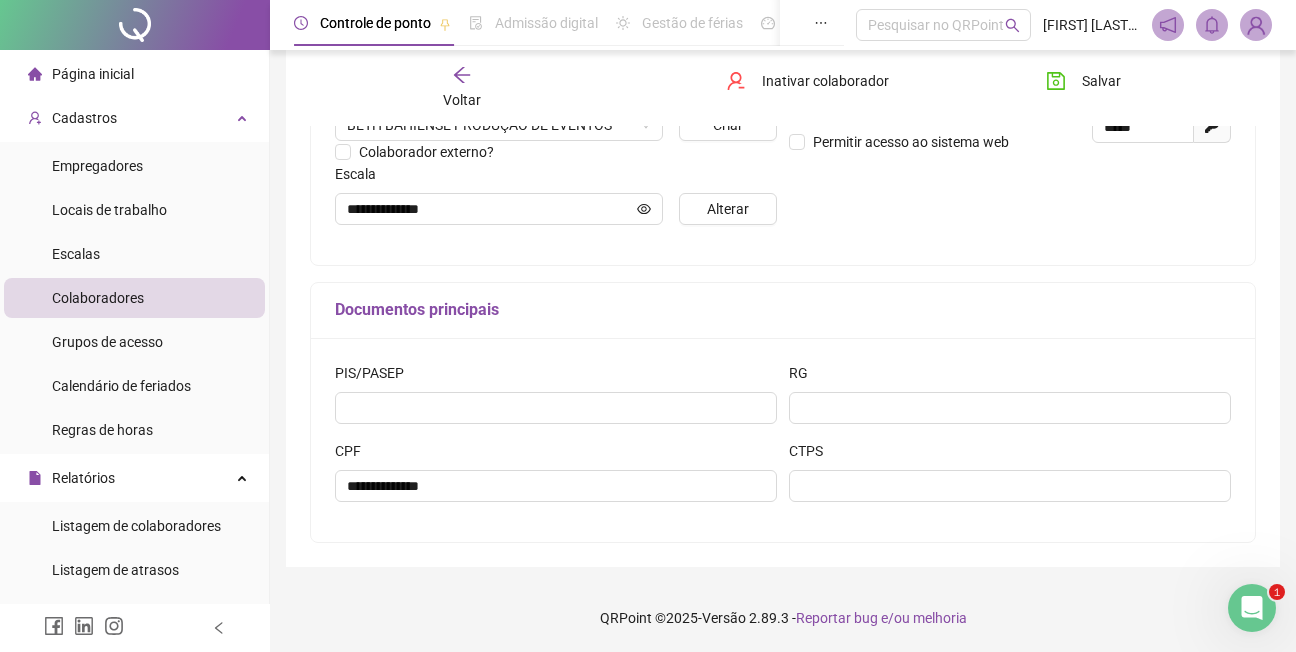 scroll, scrollTop: 489, scrollLeft: 0, axis: vertical 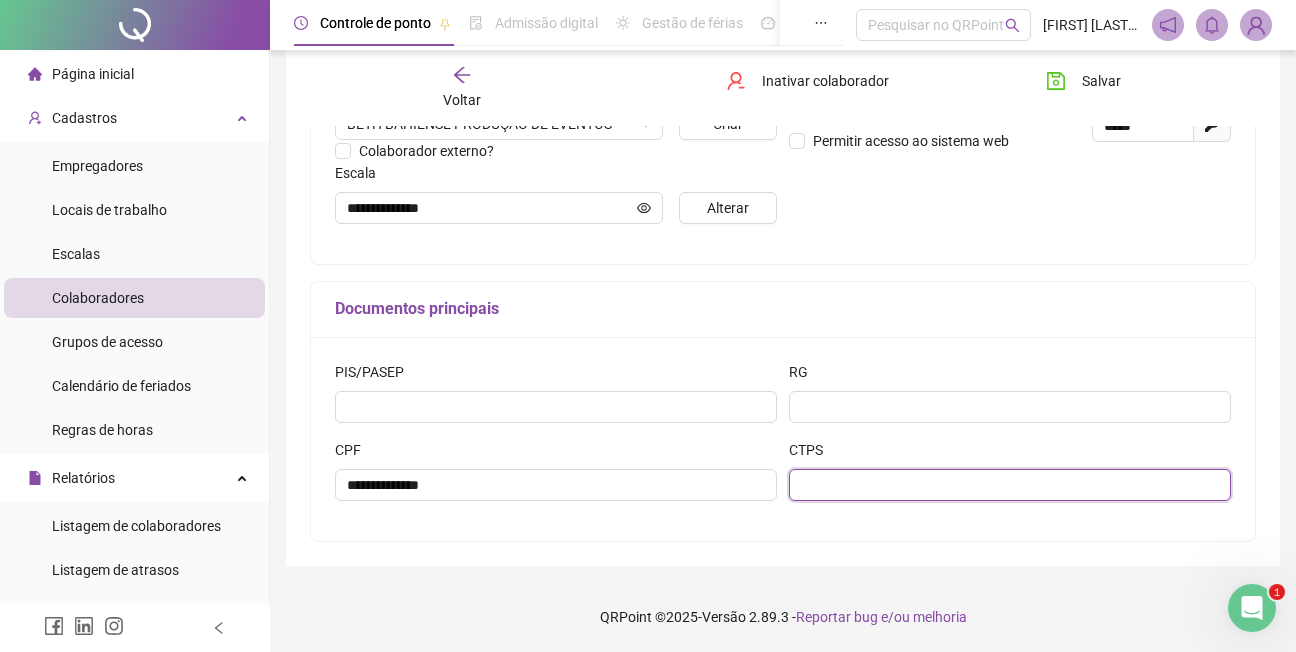 click at bounding box center [1010, 485] 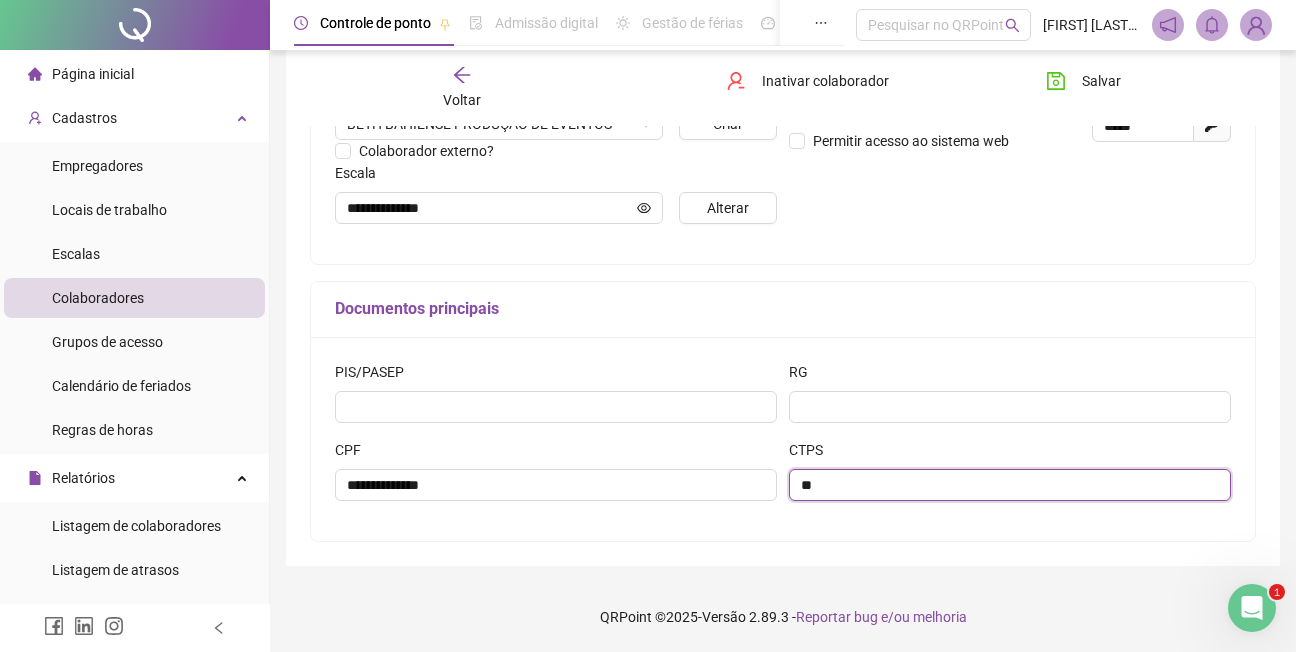 type on "*" 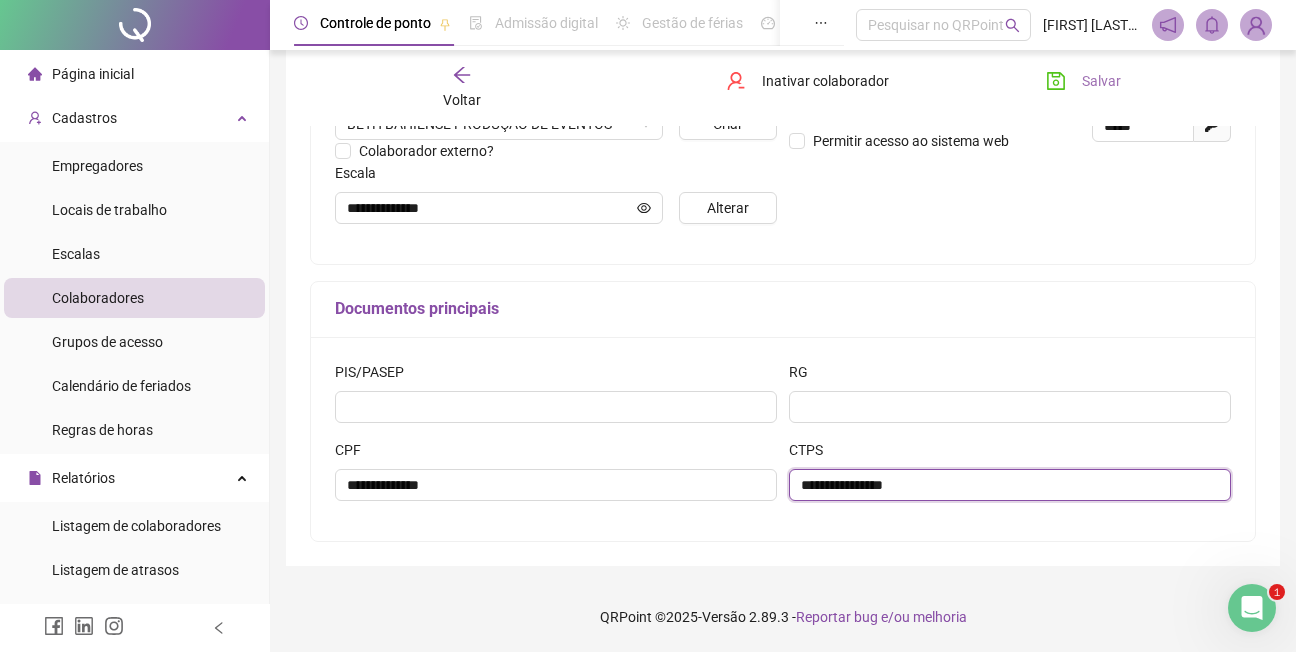 type on "**********" 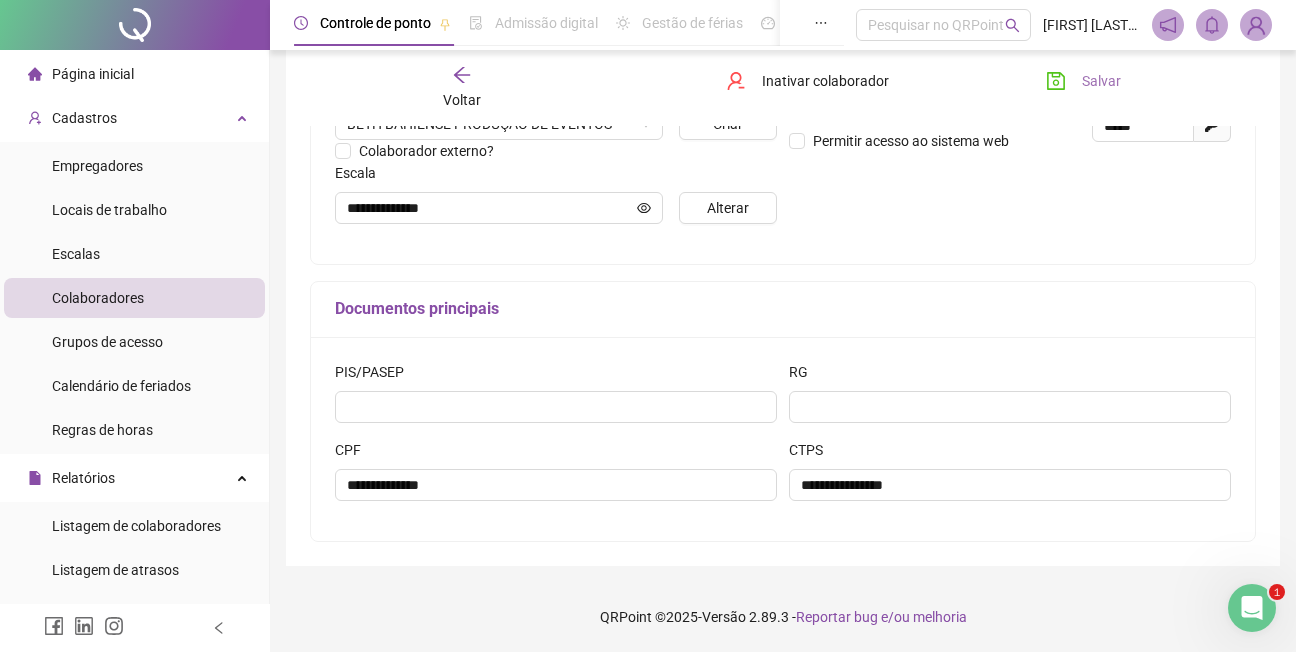 click on "Salvar" at bounding box center (1101, 81) 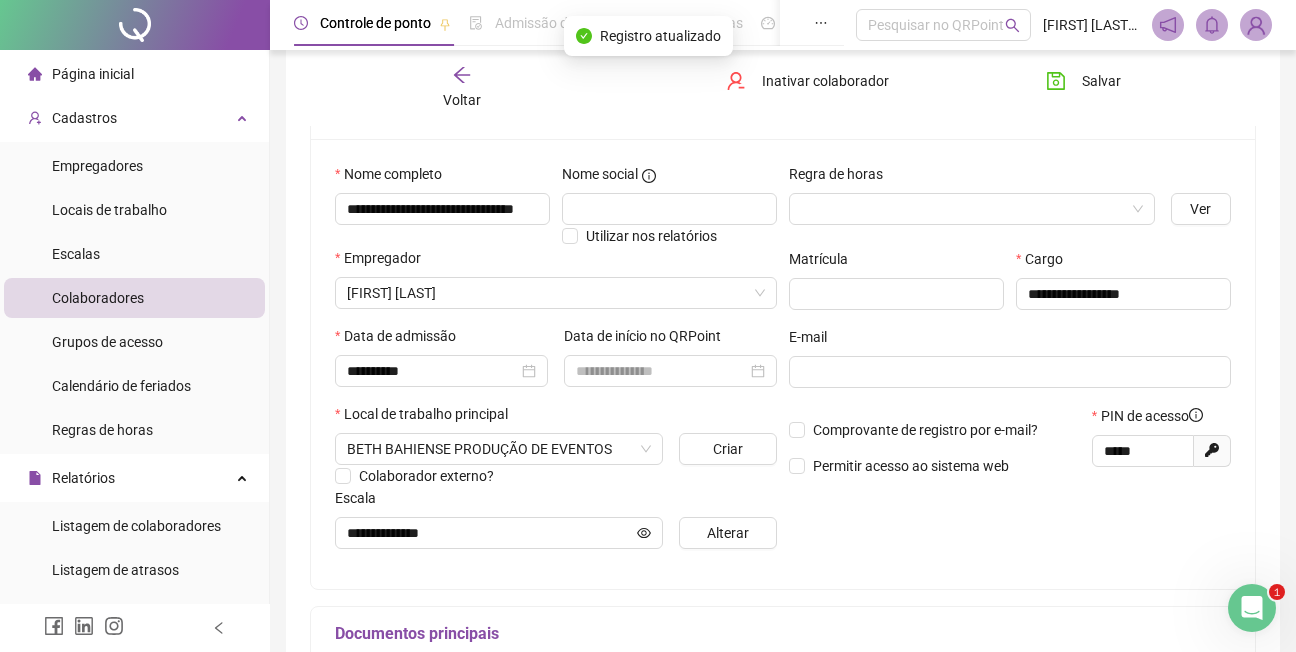 scroll, scrollTop: 200, scrollLeft: 0, axis: vertical 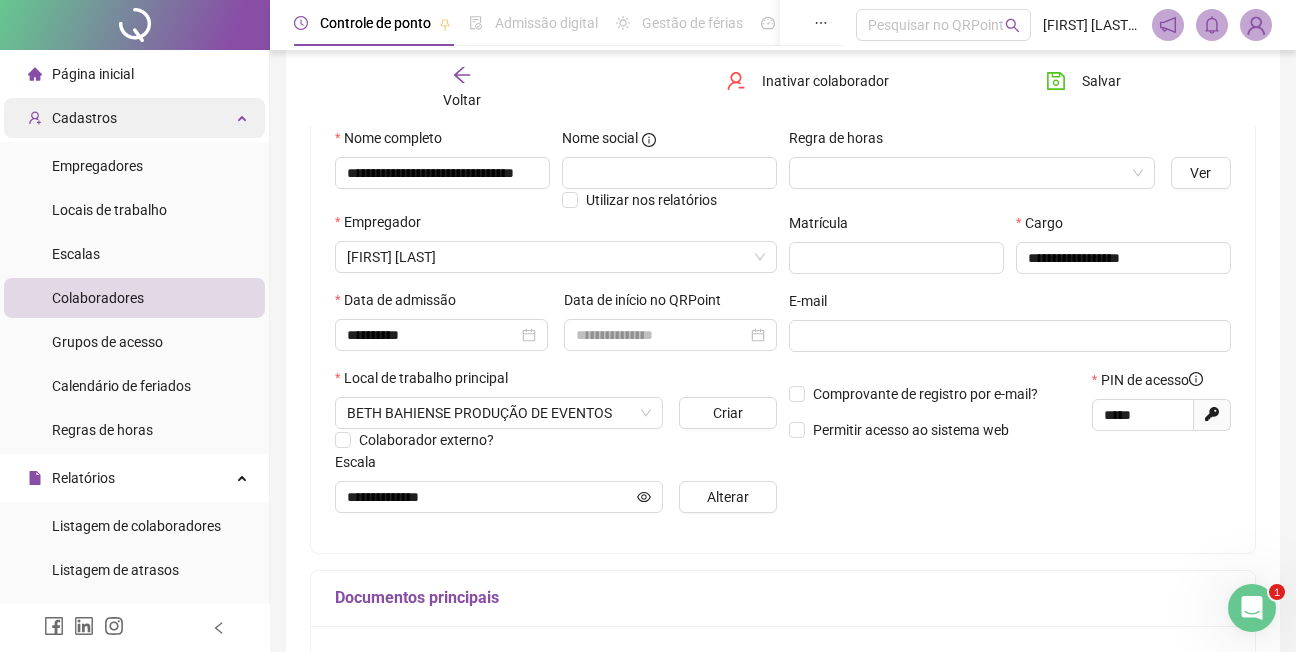 click on "Cadastros" at bounding box center [84, 118] 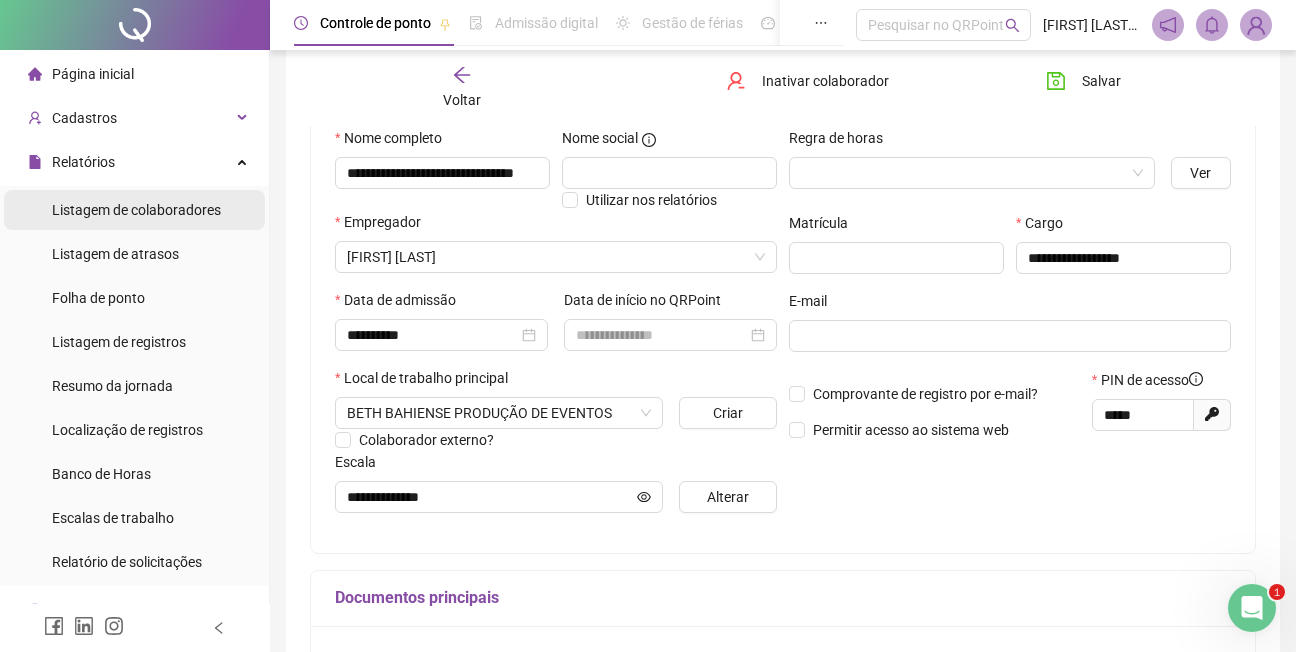 click on "Listagem de colaboradores" at bounding box center (136, 210) 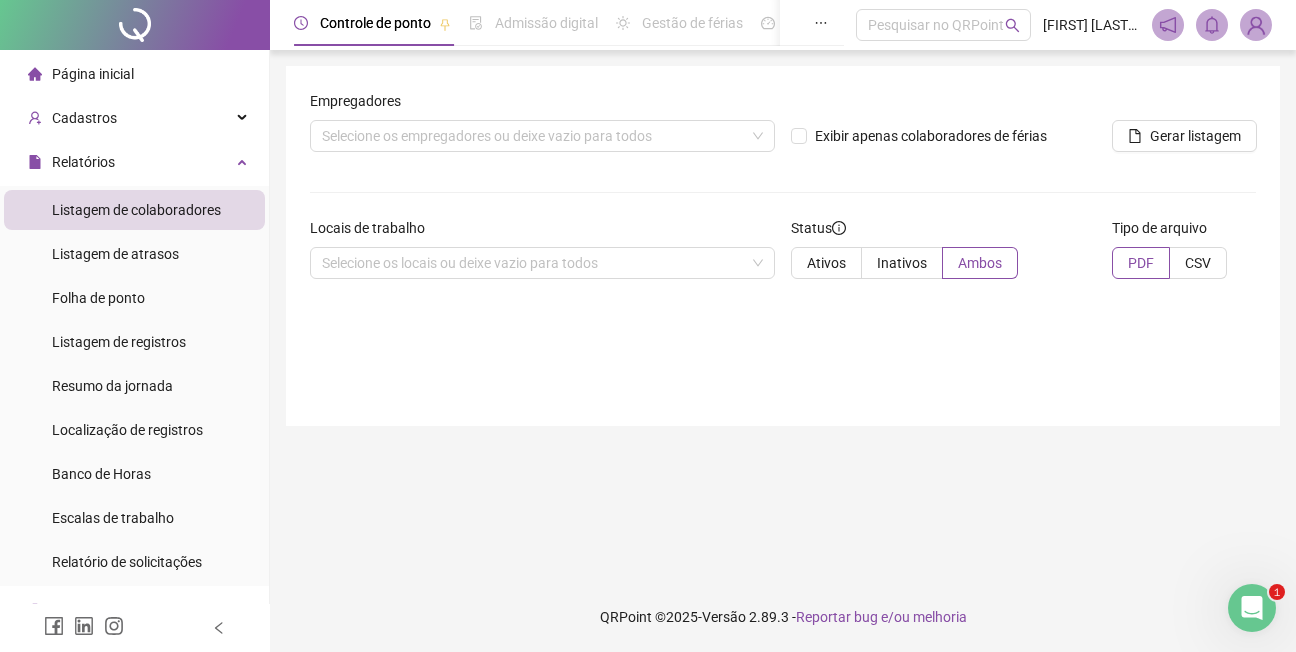 scroll, scrollTop: 0, scrollLeft: 0, axis: both 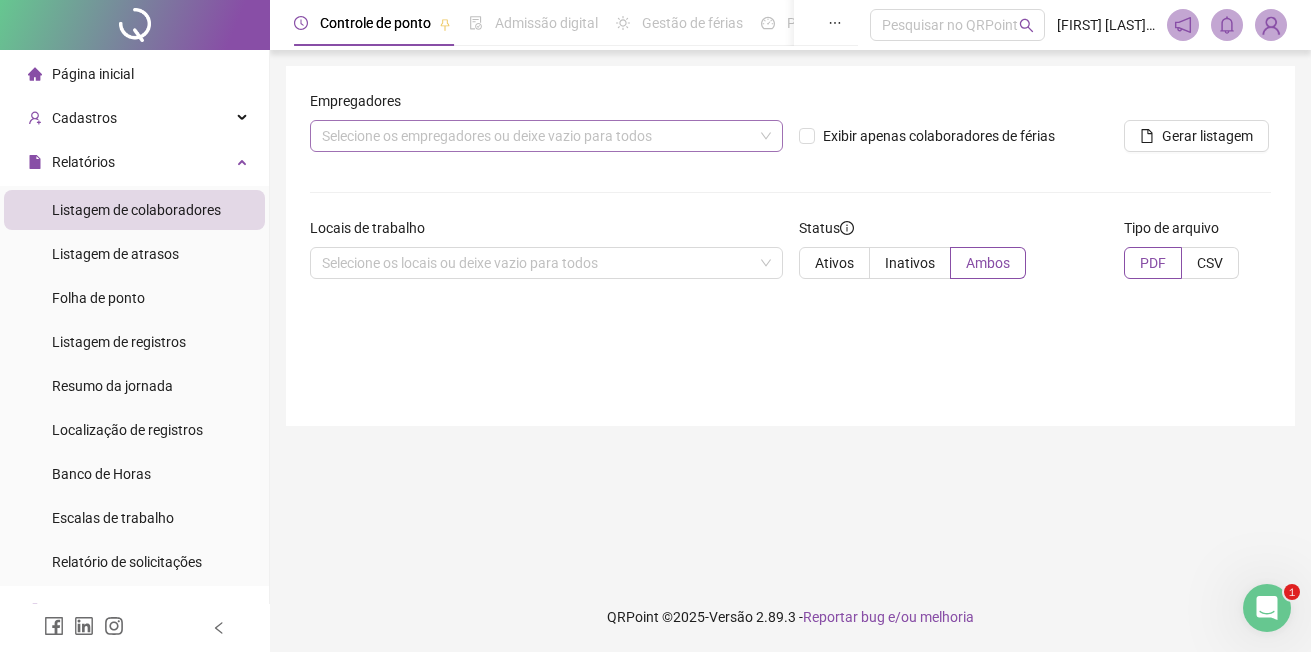 click on "Selecione os empregadores ou deixe vazio para todos" at bounding box center [546, 136] 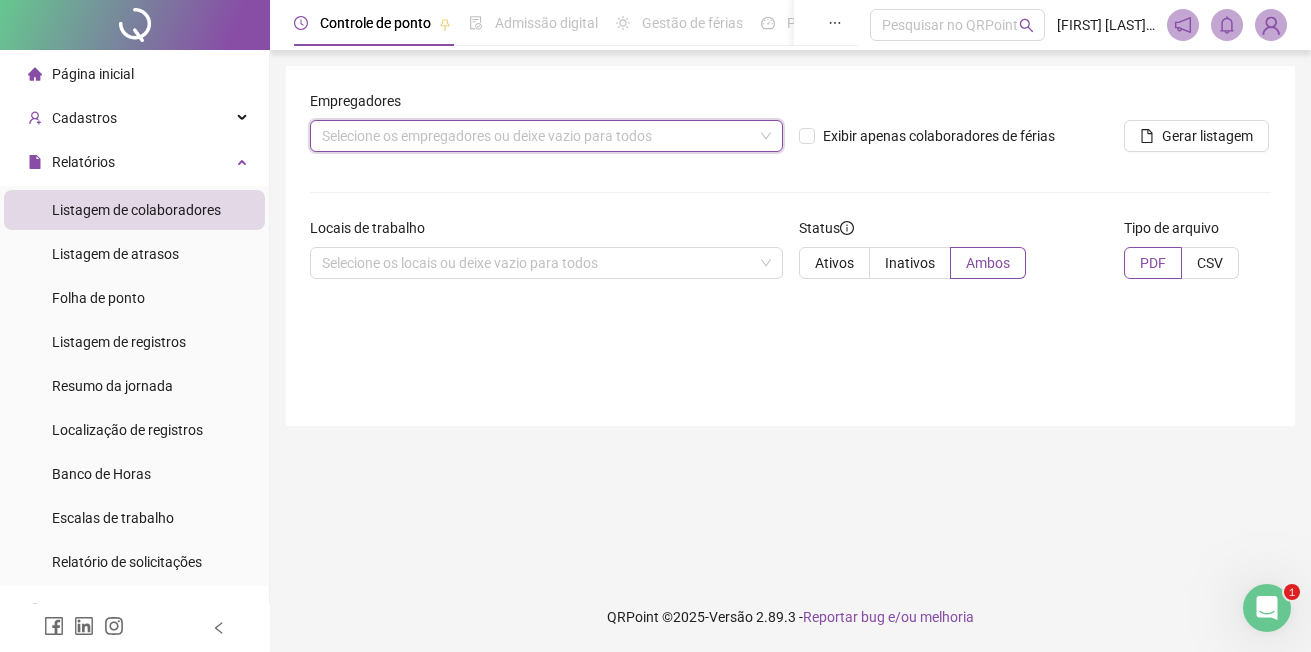 click on "Selecione os empregadores ou deixe vazio para todos" at bounding box center [546, 136] 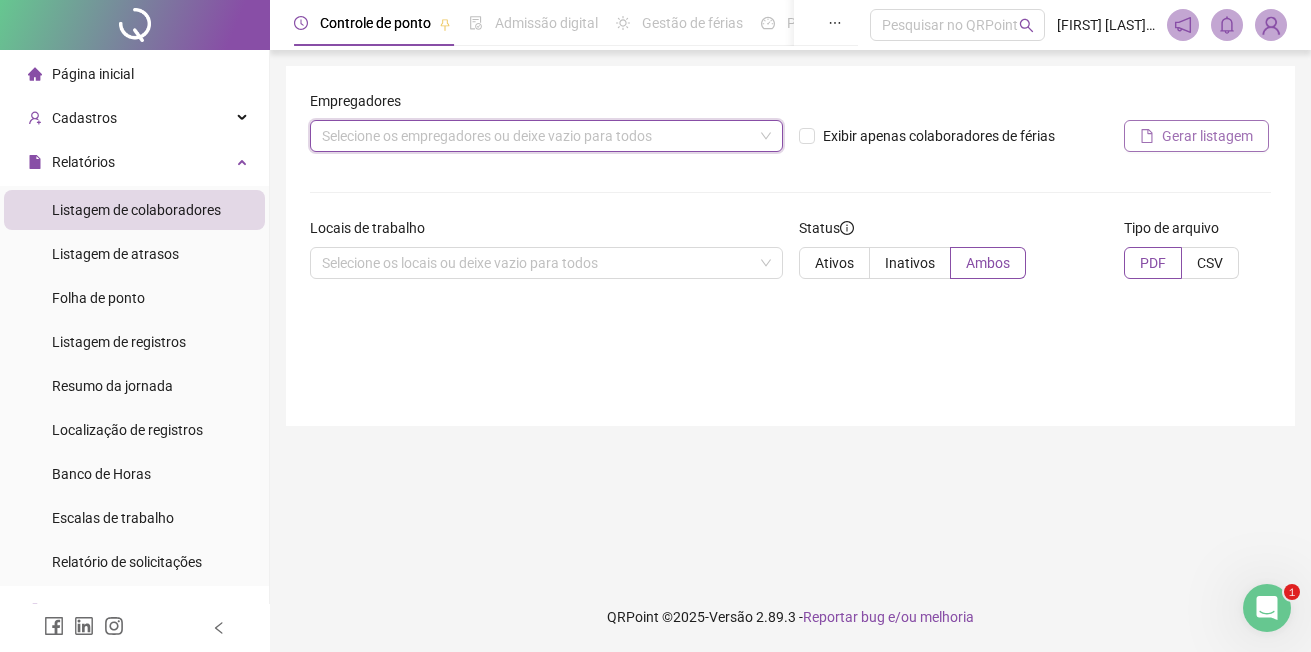 click on "Gerar listagem" at bounding box center (1207, 136) 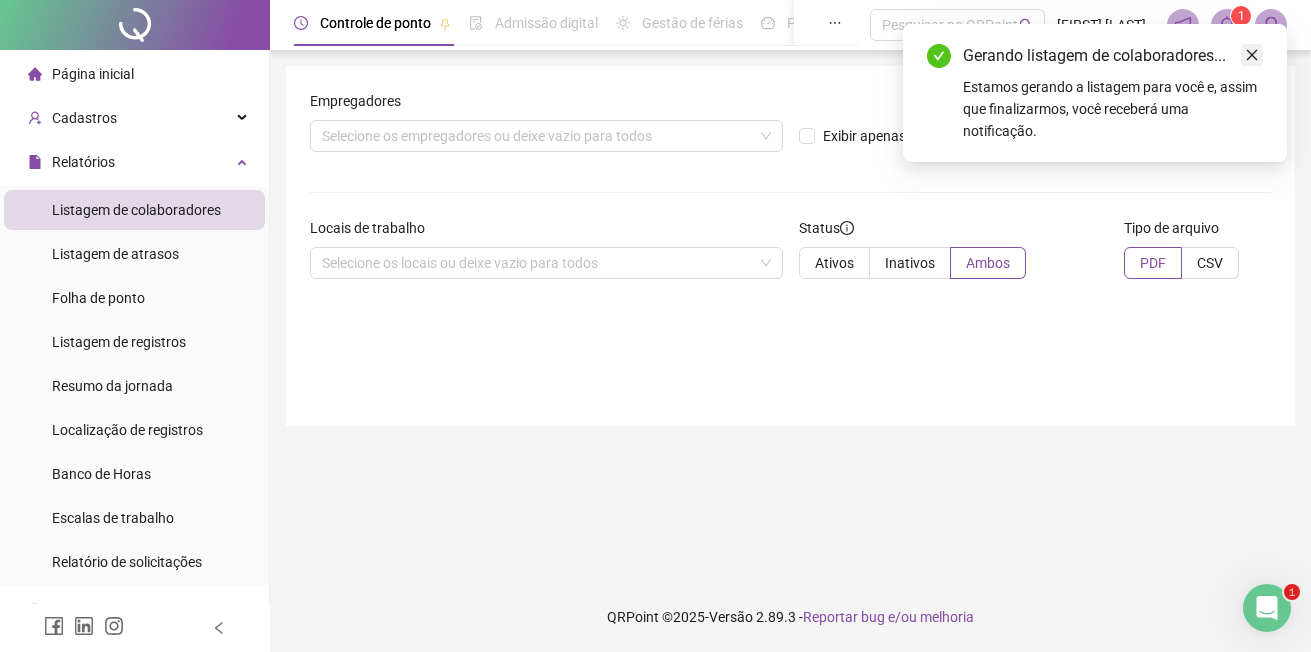click 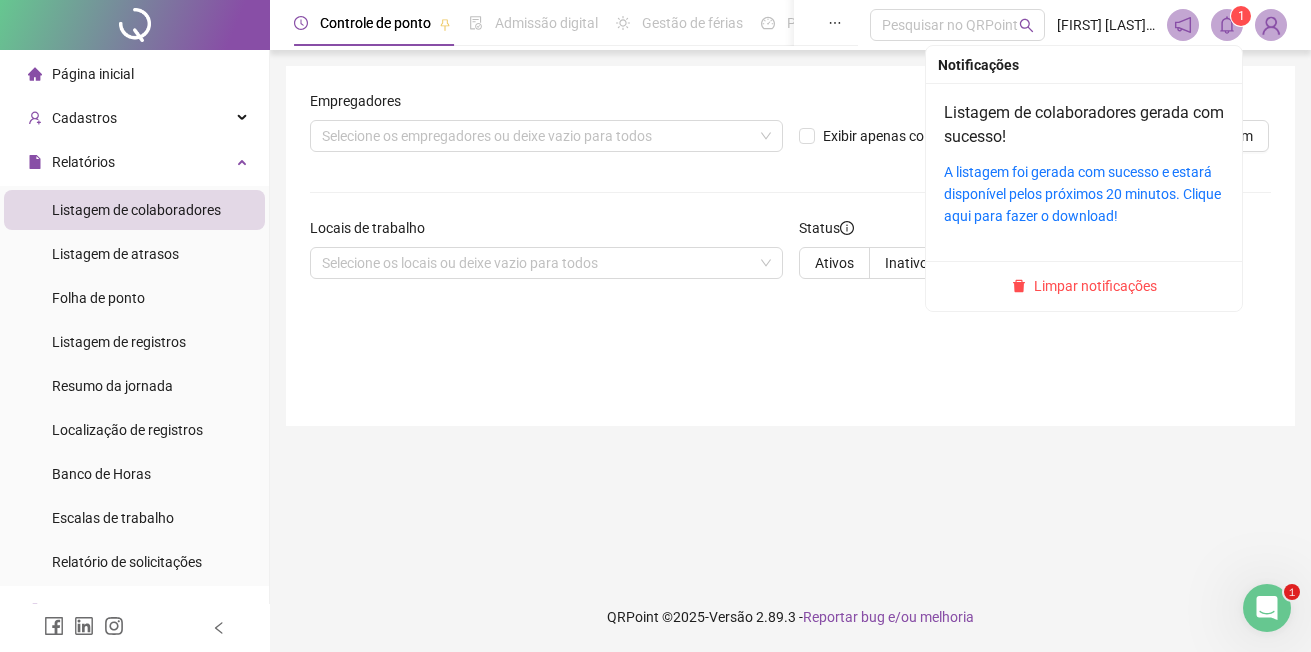 click at bounding box center (1227, 25) 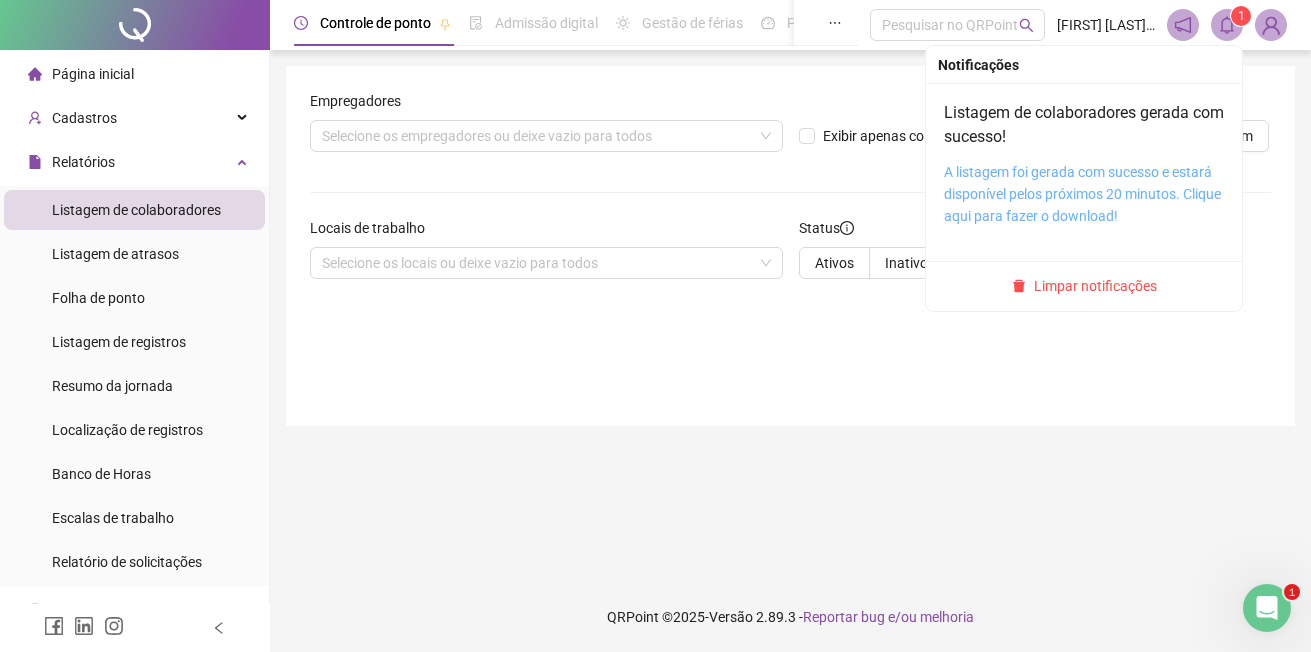 click on "A listagem foi gerada com sucesso e estará disponível pelos próximos 20 minutos.
Clique aqui para fazer o download!" at bounding box center (1082, 194) 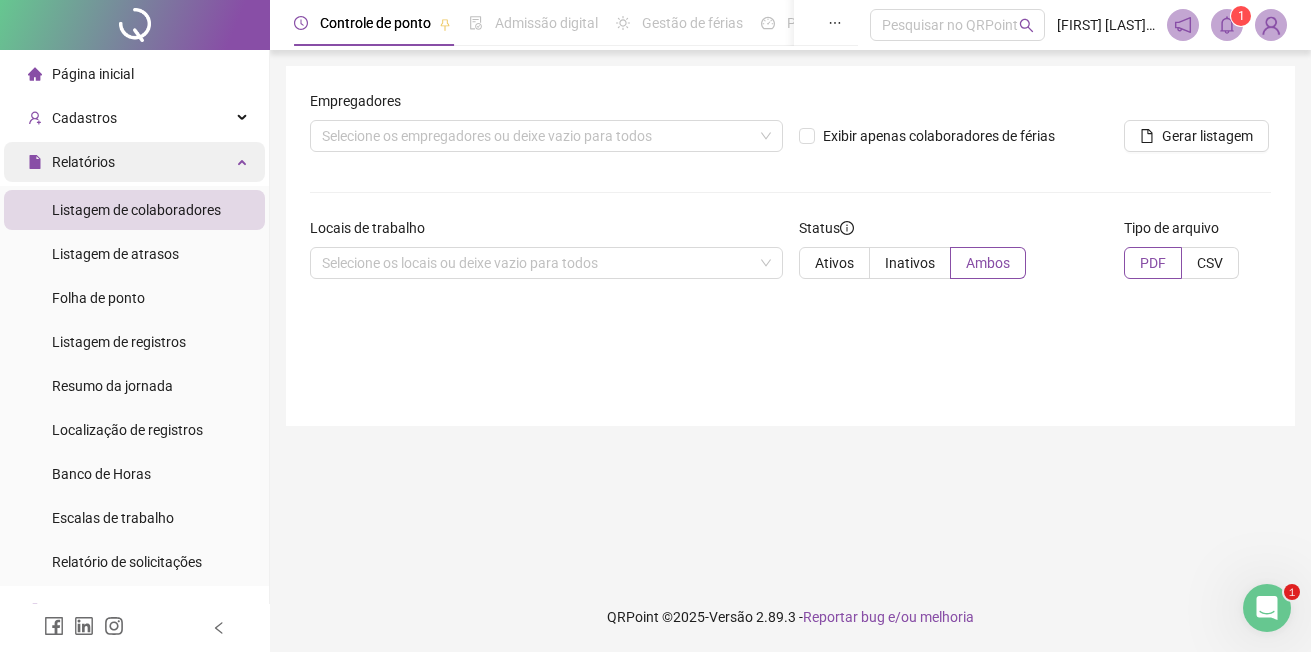 click on "Relatórios" at bounding box center [83, 162] 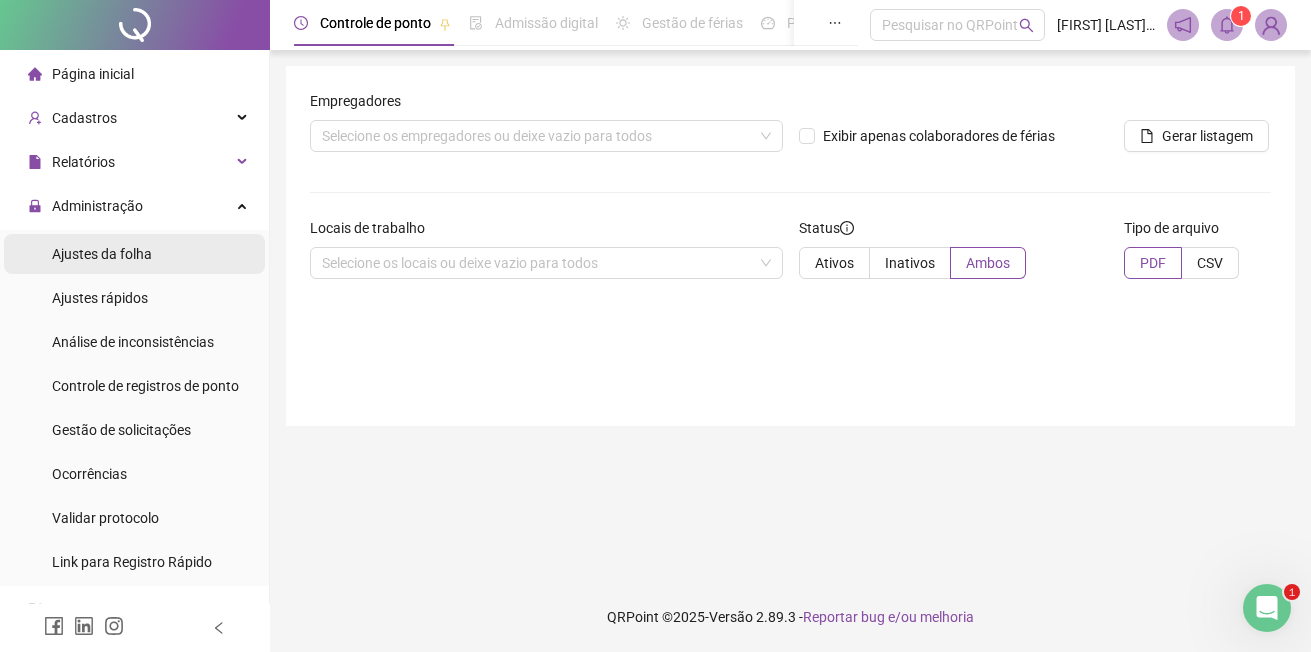 click on "Ajustes da folha" at bounding box center (102, 254) 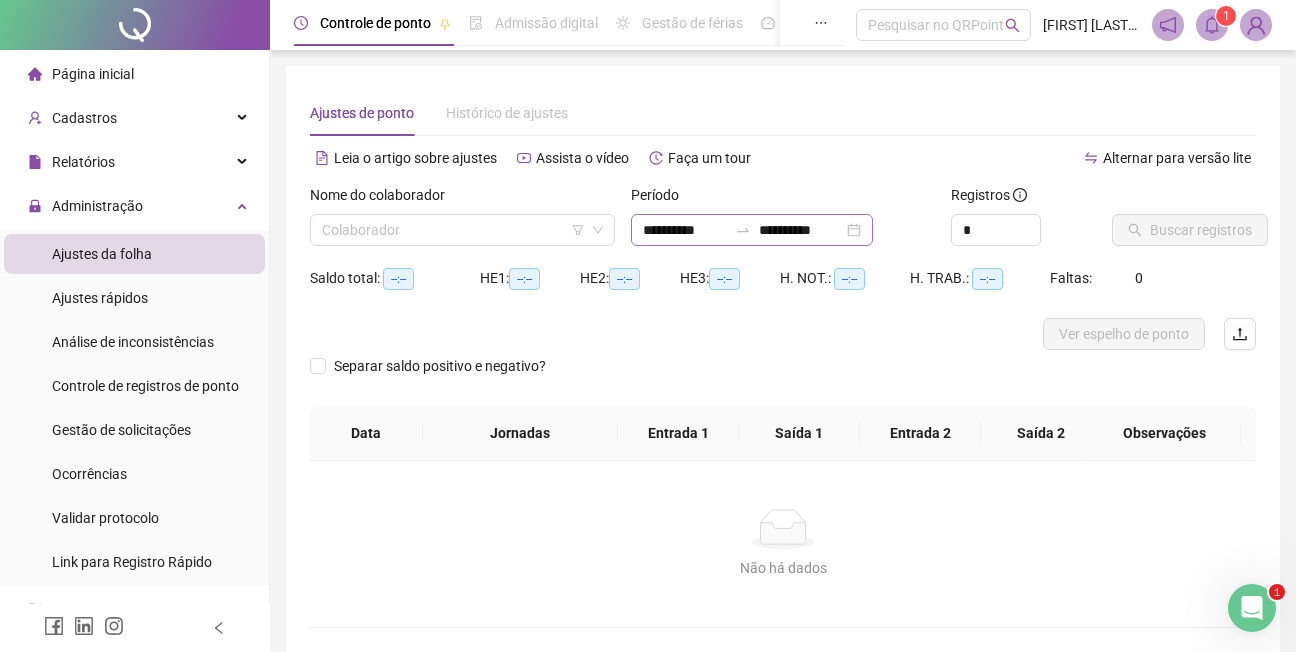 click on "**********" at bounding box center (752, 230) 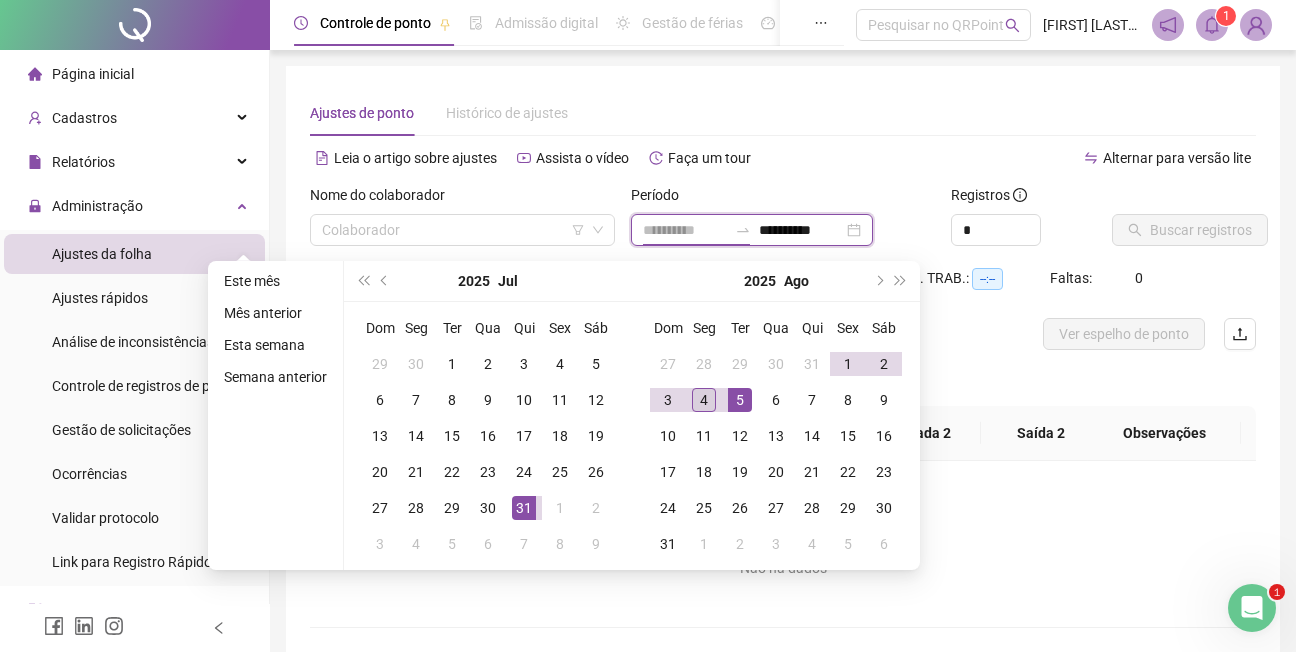 type on "**********" 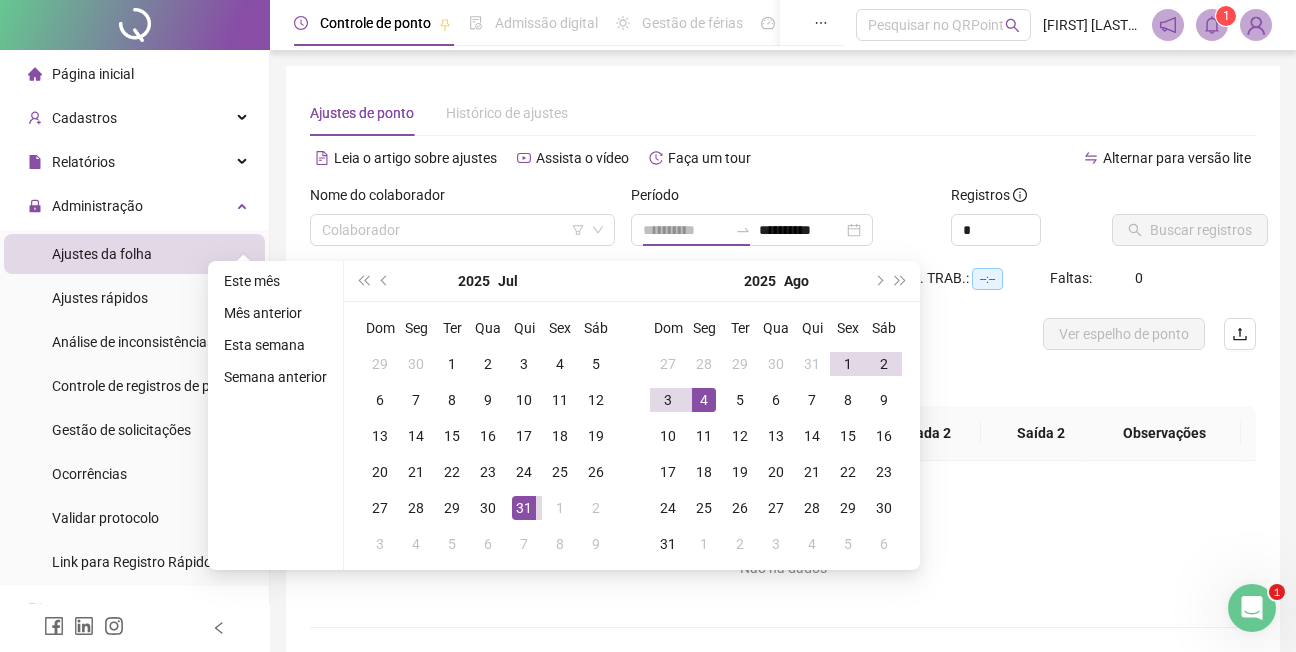 click on "4" at bounding box center [704, 400] 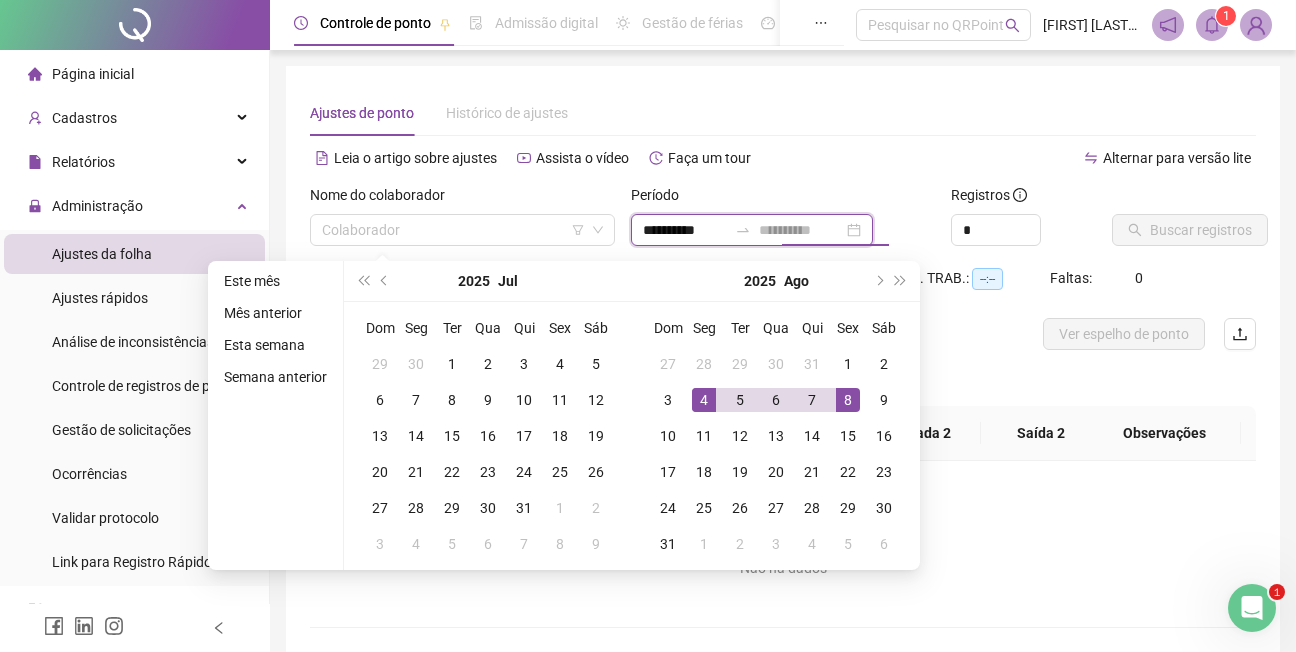 type on "**********" 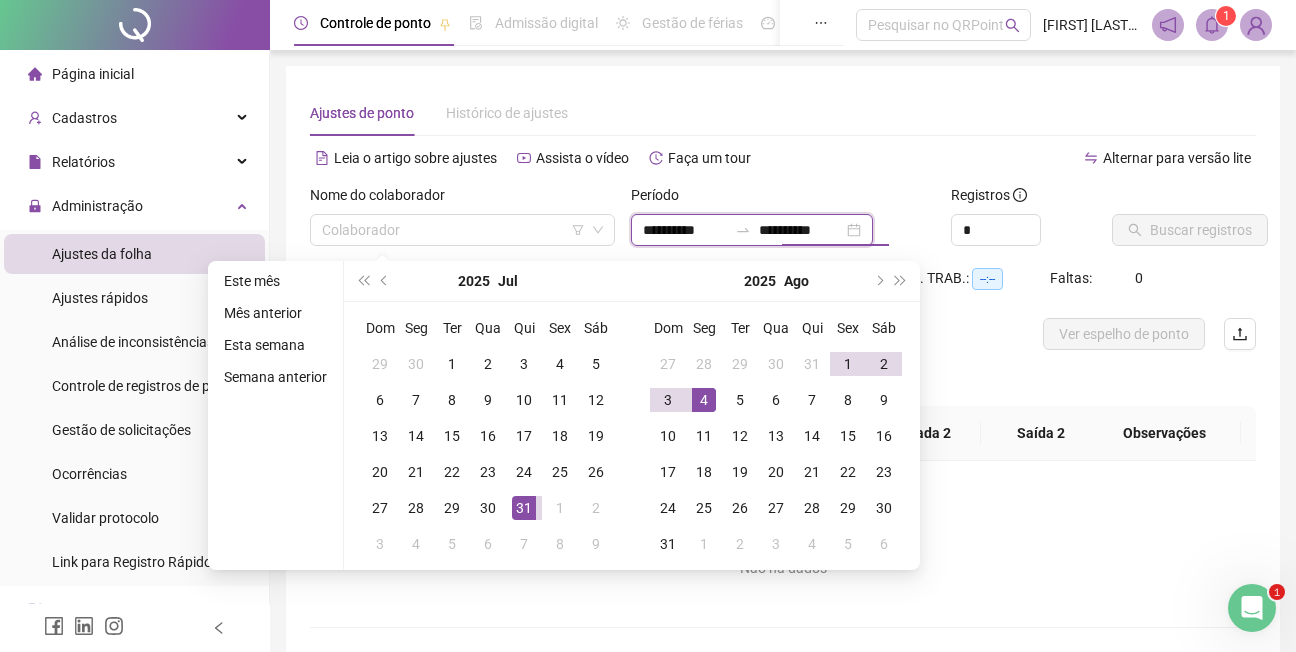 type on "**********" 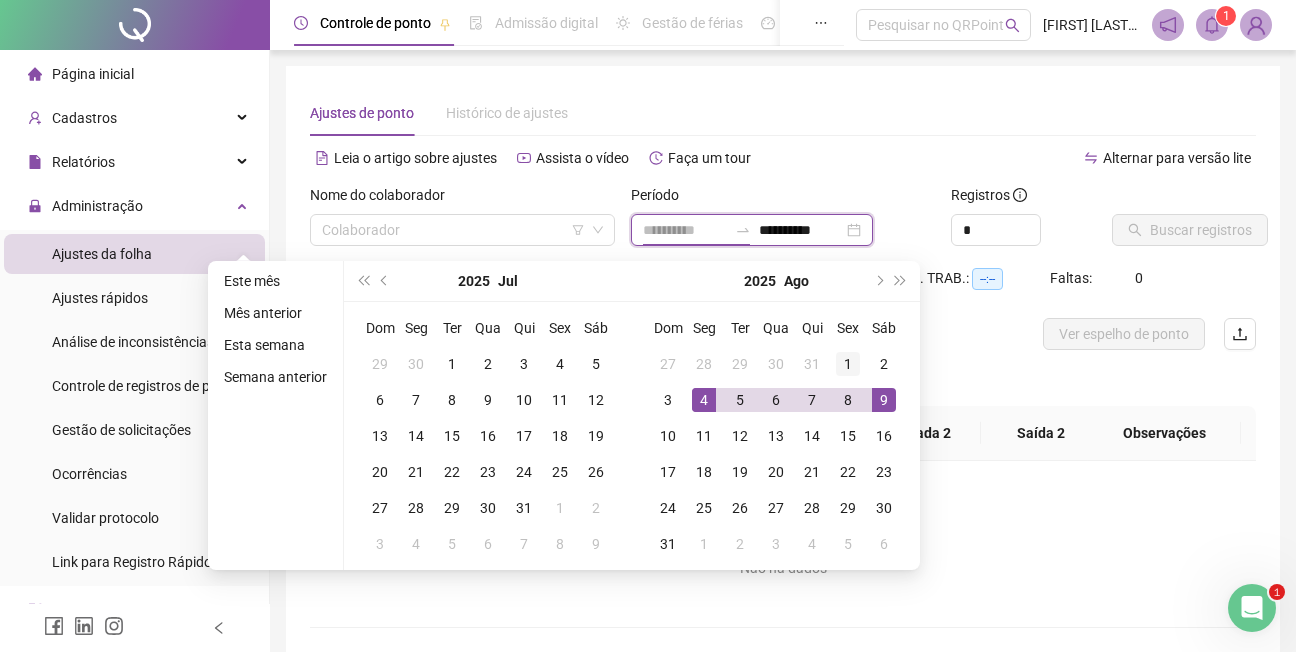 type on "**********" 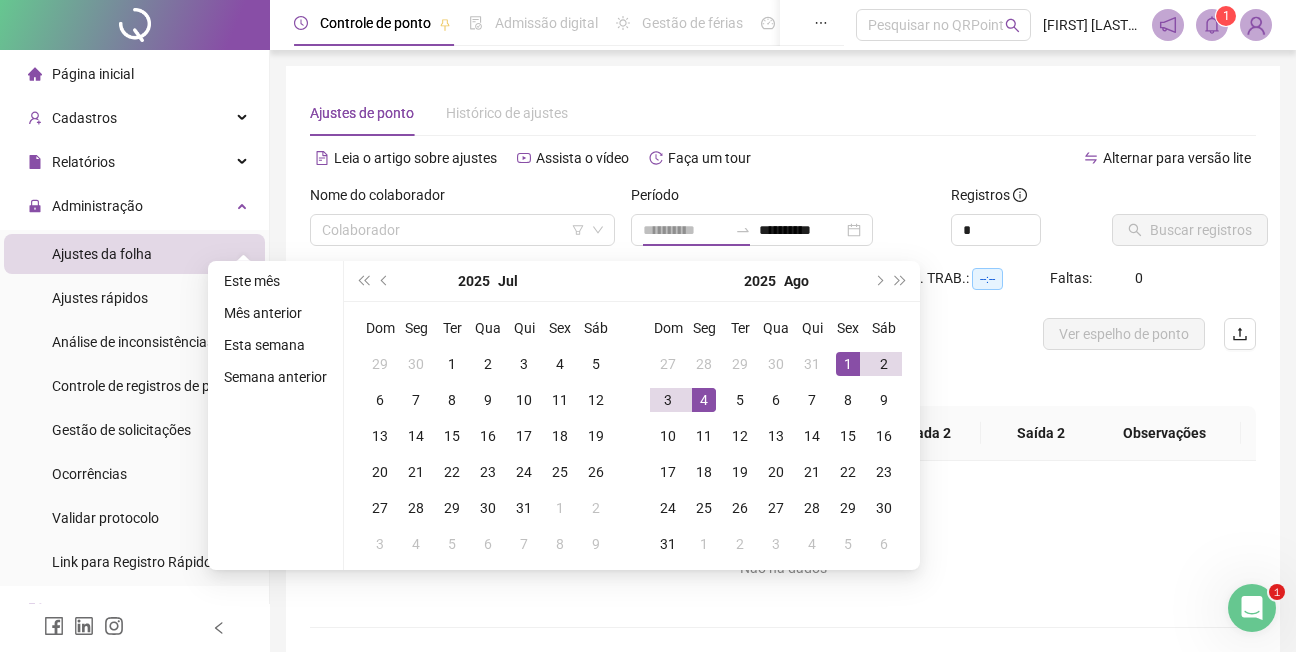 click on "1" at bounding box center (848, 364) 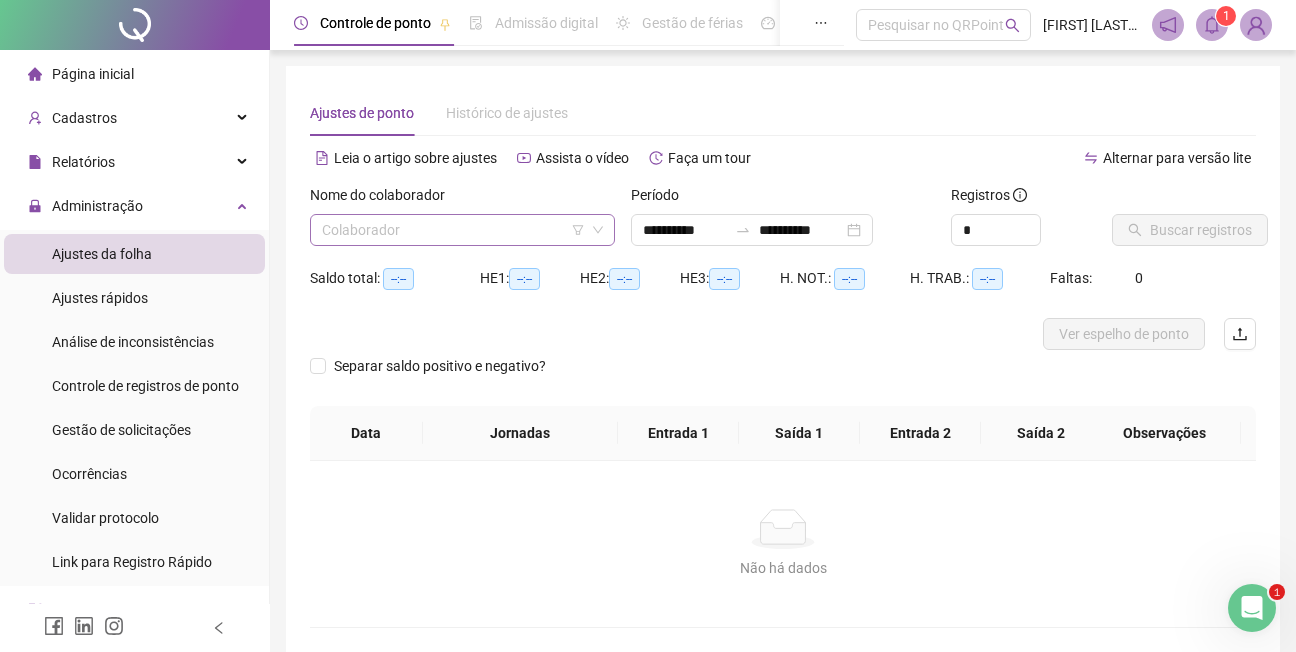 click at bounding box center [453, 230] 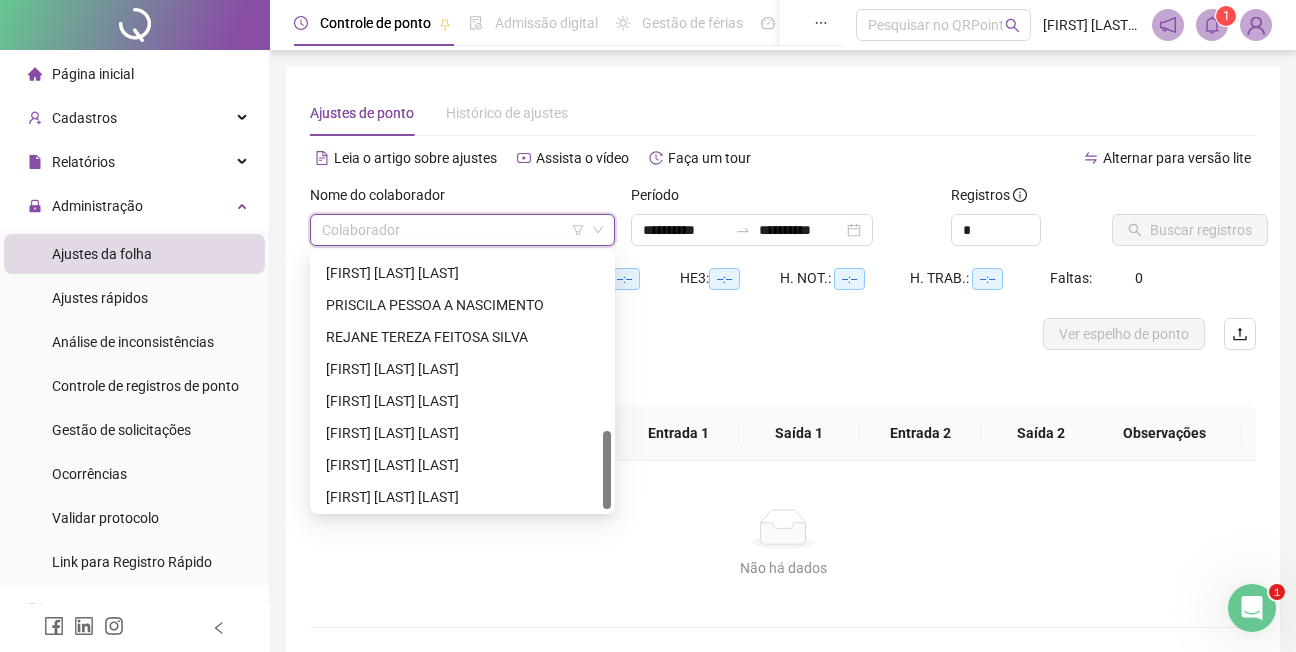 scroll, scrollTop: 576, scrollLeft: 0, axis: vertical 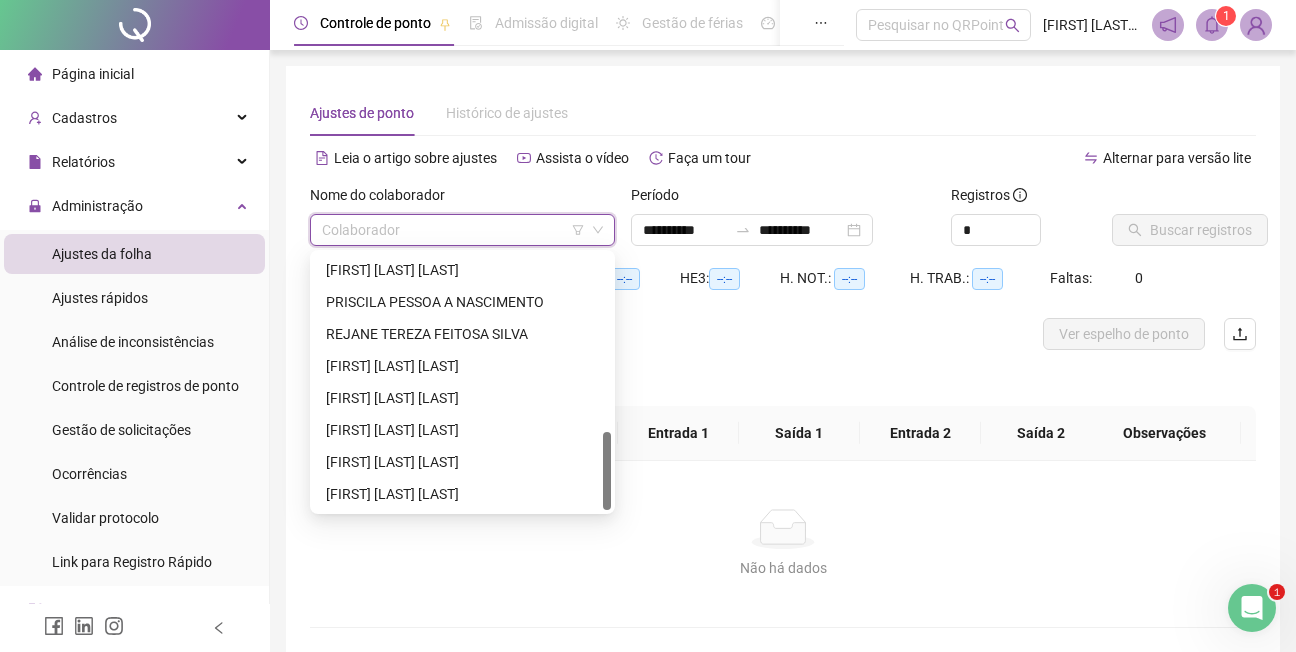 drag, startPoint x: 608, startPoint y: 316, endPoint x: 621, endPoint y: 501, distance: 185.45619 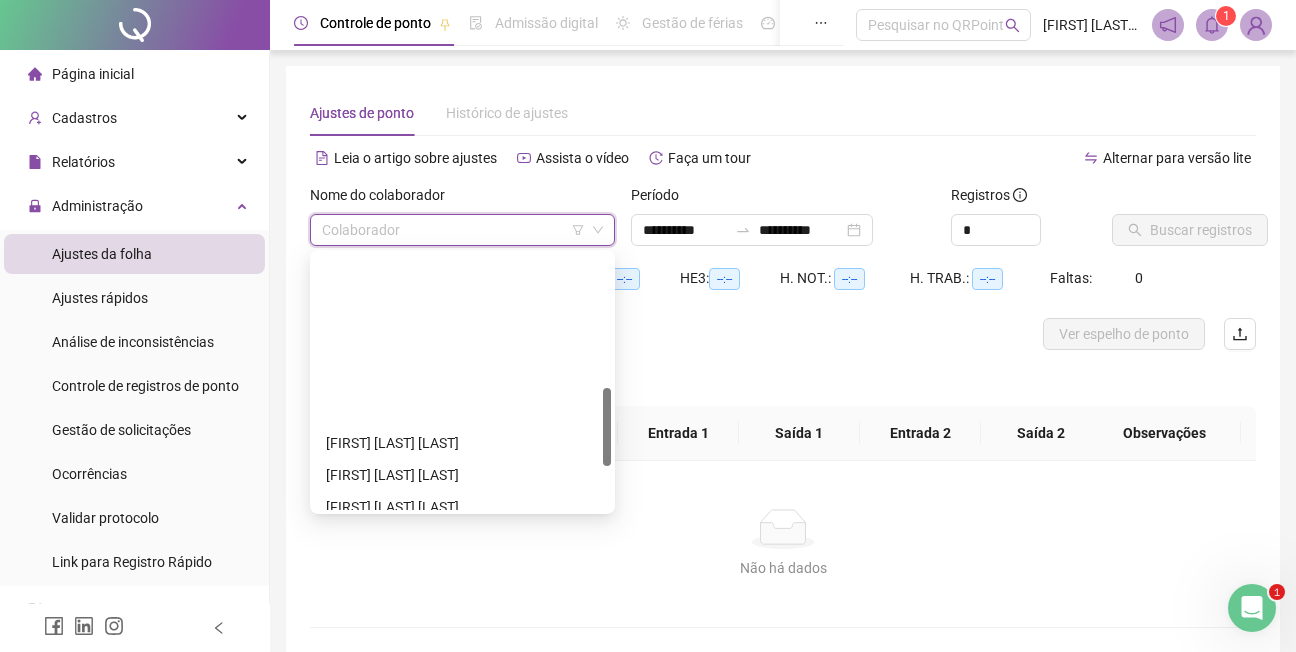 scroll, scrollTop: 0, scrollLeft: 0, axis: both 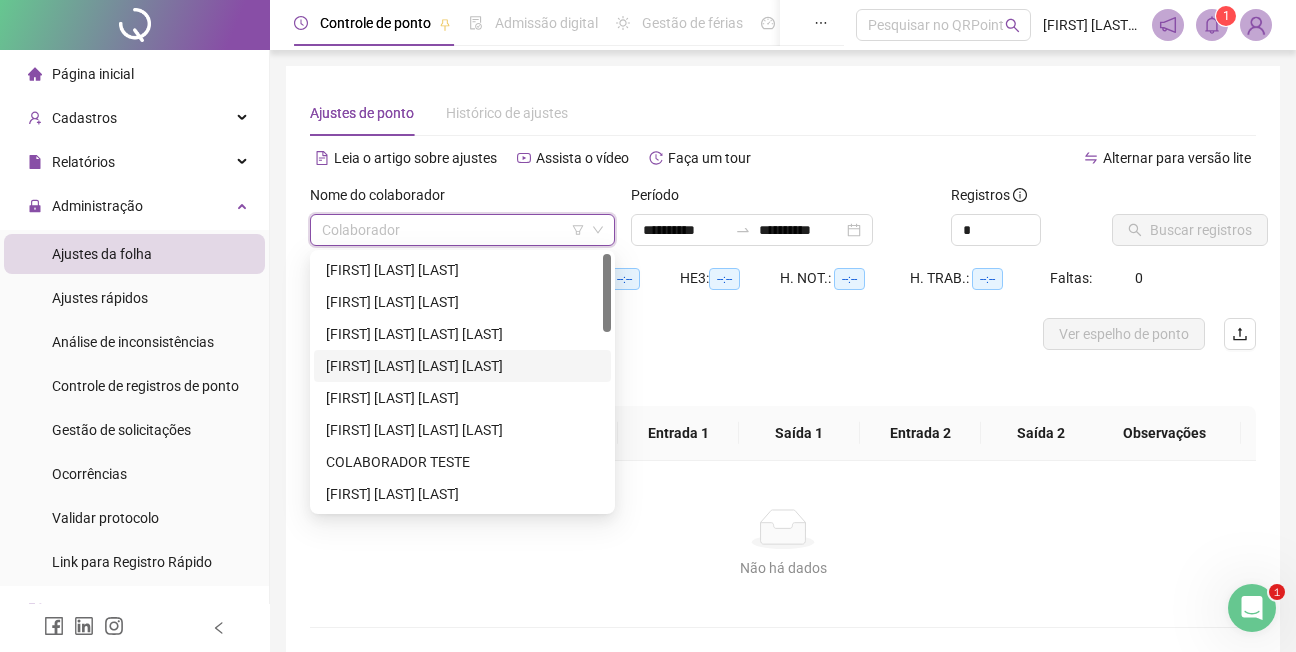 drag, startPoint x: 610, startPoint y: 461, endPoint x: 606, endPoint y: 216, distance: 245.03265 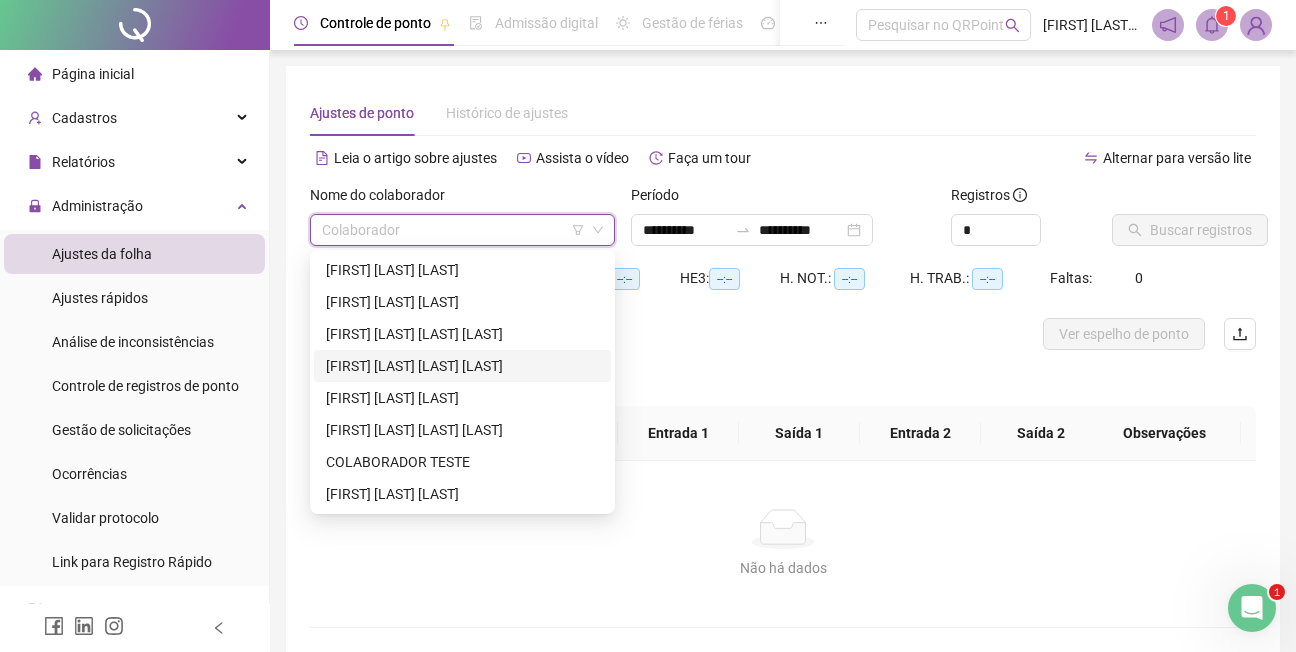 click on "Separar saldo positivo e negativo?" at bounding box center (783, 378) 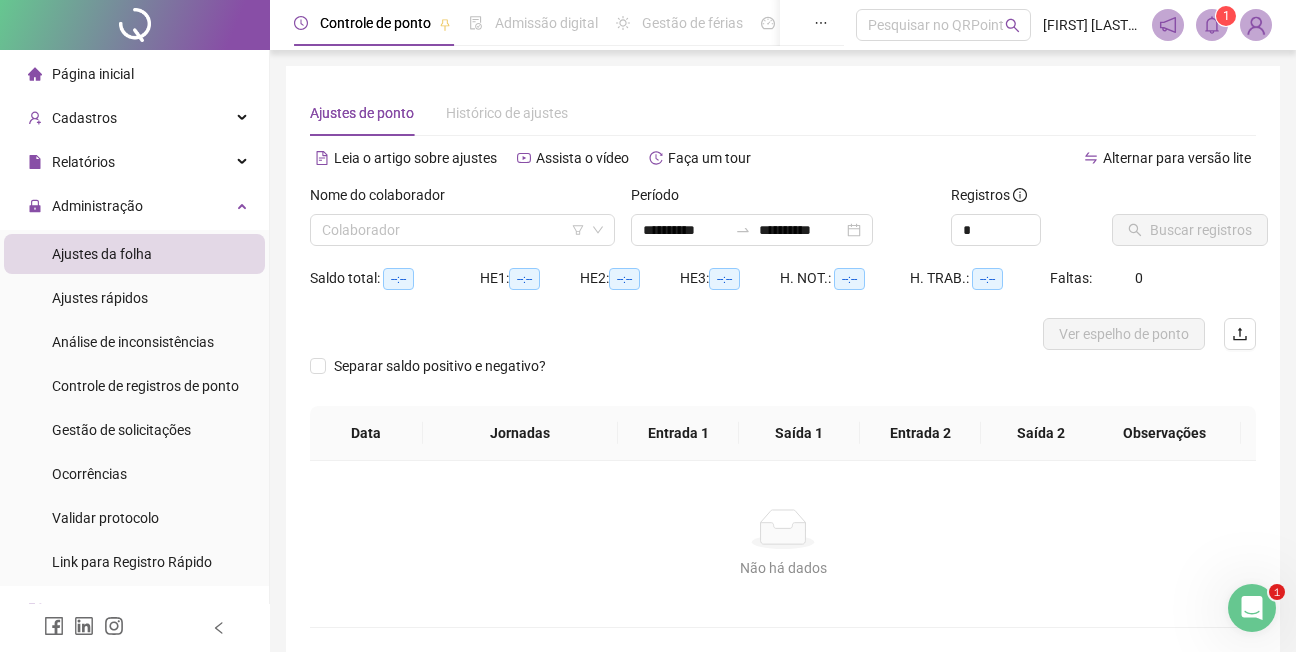 click on "Não há dados" at bounding box center [783, 529] 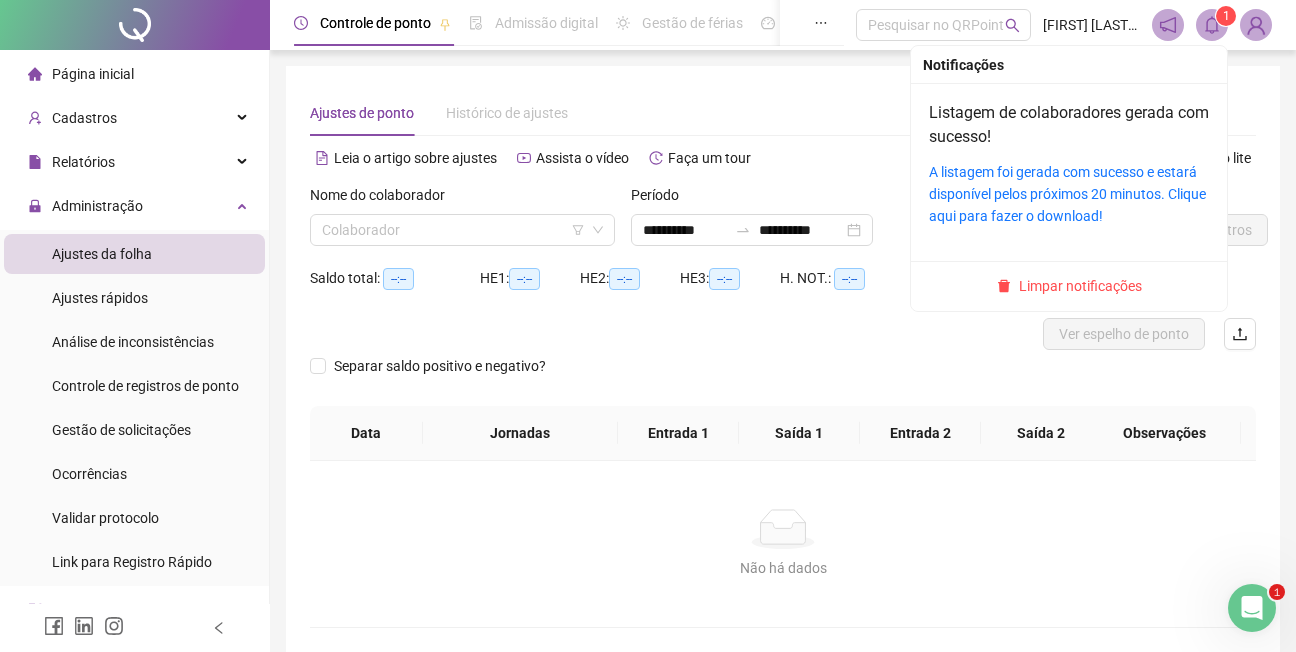 click on "1" at bounding box center (1226, 16) 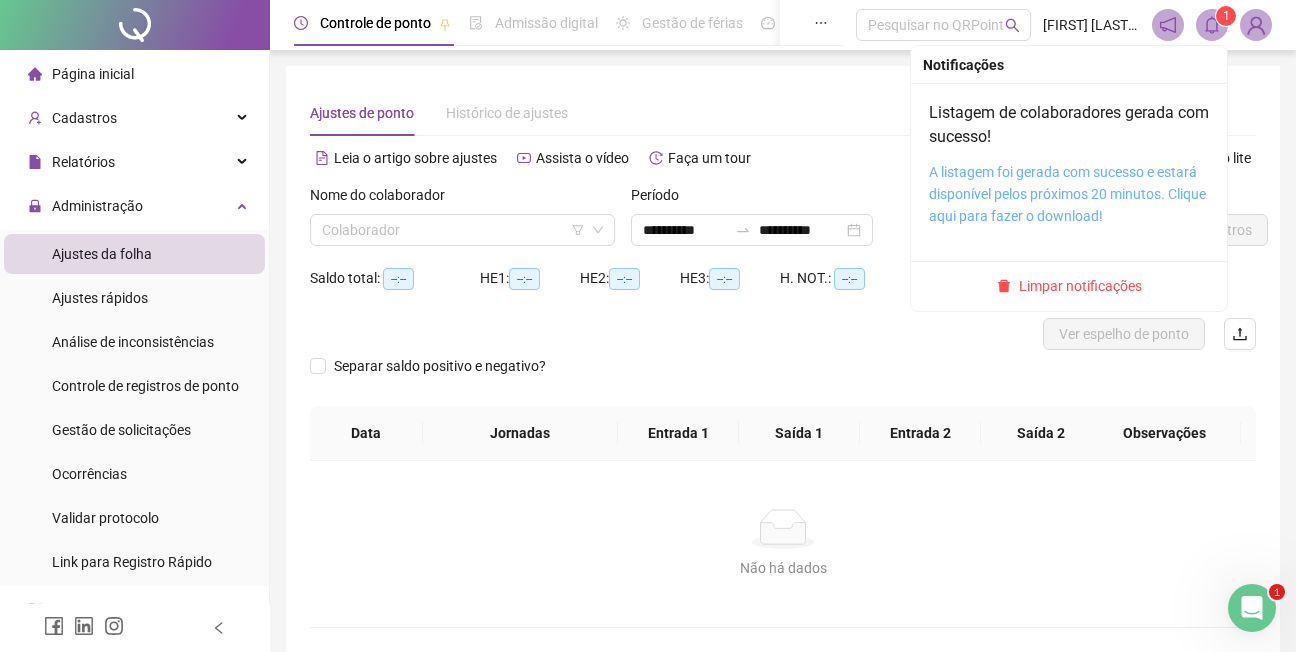 click on "A listagem foi gerada com sucesso e estará disponível pelos próximos 20 minutos.
Clique aqui para fazer o download!" at bounding box center (1067, 194) 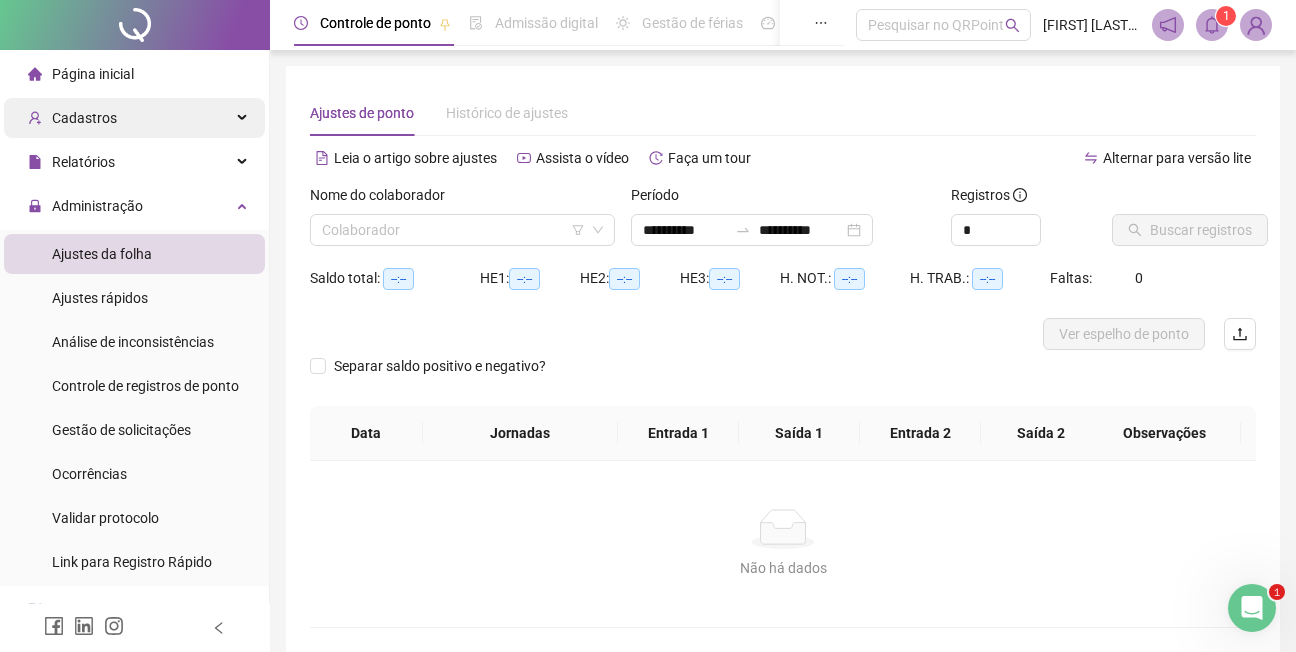 click on "Cadastros" at bounding box center (84, 118) 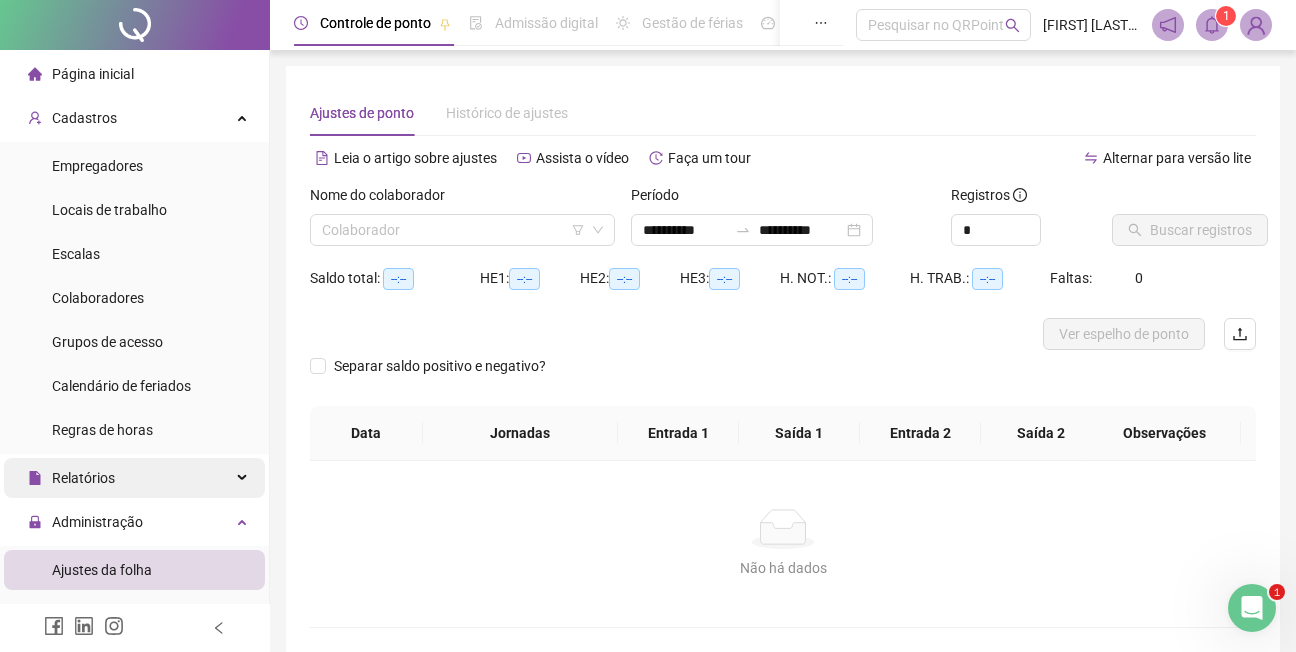 click on "Relatórios" at bounding box center (83, 478) 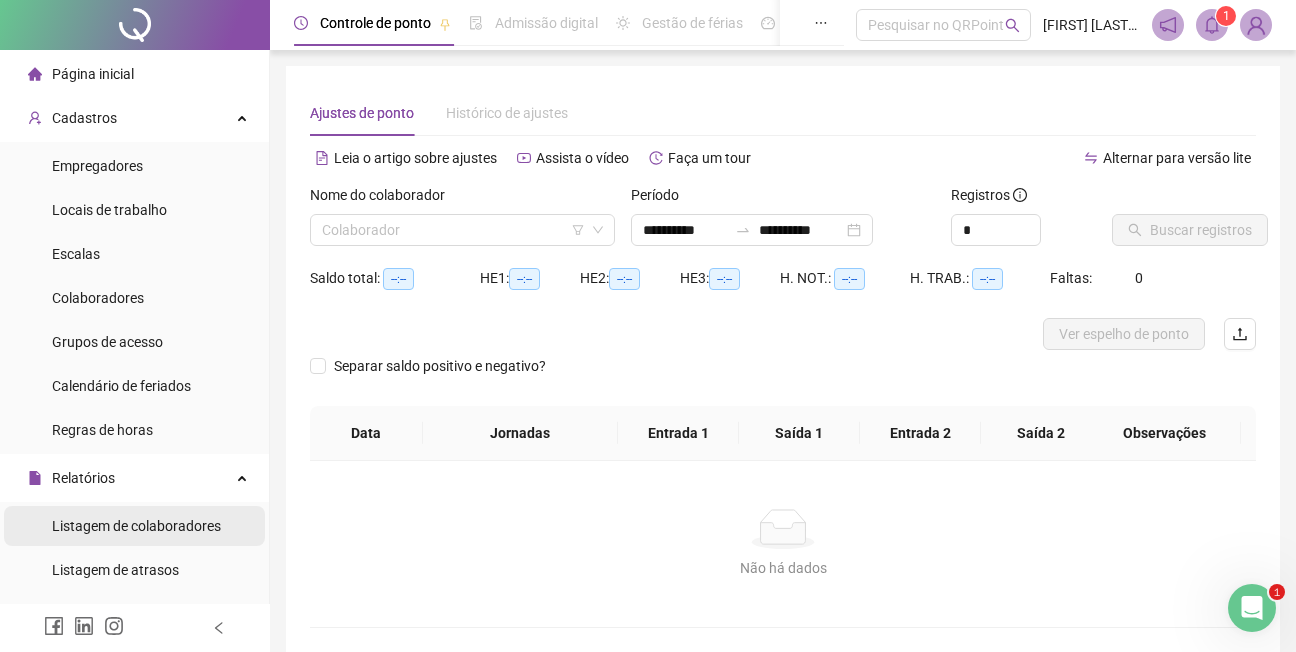 click on "Listagem de colaboradores" at bounding box center (136, 526) 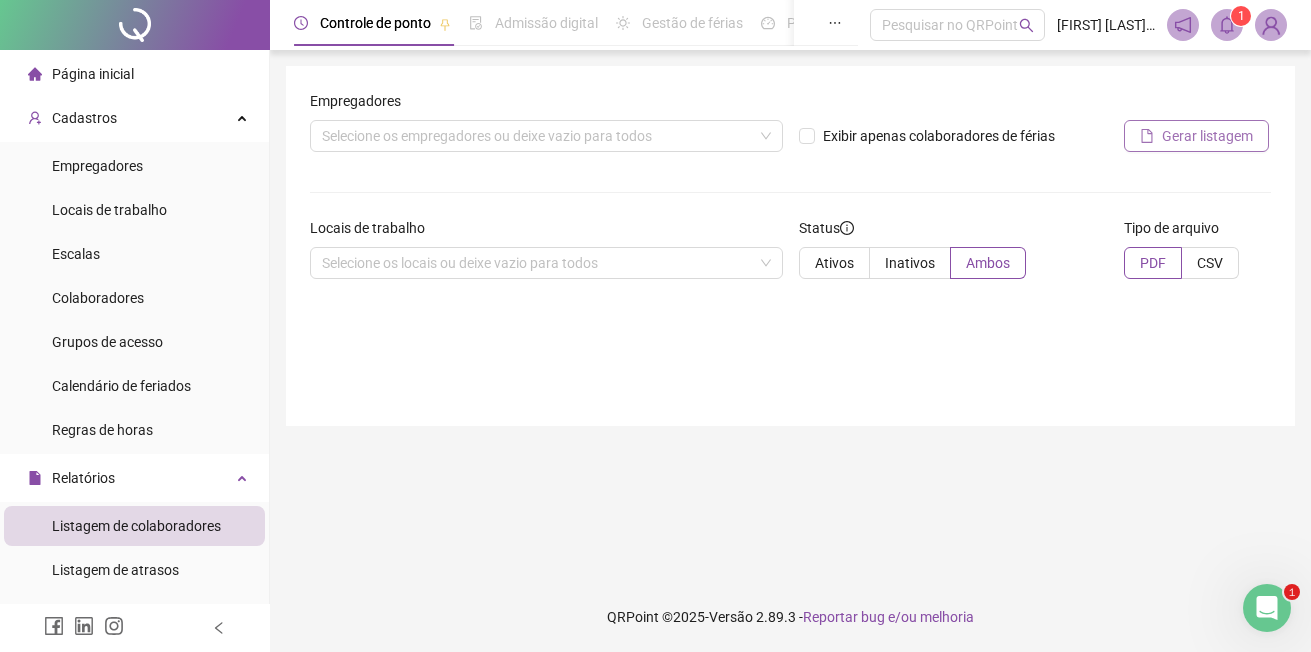 click on "Gerar listagem" at bounding box center (1207, 136) 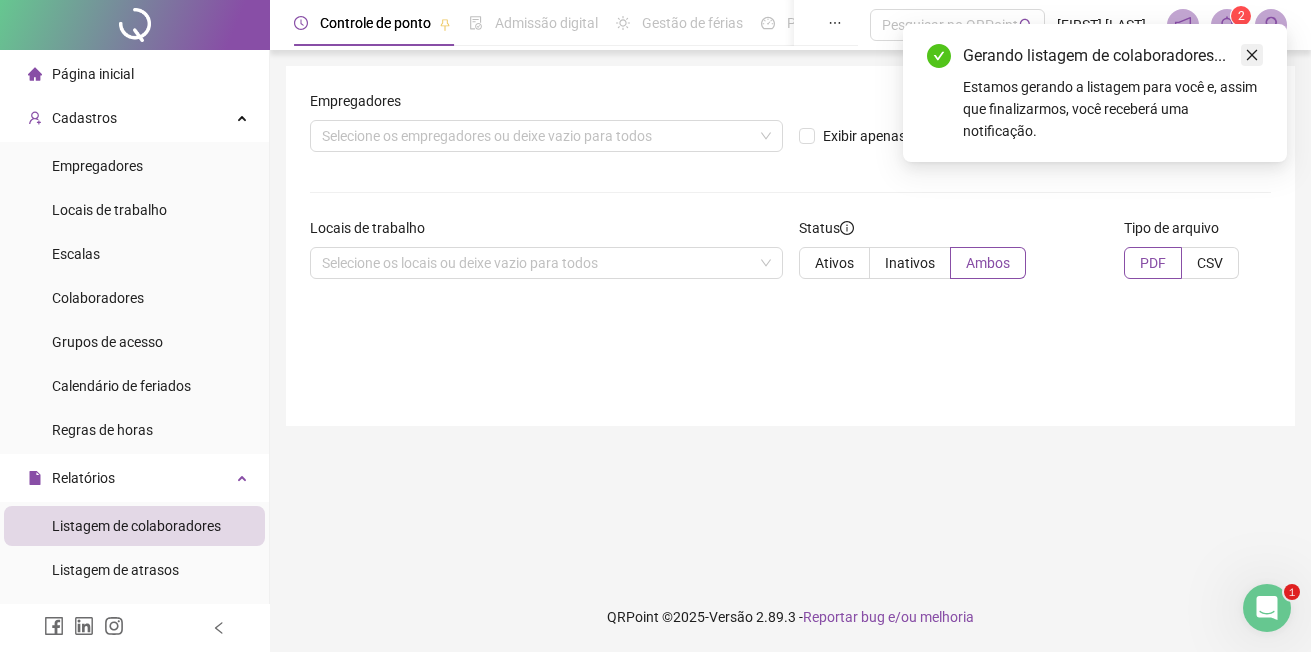 click 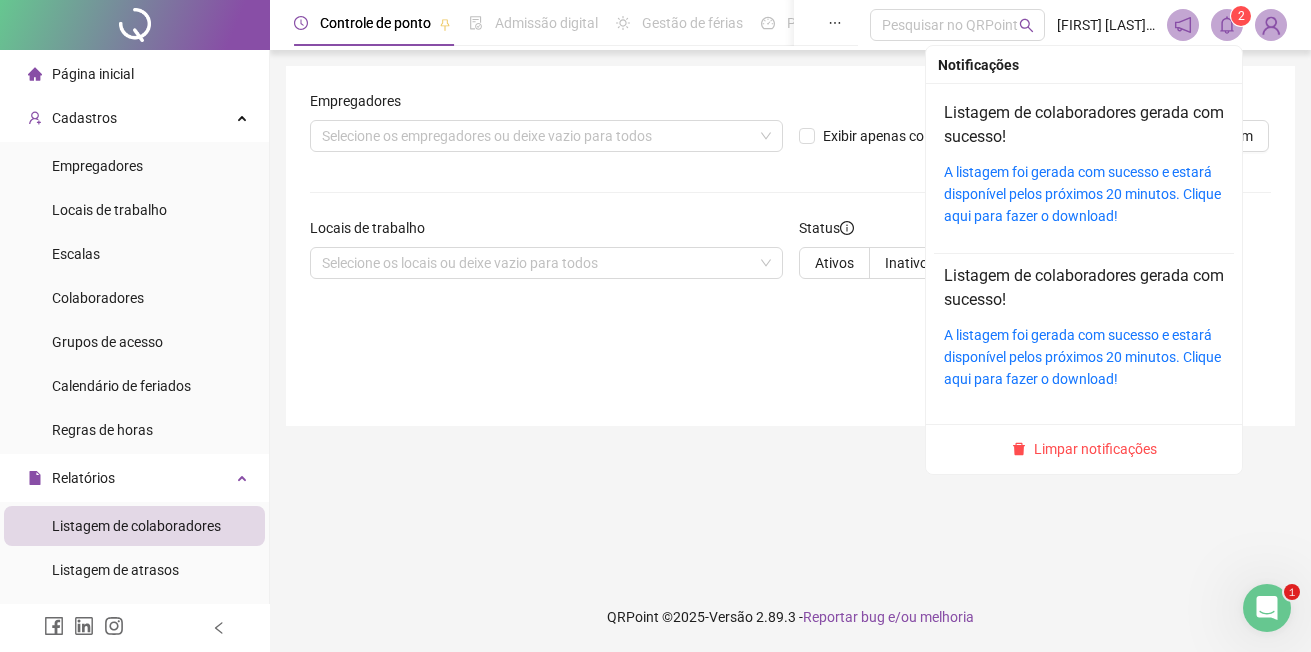 click 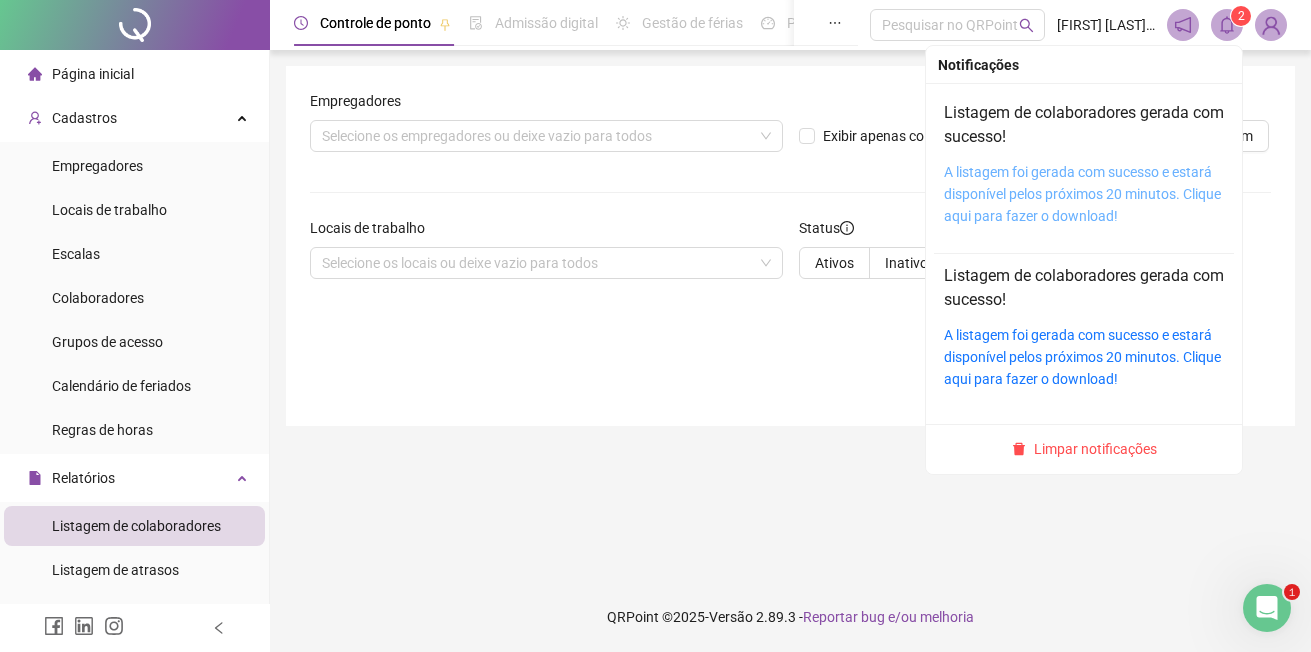 click on "A listagem foi gerada com sucesso e estará disponível pelos próximos 20 minutos.
Clique aqui para fazer o download!" at bounding box center (1082, 194) 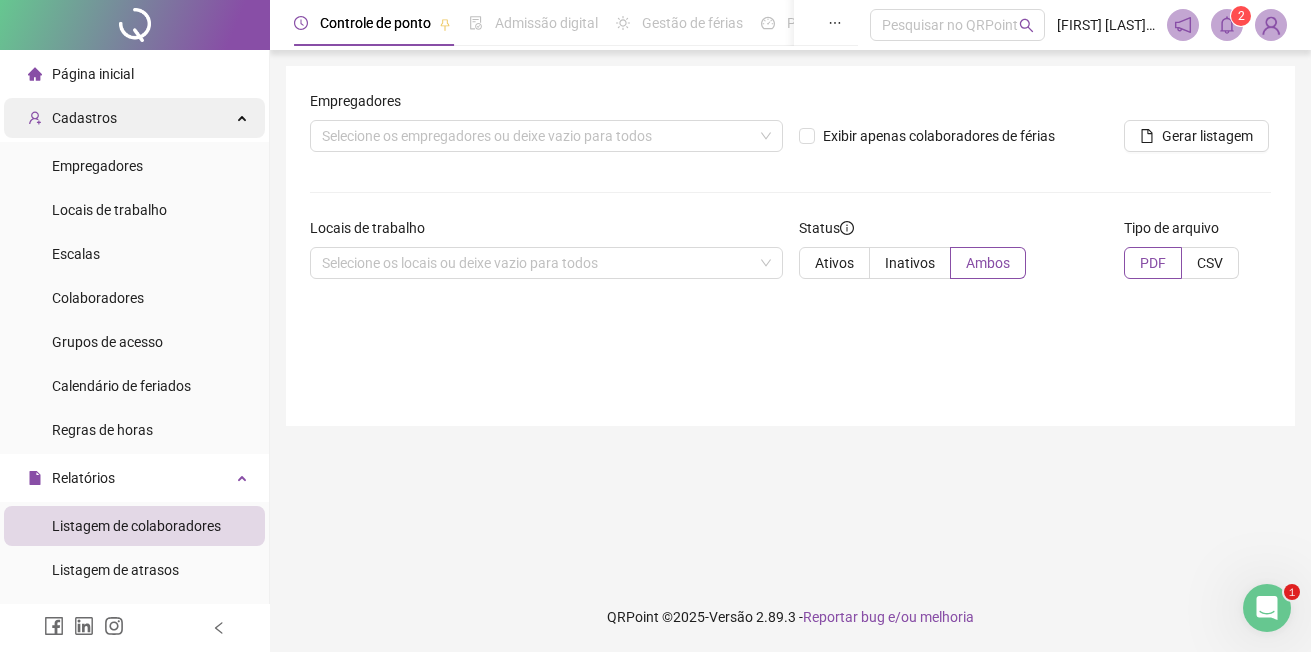 click on "Cadastros" at bounding box center (84, 118) 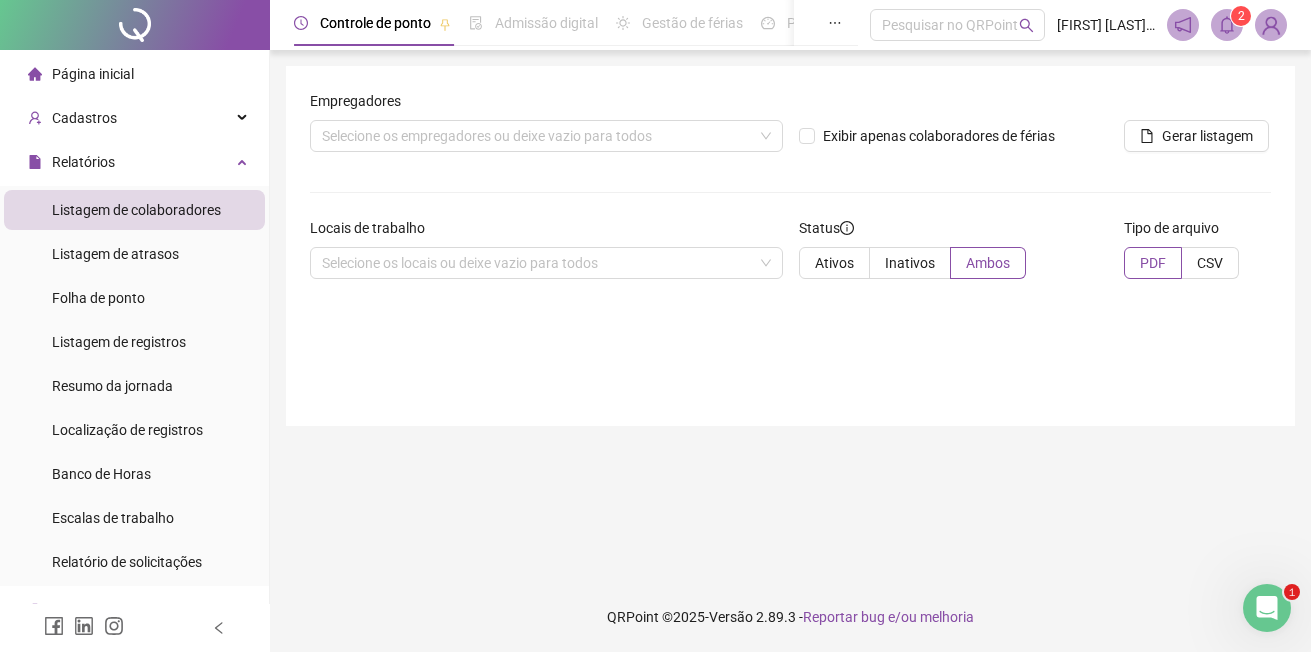 click on "Empregadores   Selecione os empregadores ou deixe vazio para todos   Exibir apenas colaboradores de férias   Gerar listagem Locais de trabalho   Selecione os locais ou deixe vazio para todos Status   Ativos Inativos Ambos Tipo de arquivo PDF CSV" at bounding box center (790, 316) 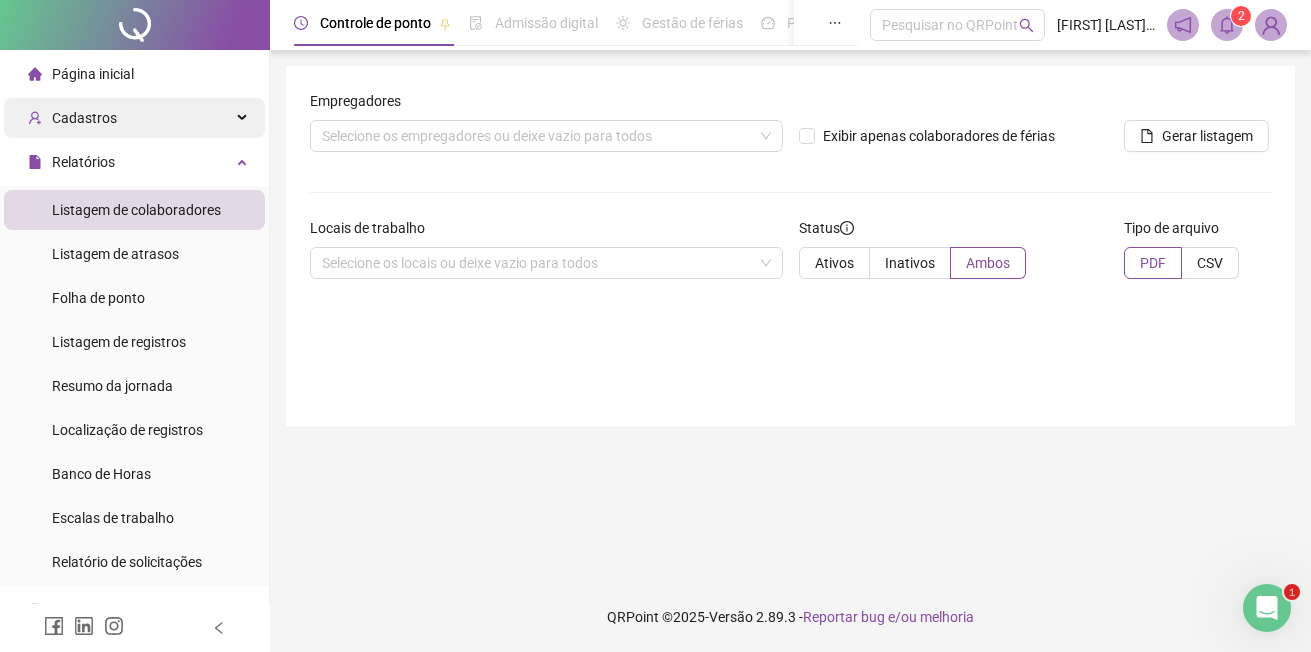click on "Cadastros" at bounding box center [84, 118] 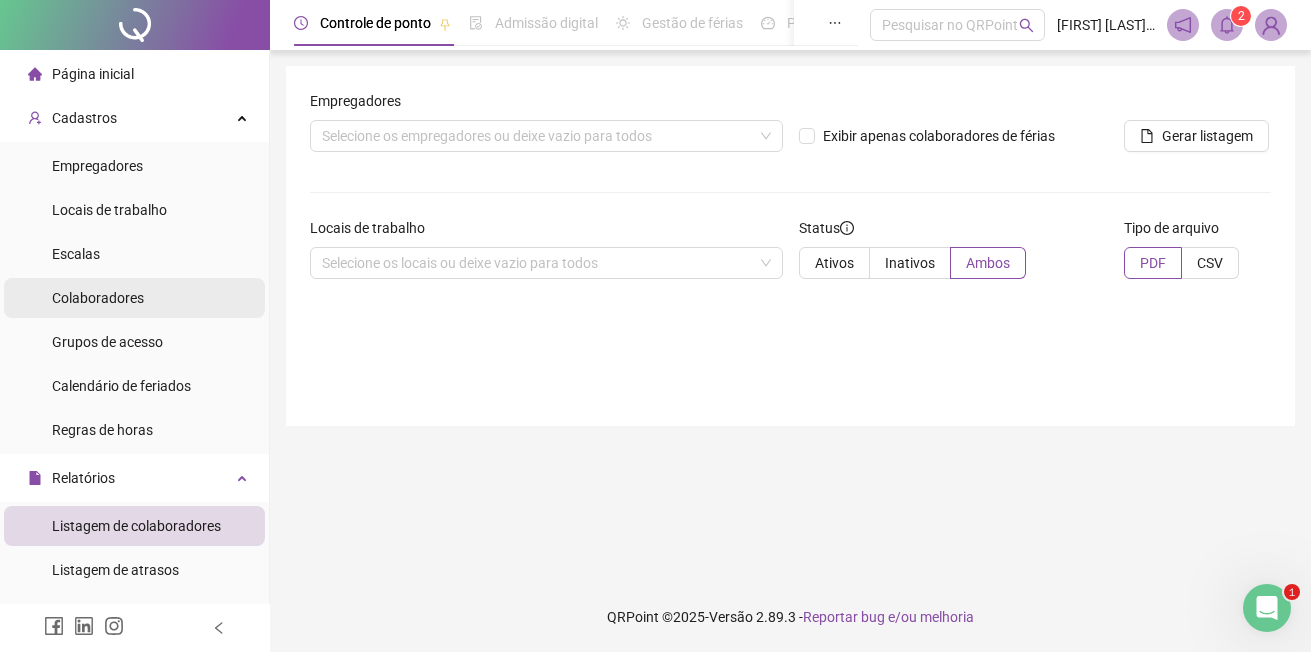 click on "Colaboradores" at bounding box center [98, 298] 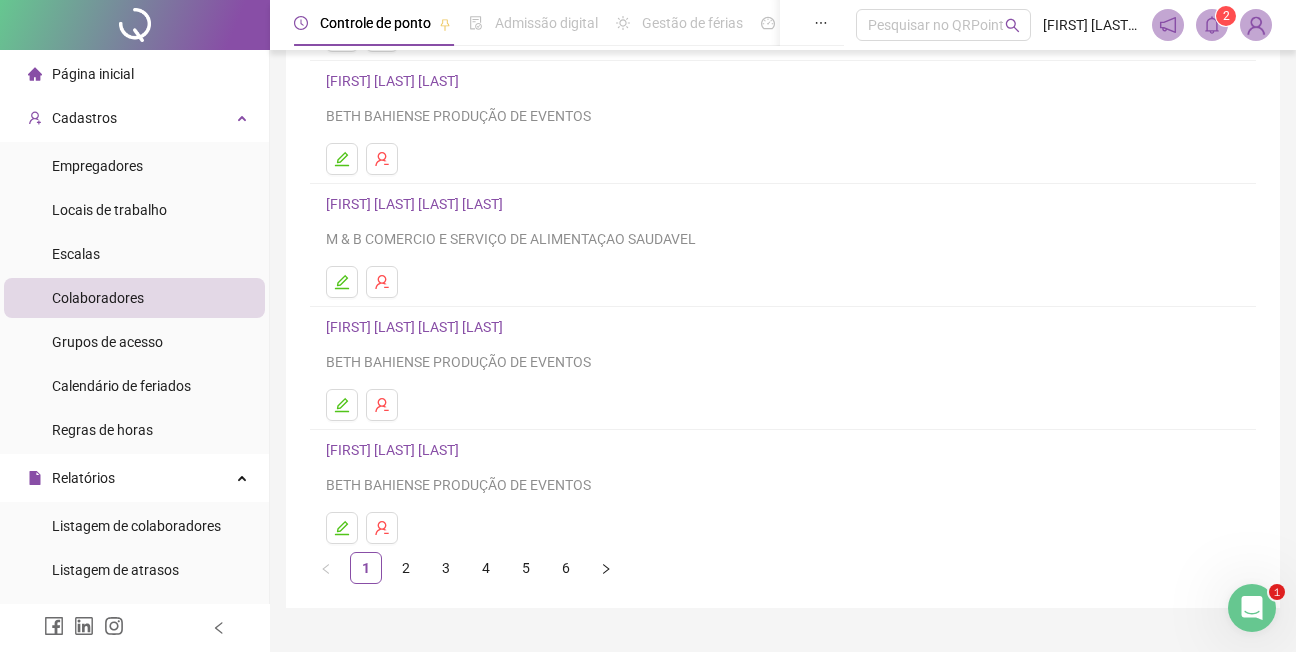 scroll, scrollTop: 300, scrollLeft: 0, axis: vertical 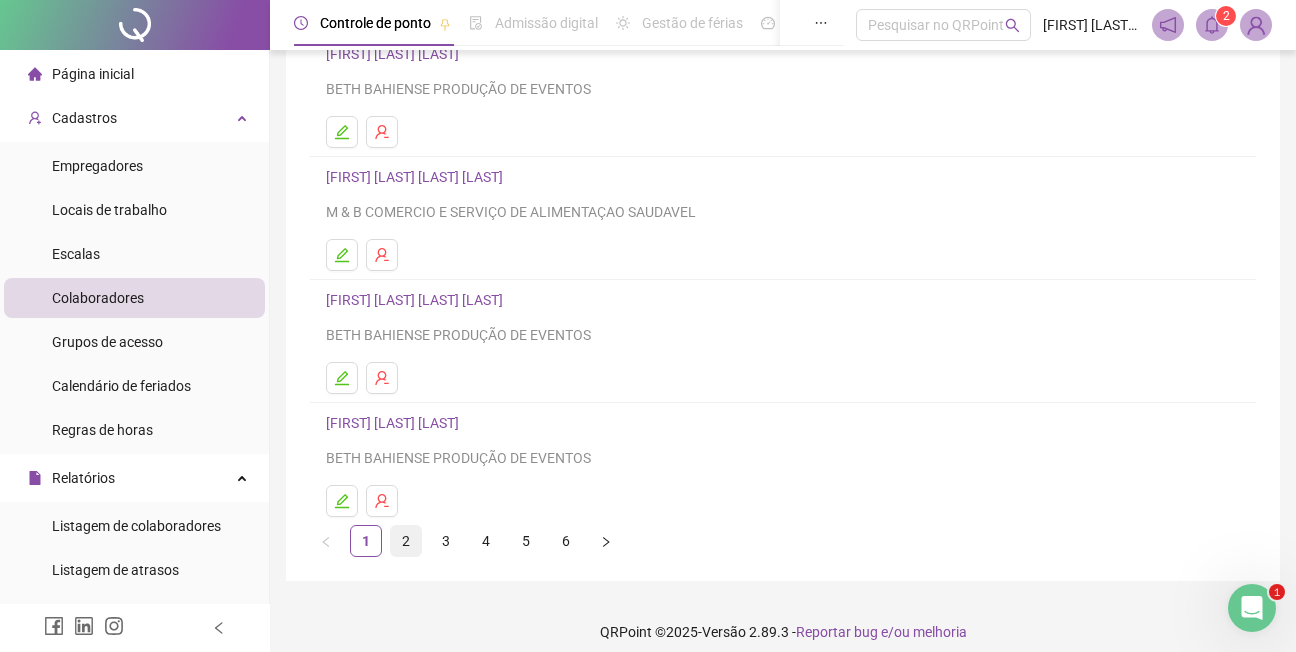 click on "2" at bounding box center [406, 541] 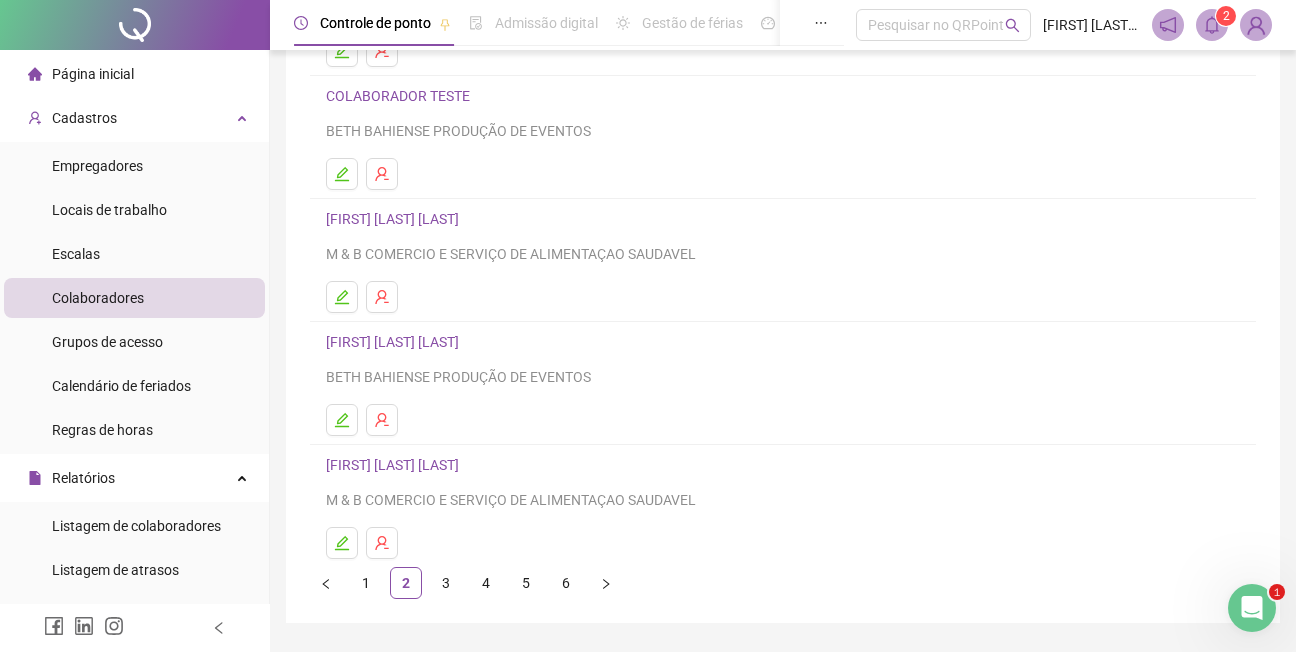 scroll, scrollTop: 300, scrollLeft: 0, axis: vertical 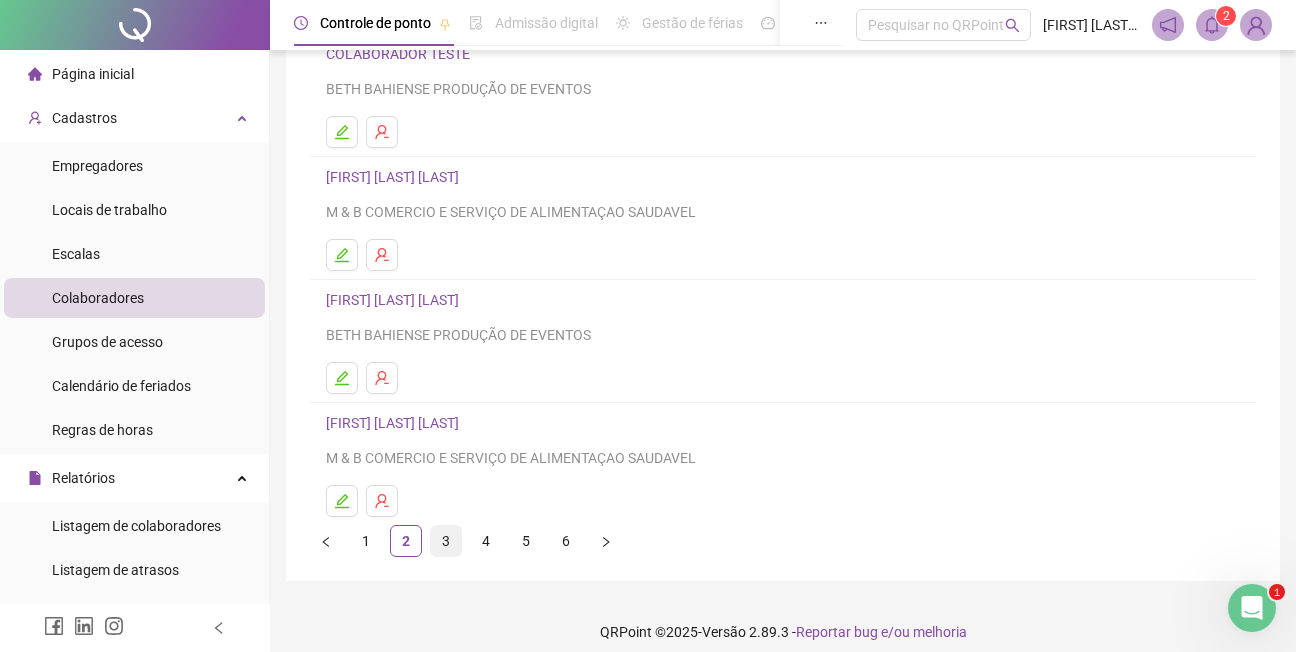 click on "3" at bounding box center (446, 541) 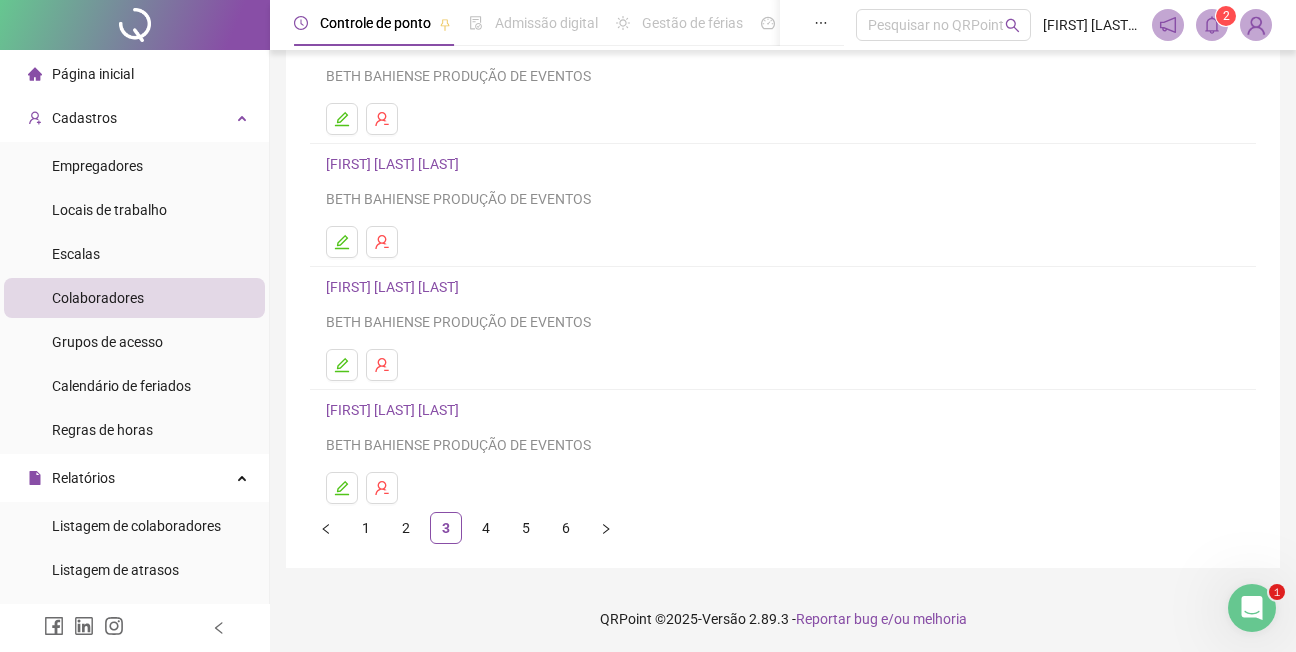 scroll, scrollTop: 315, scrollLeft: 0, axis: vertical 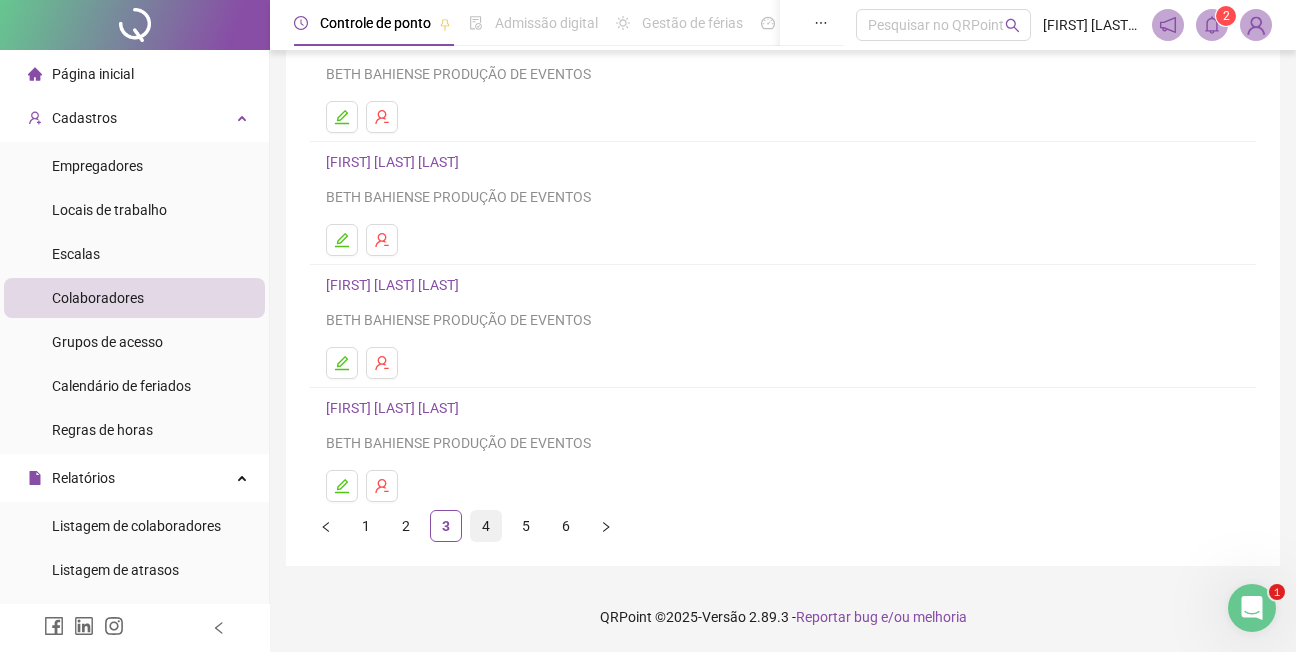 click on "4" at bounding box center (486, 526) 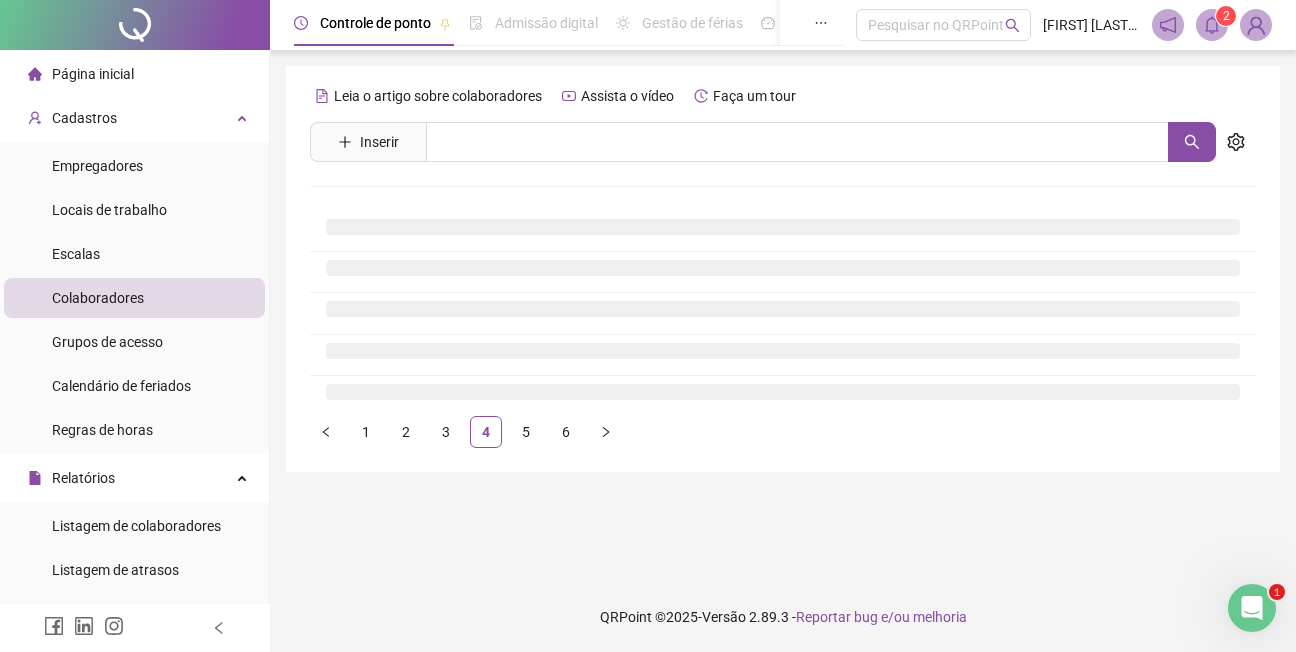 scroll, scrollTop: 0, scrollLeft: 0, axis: both 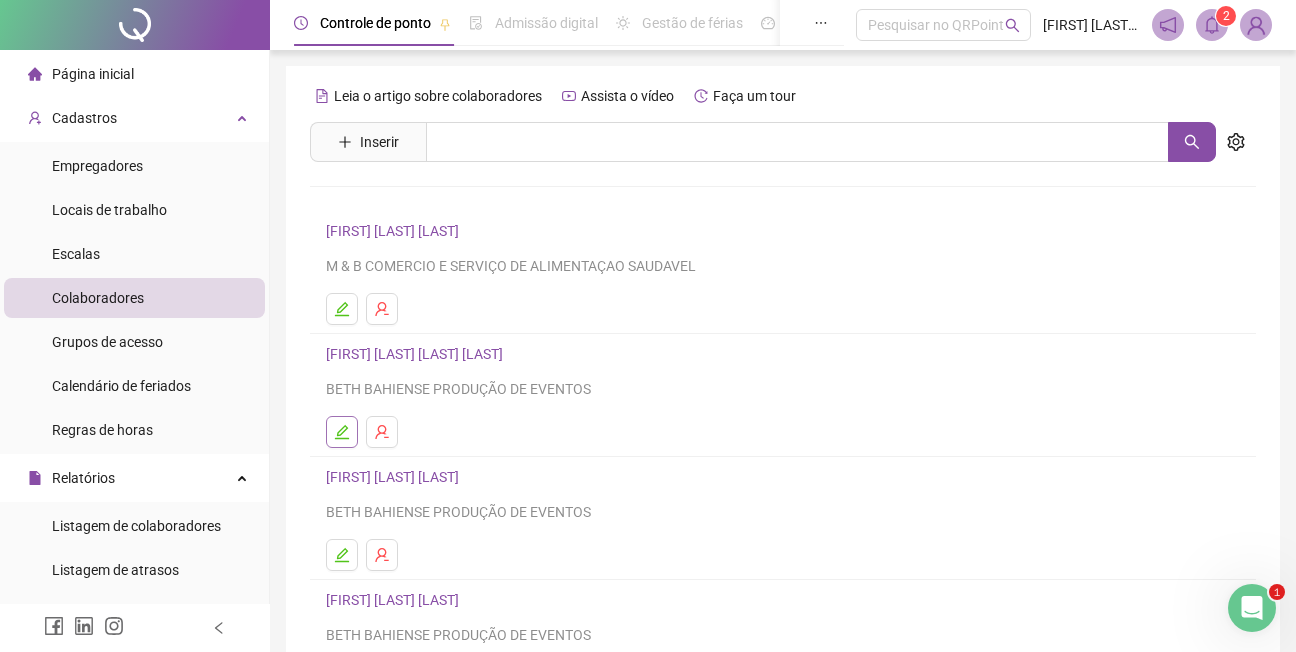 click 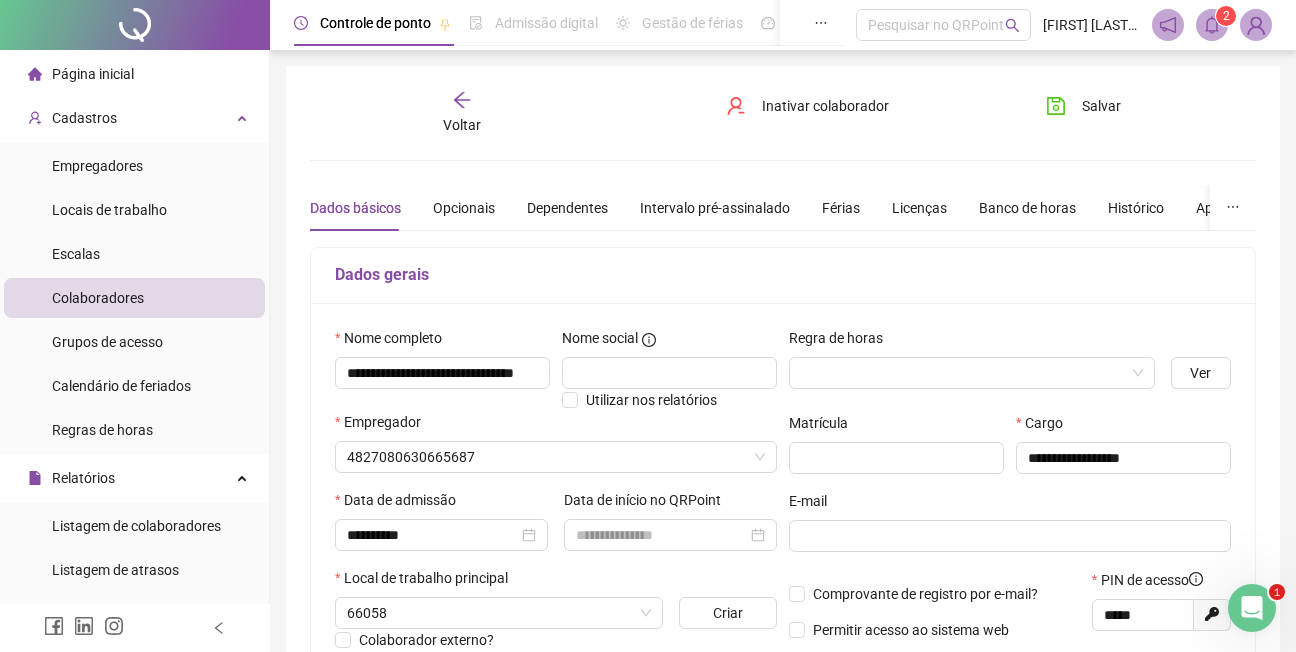 type on "**********" 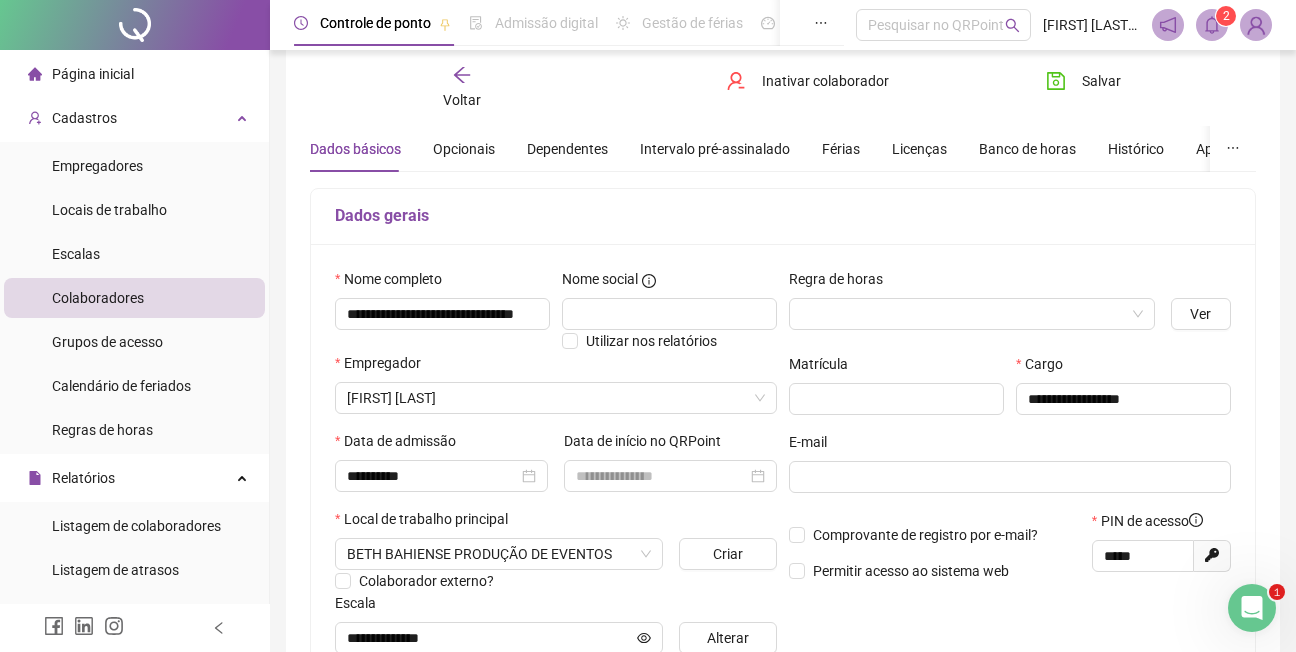 scroll, scrollTop: 100, scrollLeft: 0, axis: vertical 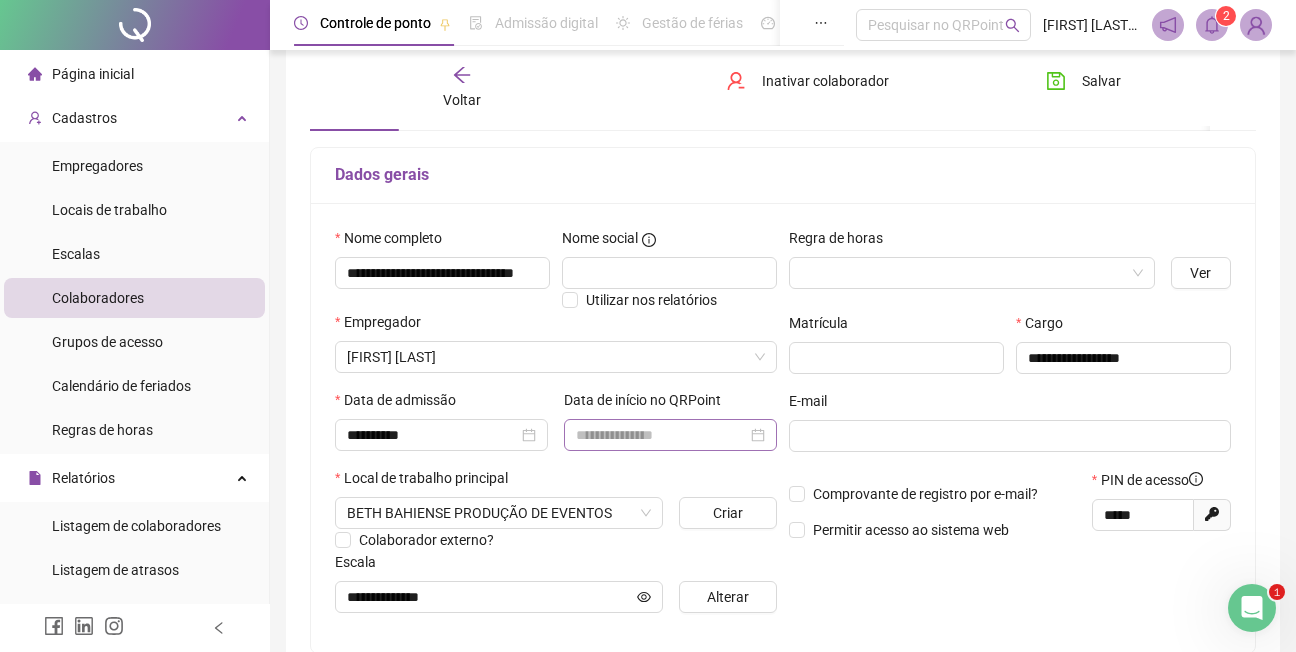 click at bounding box center [670, 435] 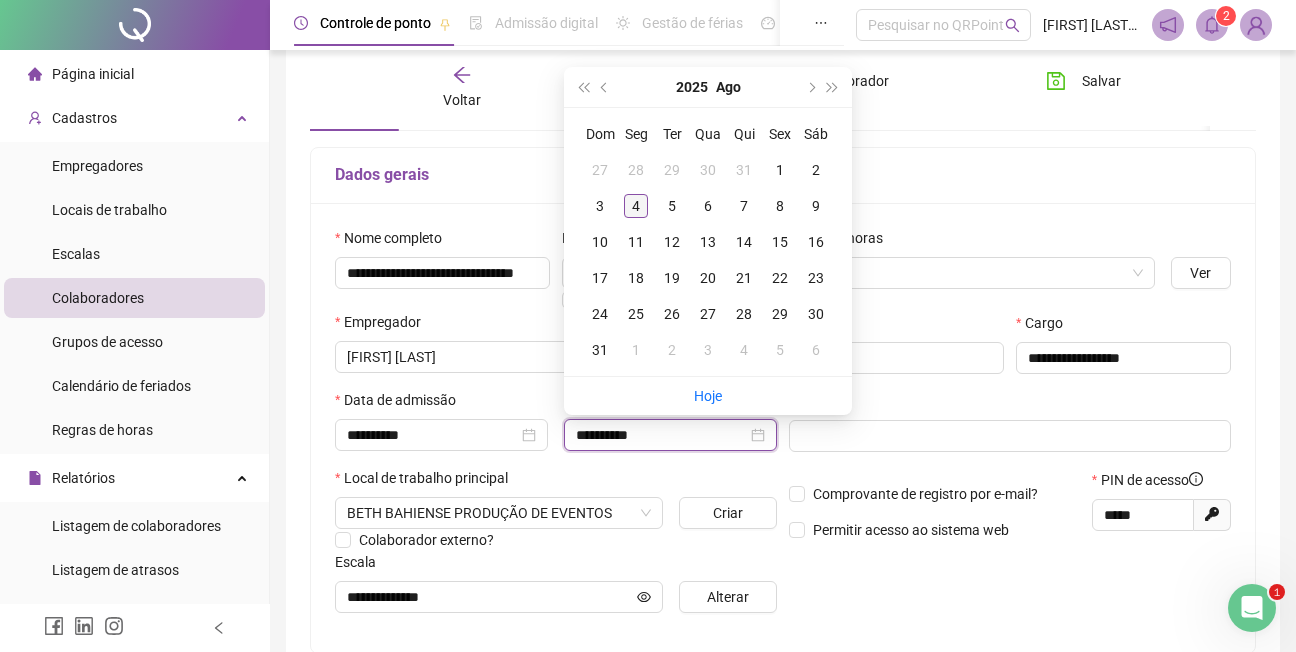 type on "**********" 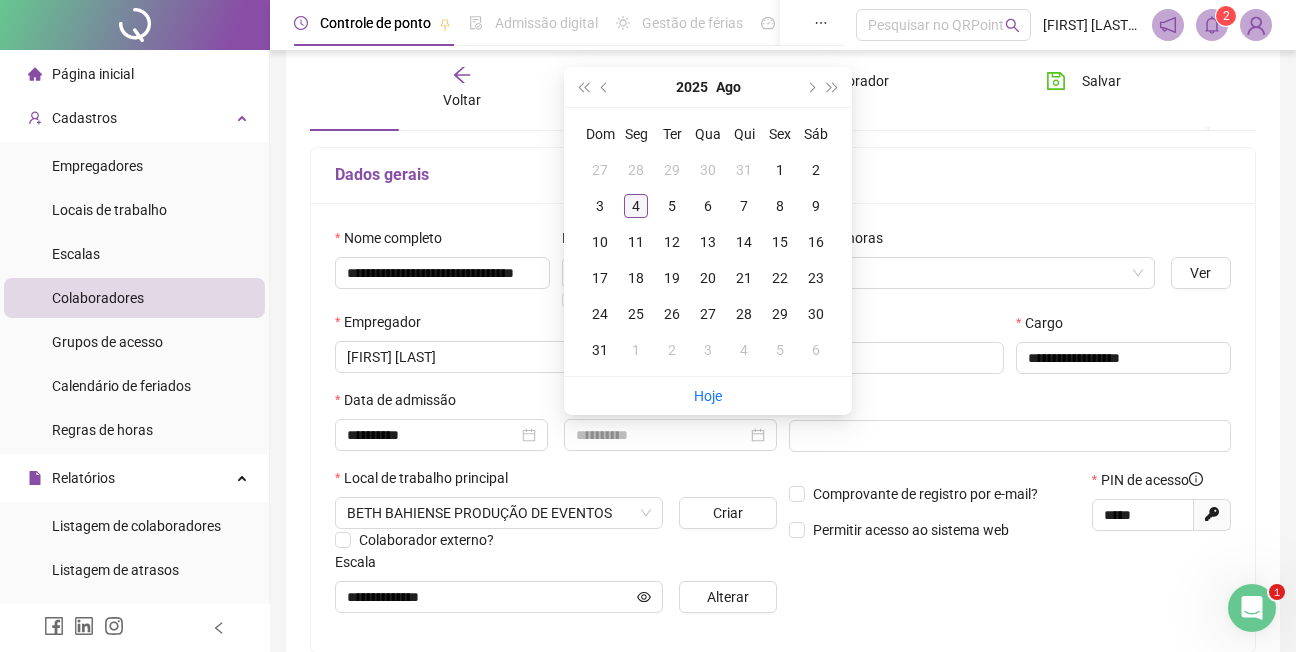 click on "4" at bounding box center (636, 206) 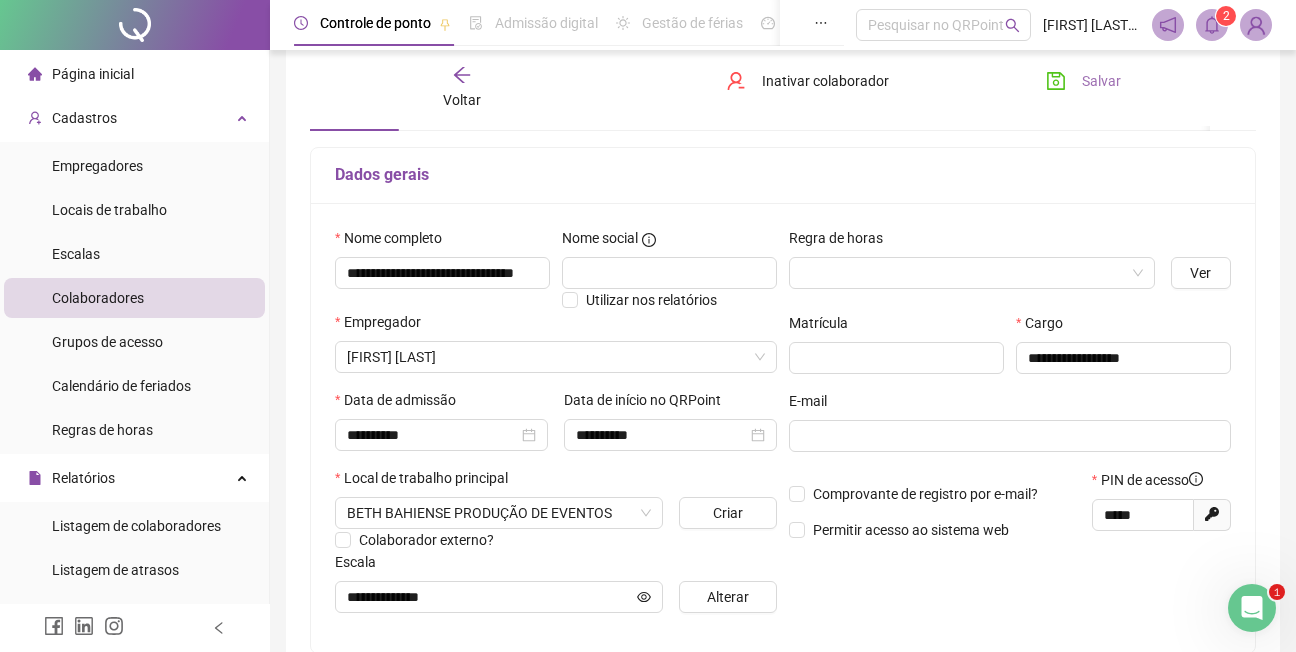 click on "Salvar" at bounding box center [1101, 81] 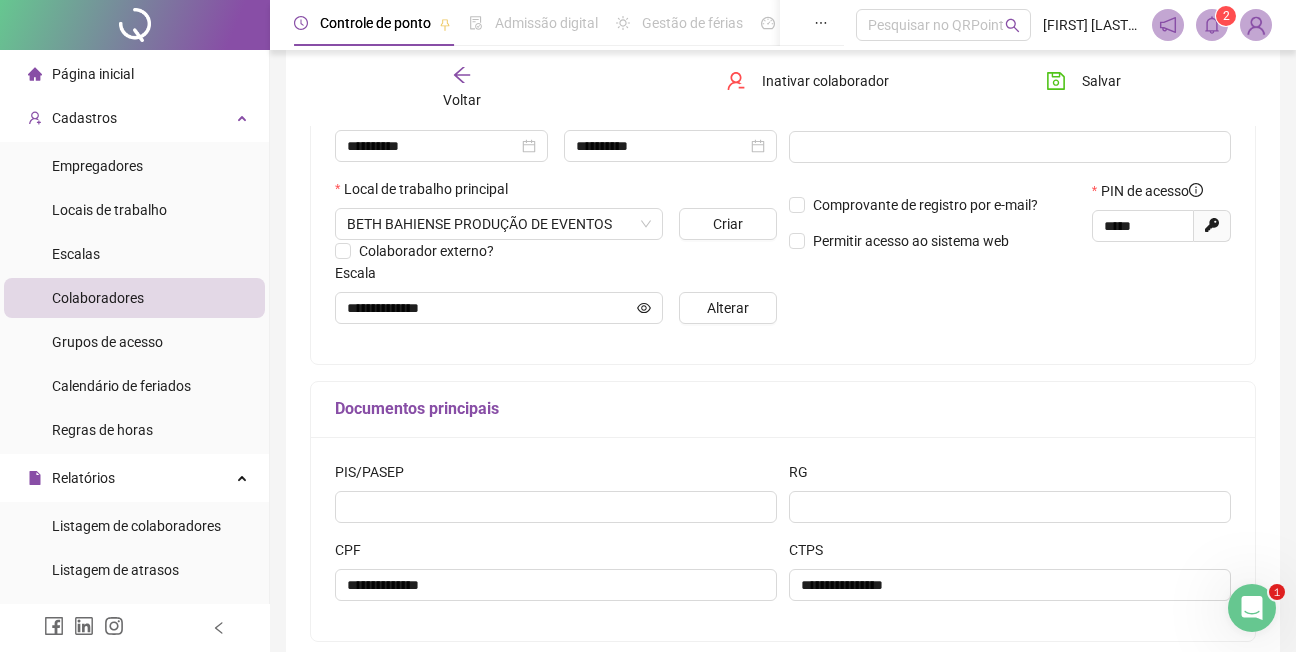 scroll, scrollTop: 0, scrollLeft: 0, axis: both 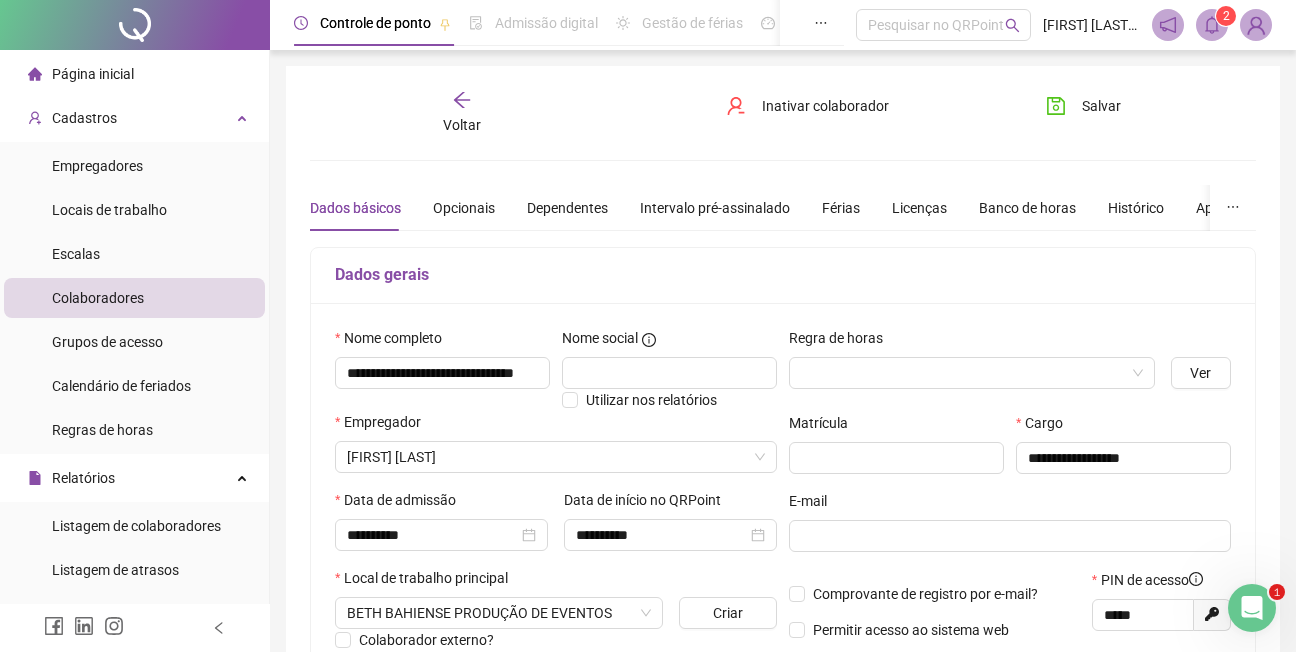 click on "Colaboradores" at bounding box center (98, 298) 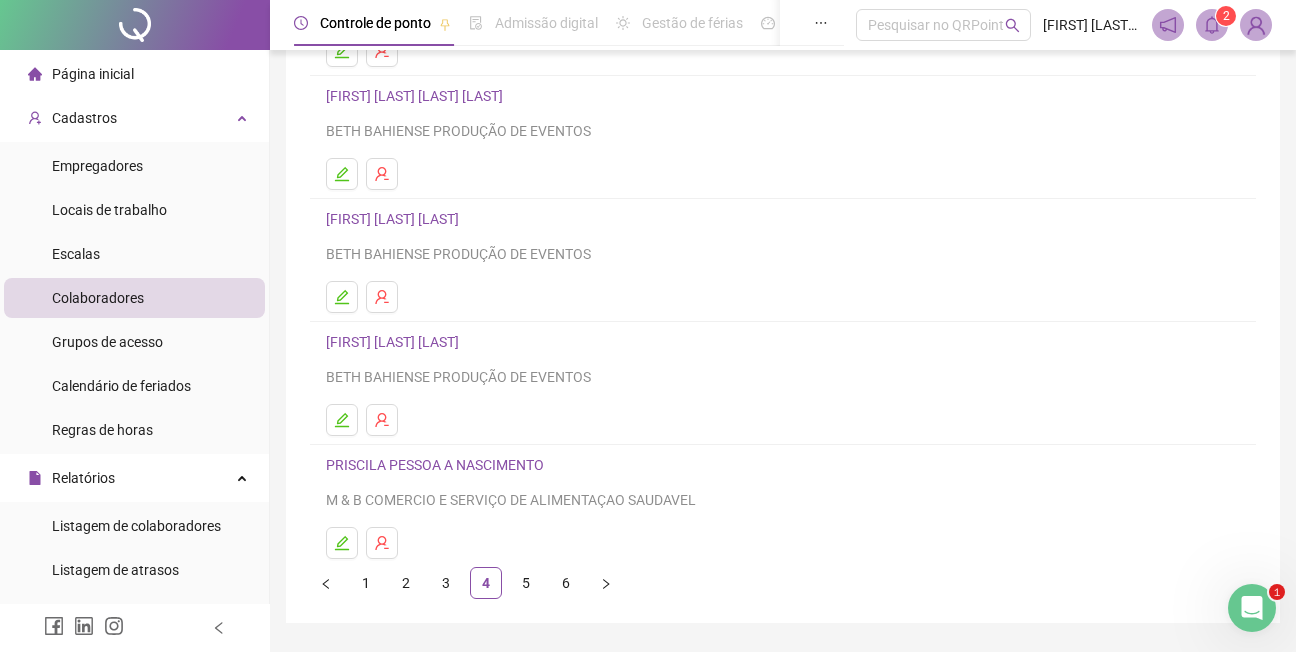 scroll, scrollTop: 300, scrollLeft: 0, axis: vertical 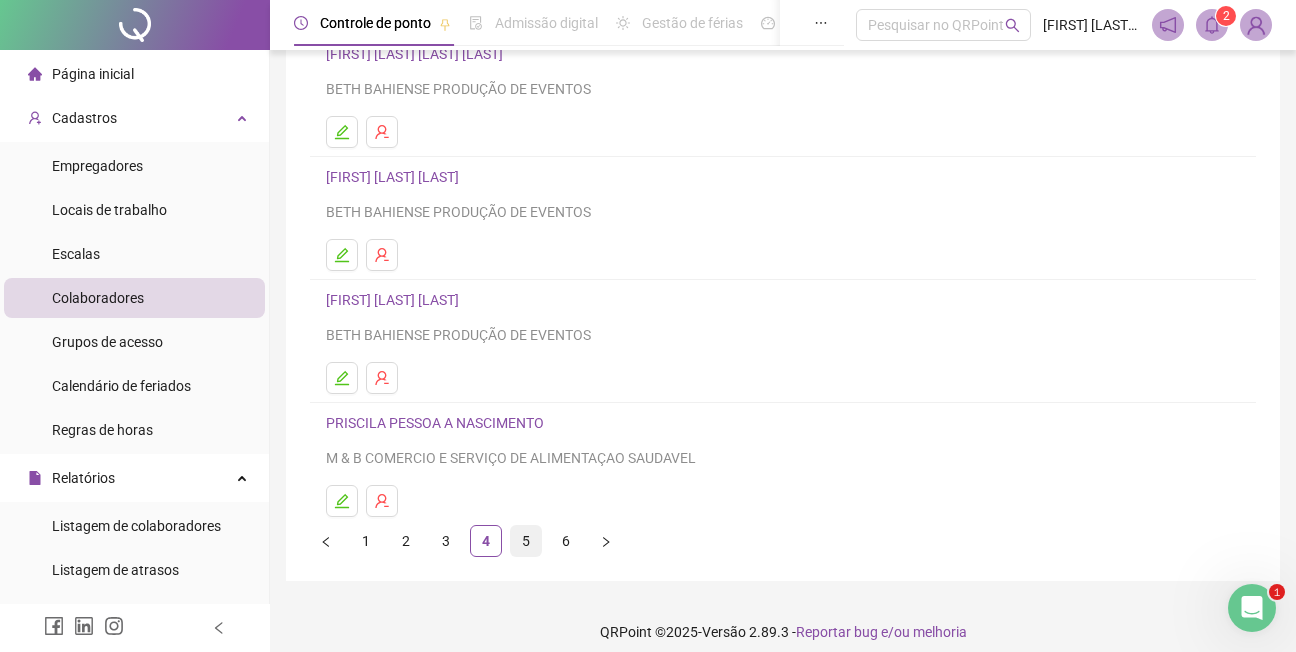 click on "5" at bounding box center (526, 541) 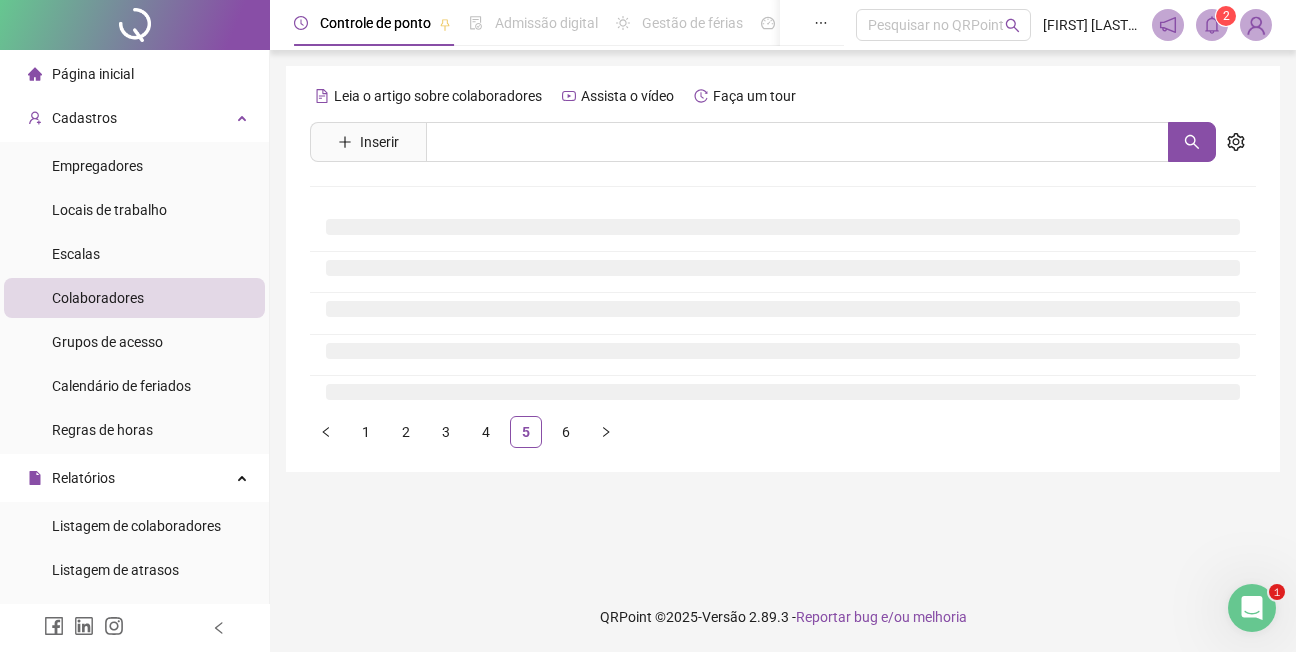 scroll, scrollTop: 0, scrollLeft: 0, axis: both 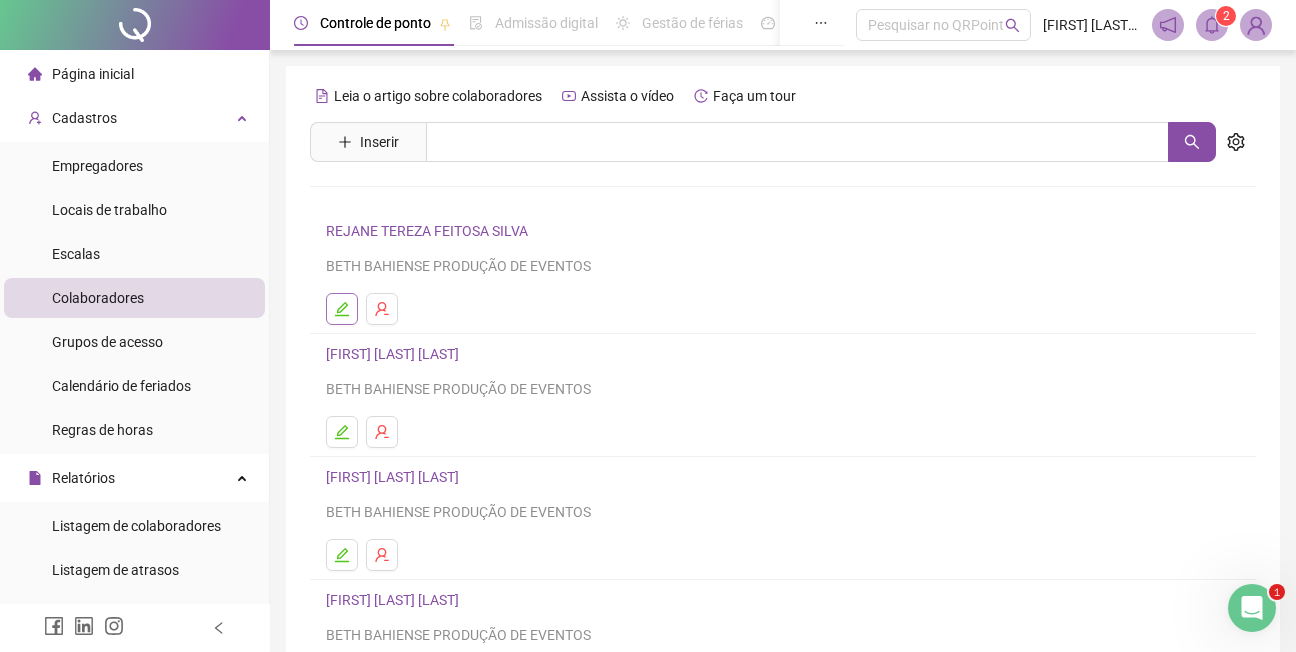 click at bounding box center [342, 309] 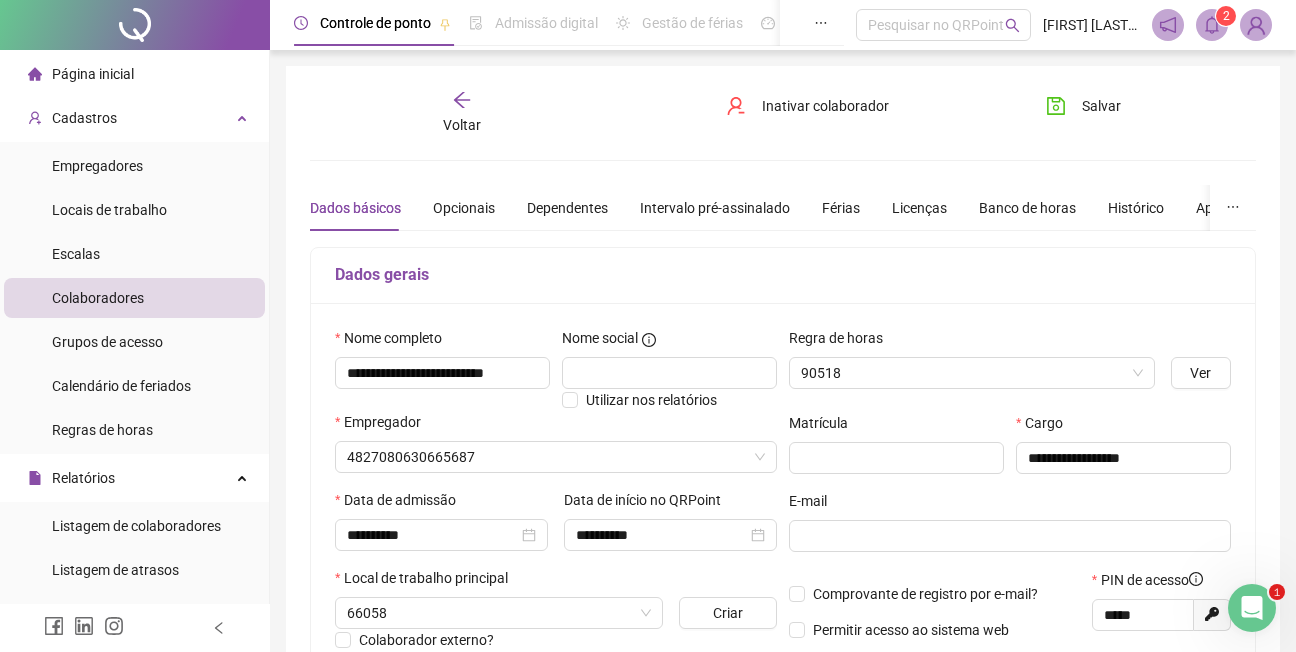 type on "**********" 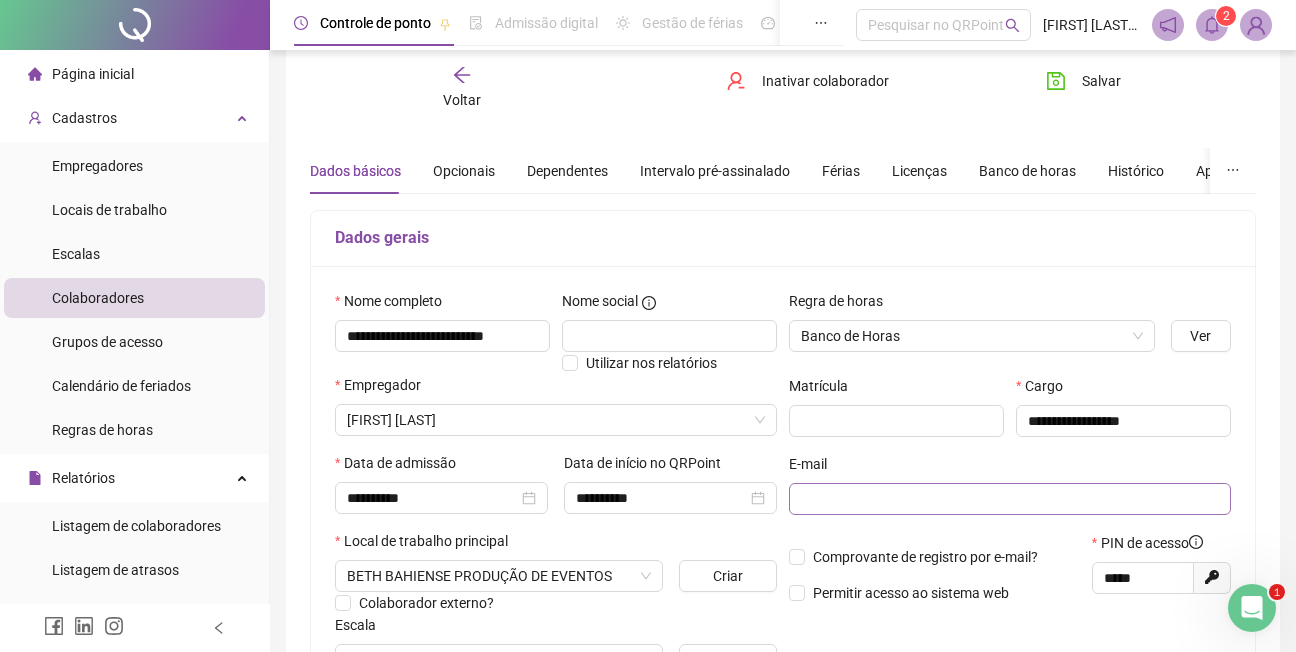 scroll, scrollTop: 0, scrollLeft: 0, axis: both 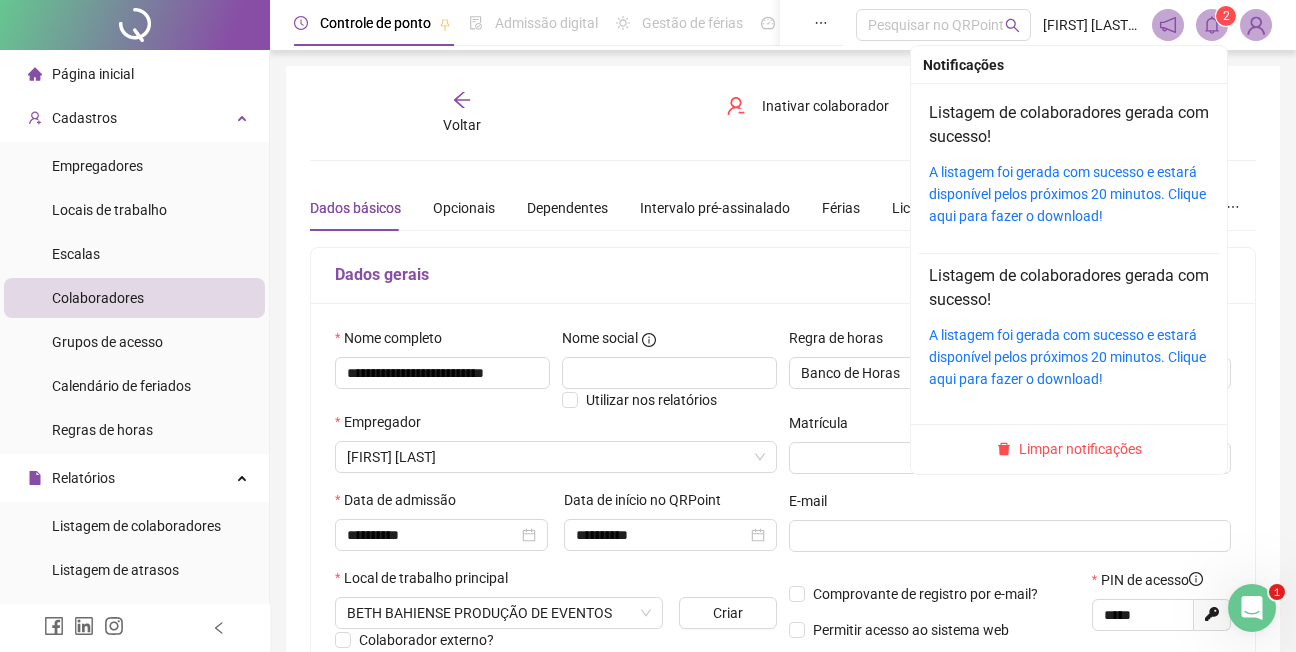 click on "2" at bounding box center (1226, 16) 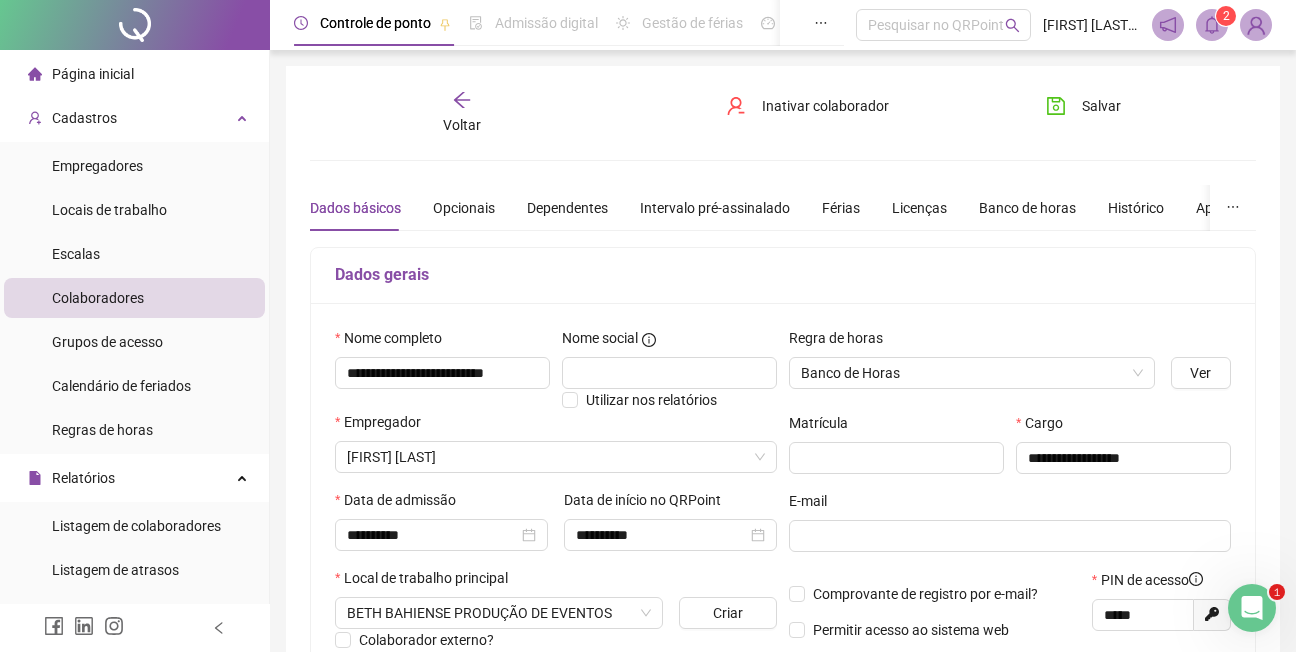 click on "**********" at bounding box center (783, 560) 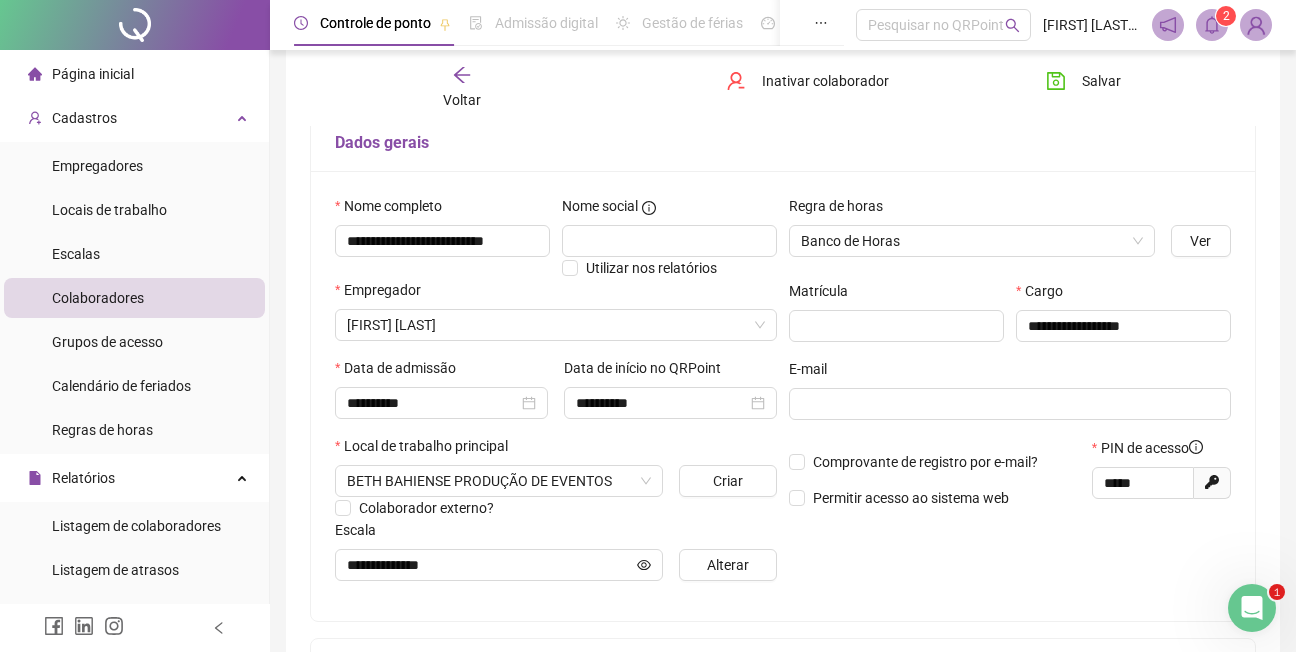 scroll, scrollTop: 200, scrollLeft: 0, axis: vertical 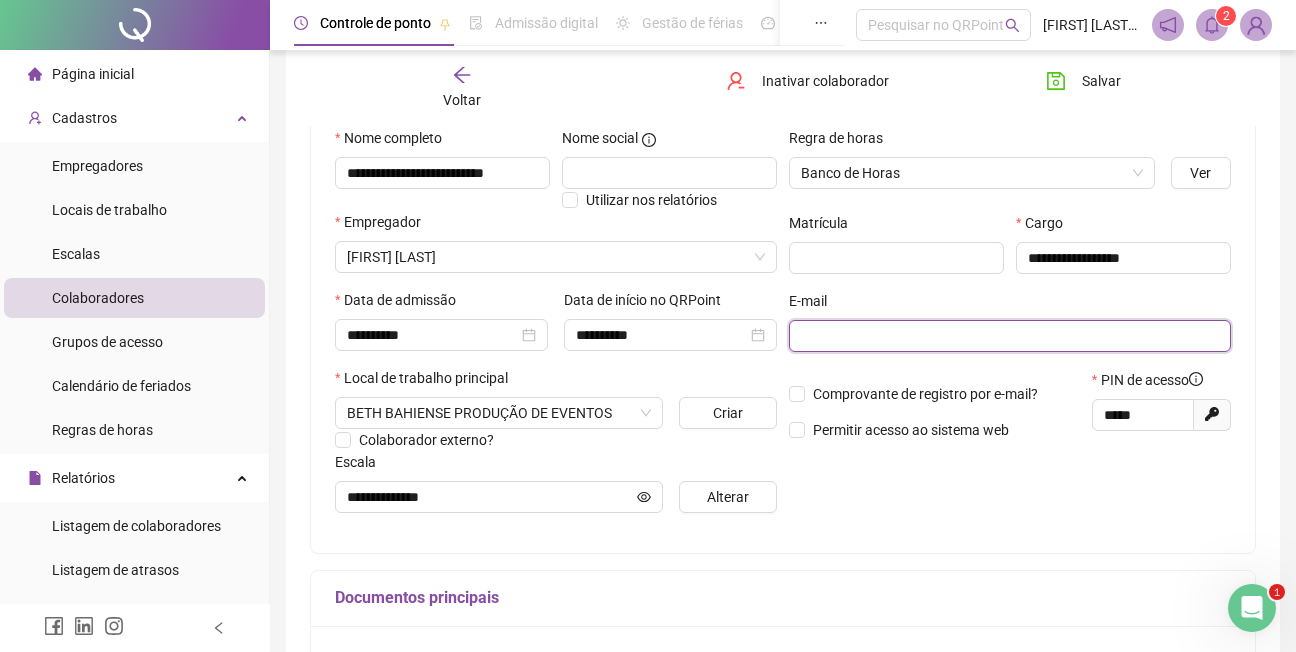 click at bounding box center (1008, 336) 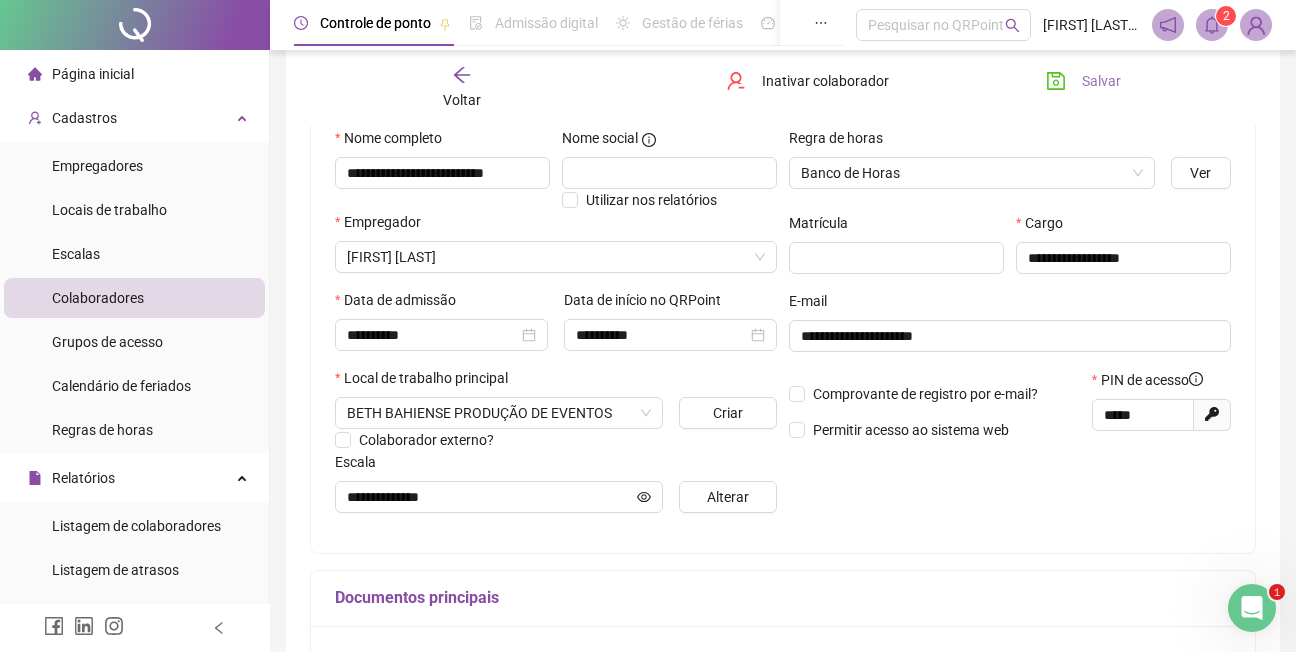 click on "Salvar" at bounding box center (1101, 81) 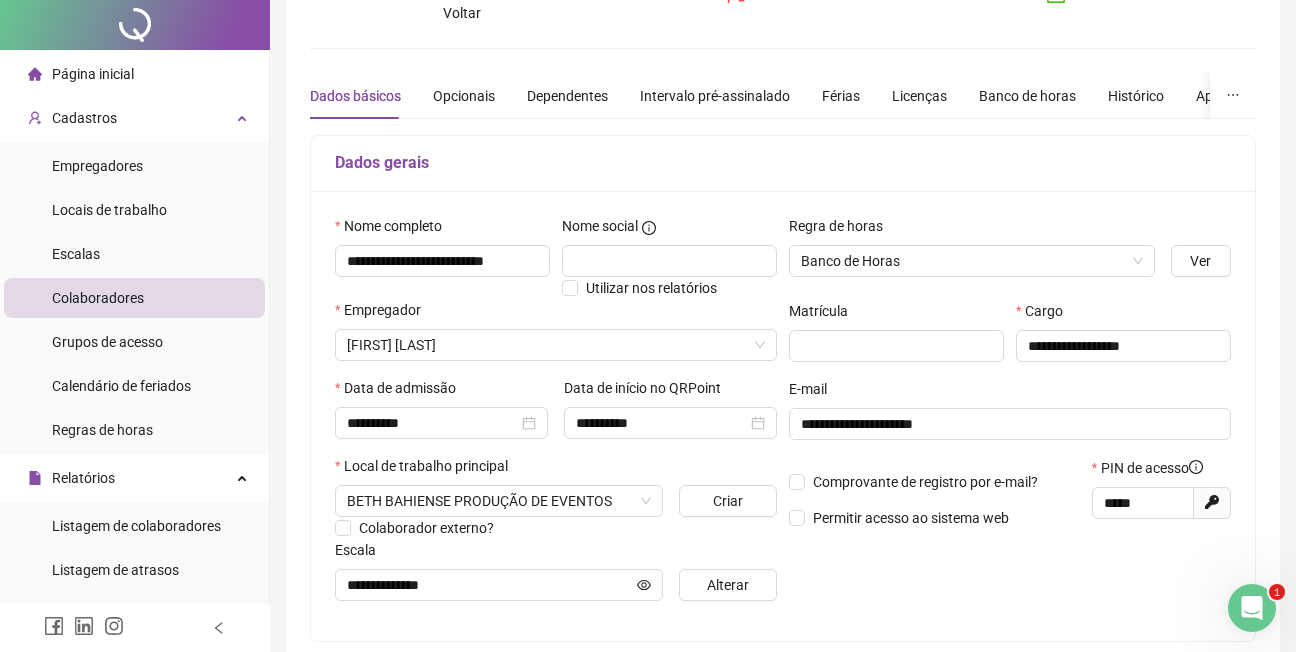 scroll, scrollTop: 0, scrollLeft: 0, axis: both 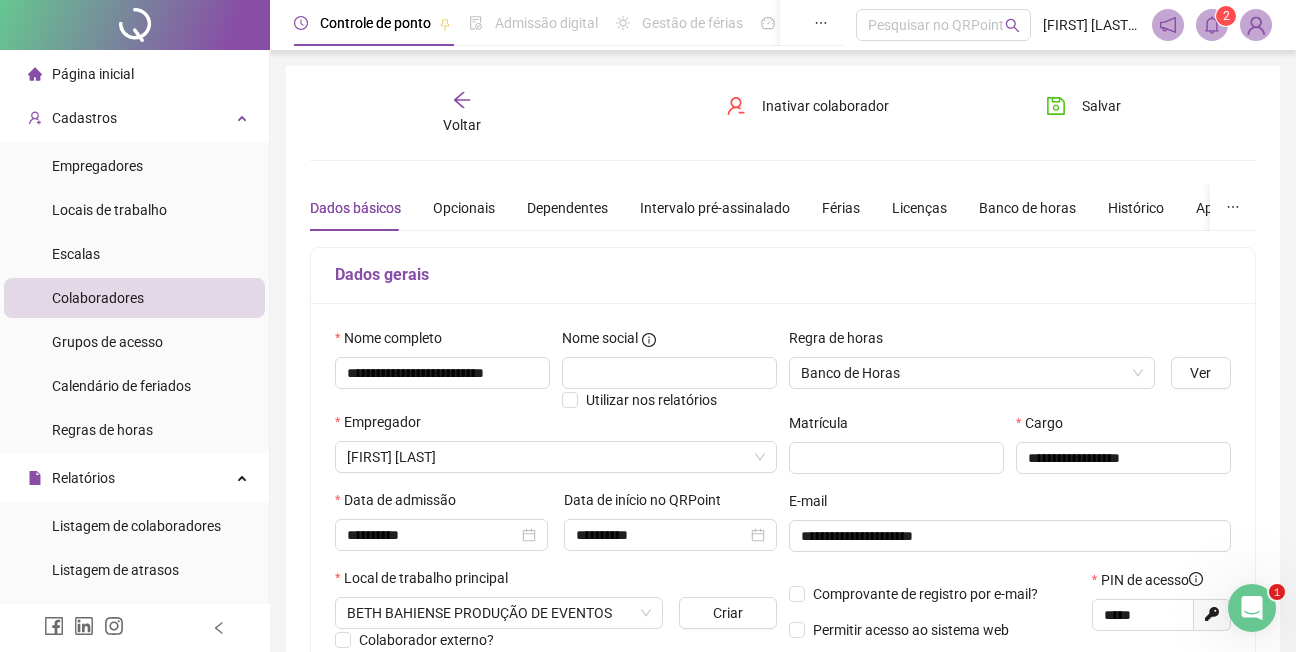 click on "Página inicial" at bounding box center (93, 74) 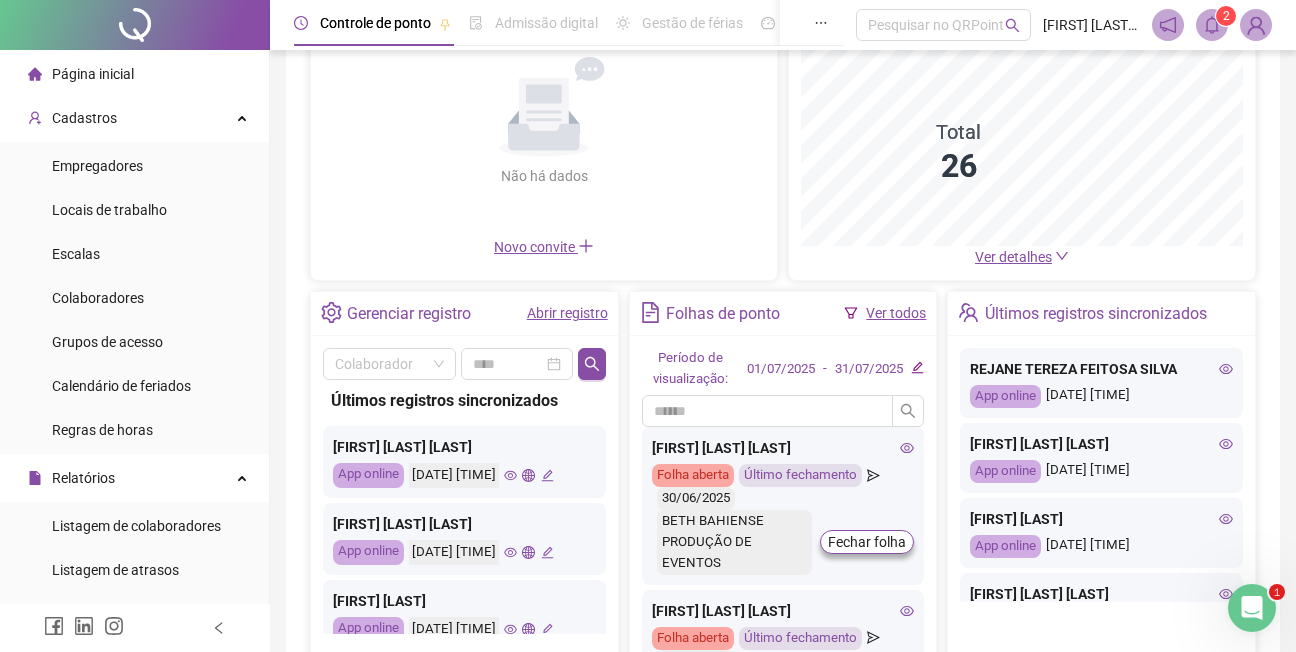 scroll, scrollTop: 200, scrollLeft: 0, axis: vertical 